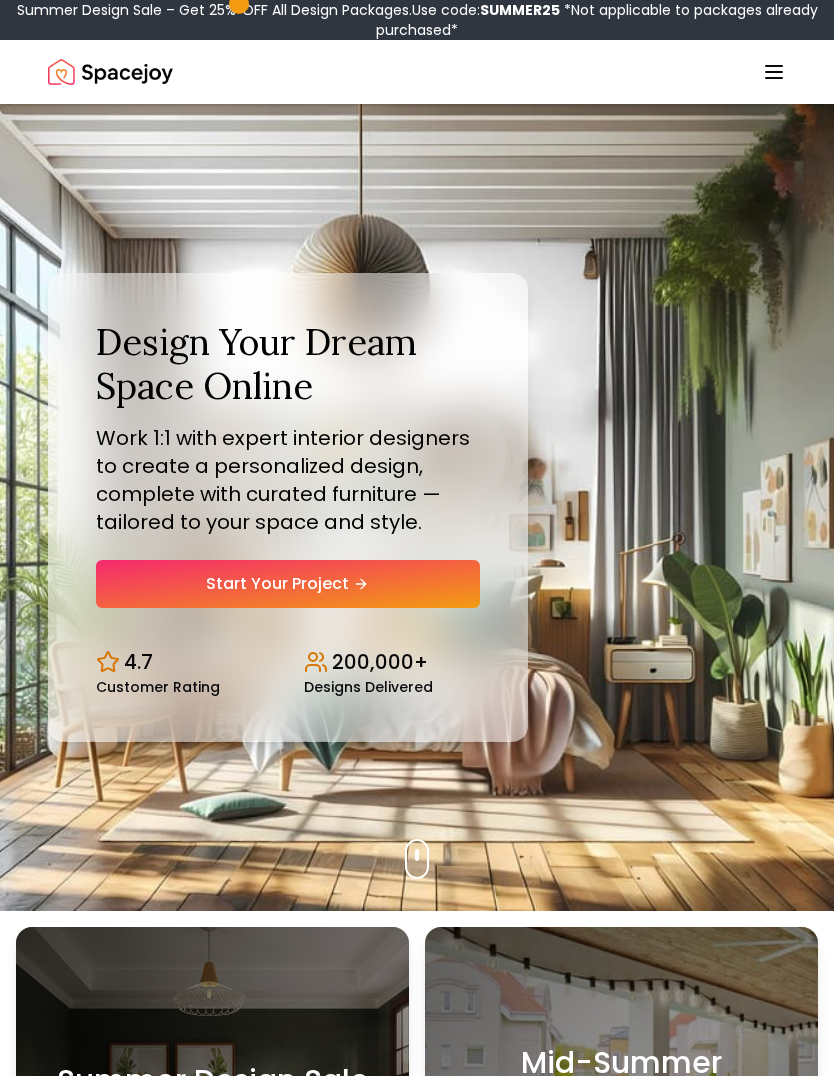 scroll, scrollTop: 0, scrollLeft: 0, axis: both 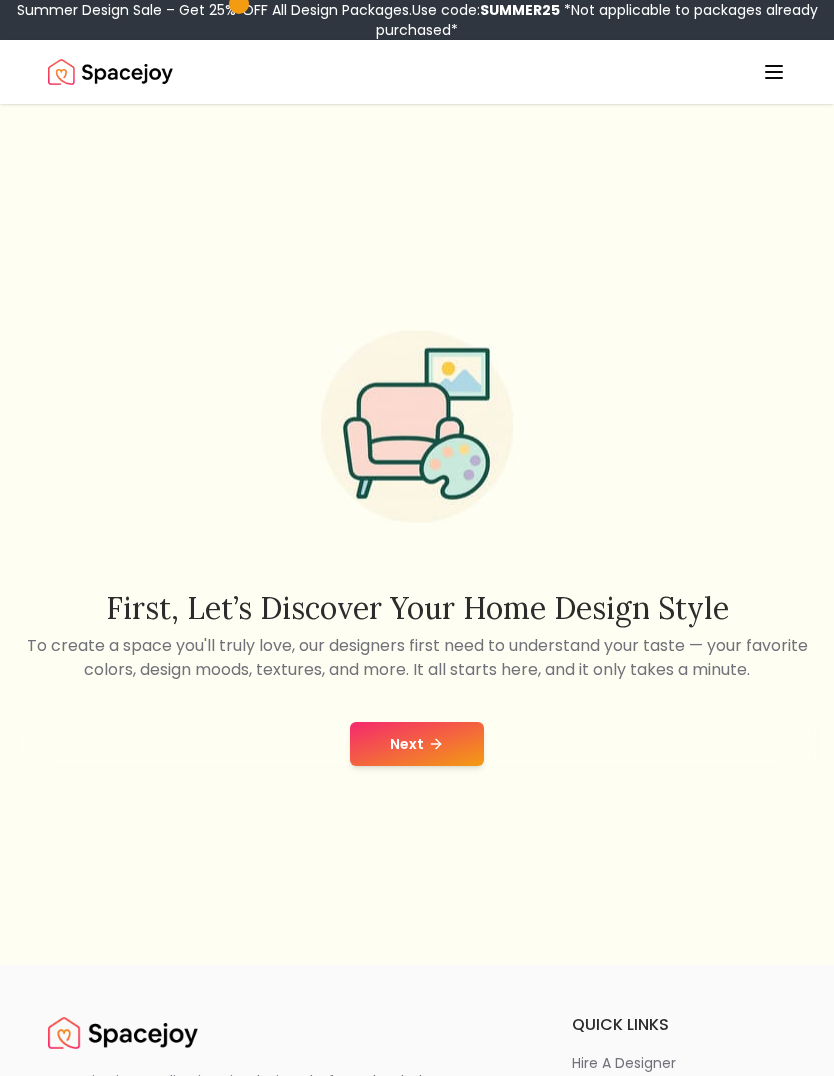 click on "Next" at bounding box center (417, 744) 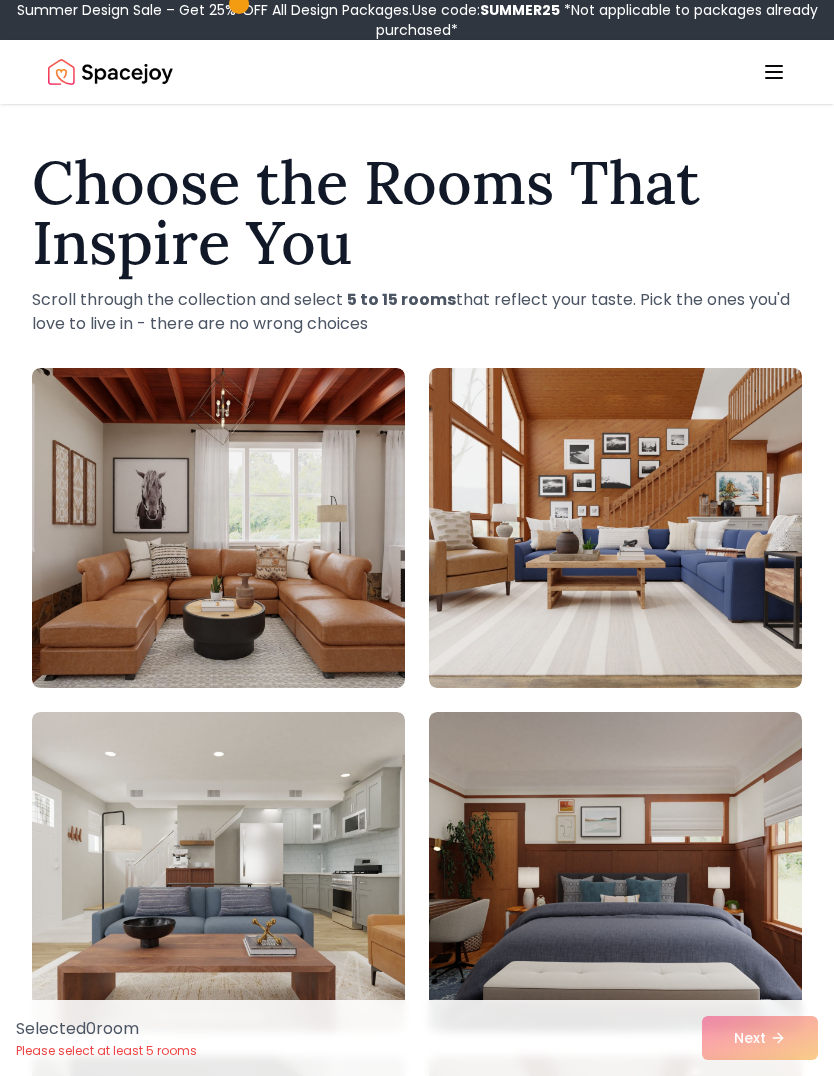 click 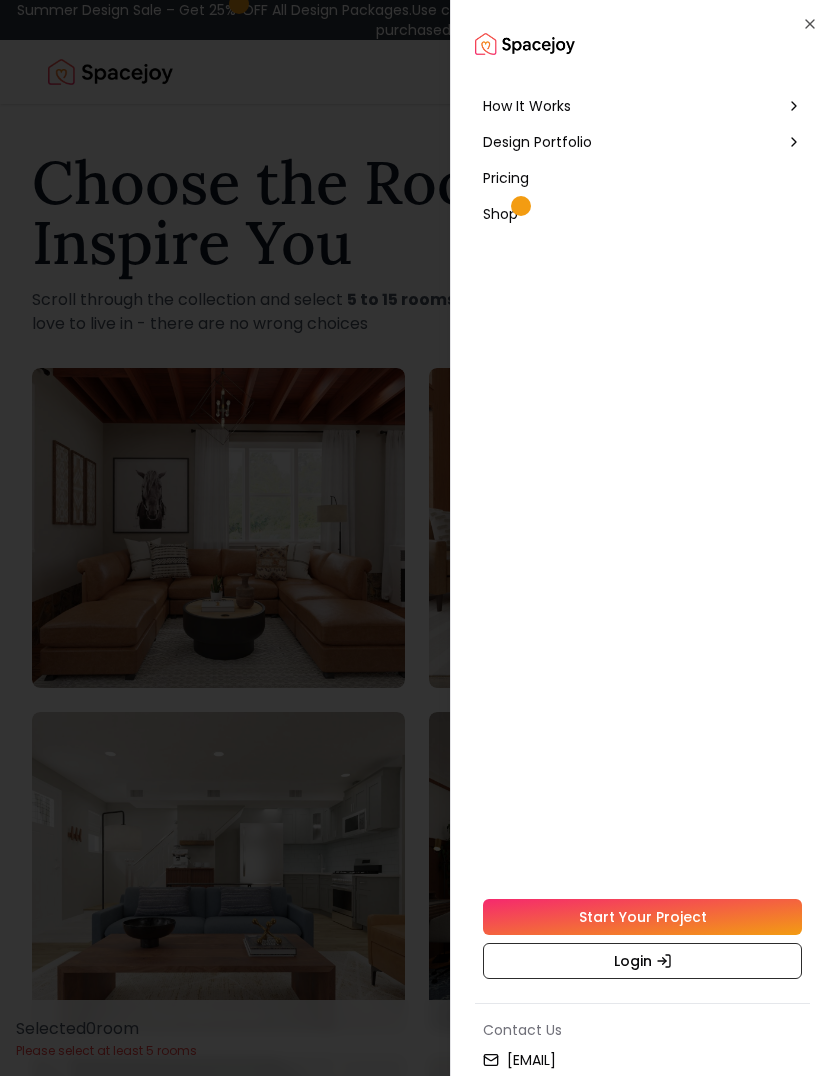 click on "Login" at bounding box center [642, 961] 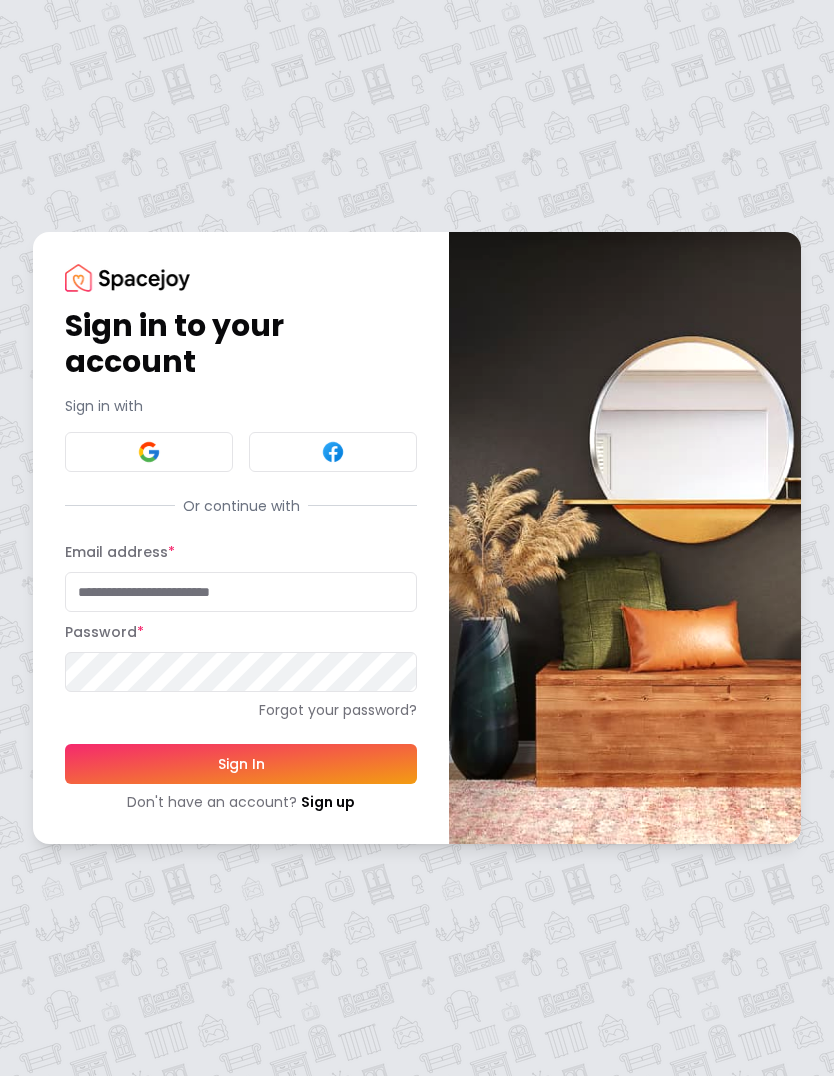 click on "Email address  *" at bounding box center [241, 592] 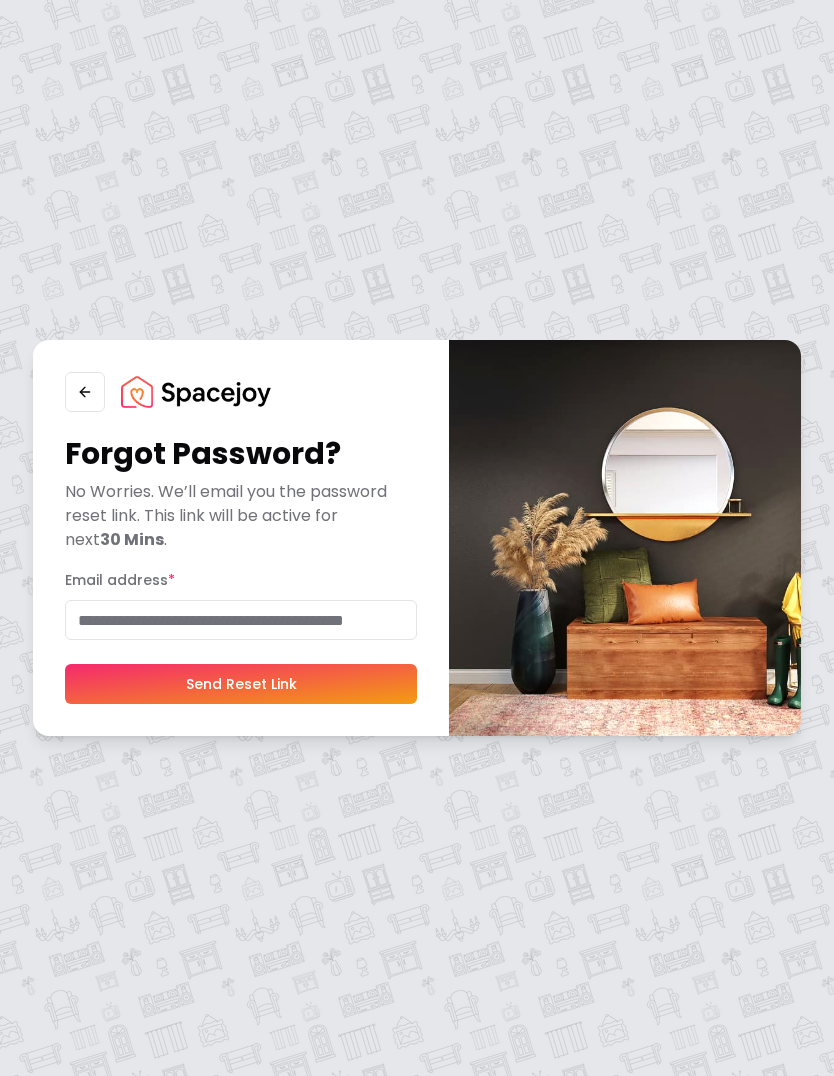 click on "Email address  *" at bounding box center (241, 620) 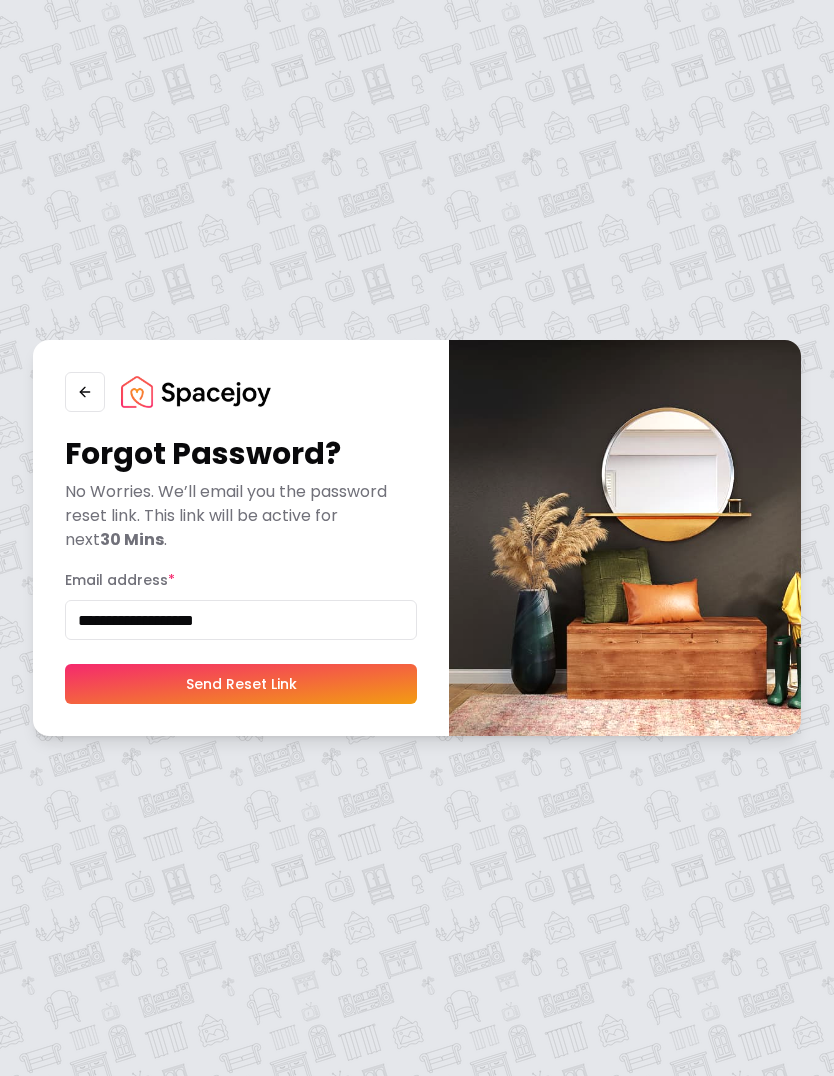 click on "Send Reset Link" at bounding box center (241, 684) 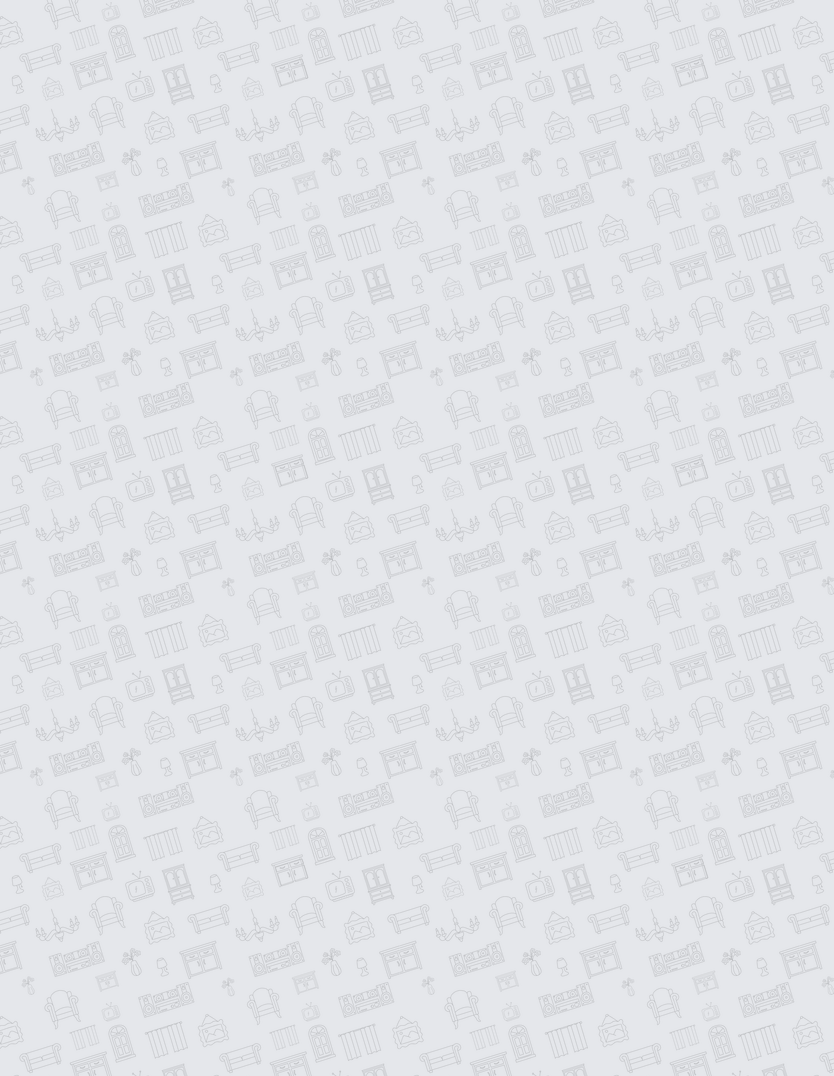 scroll, scrollTop: 1, scrollLeft: 0, axis: vertical 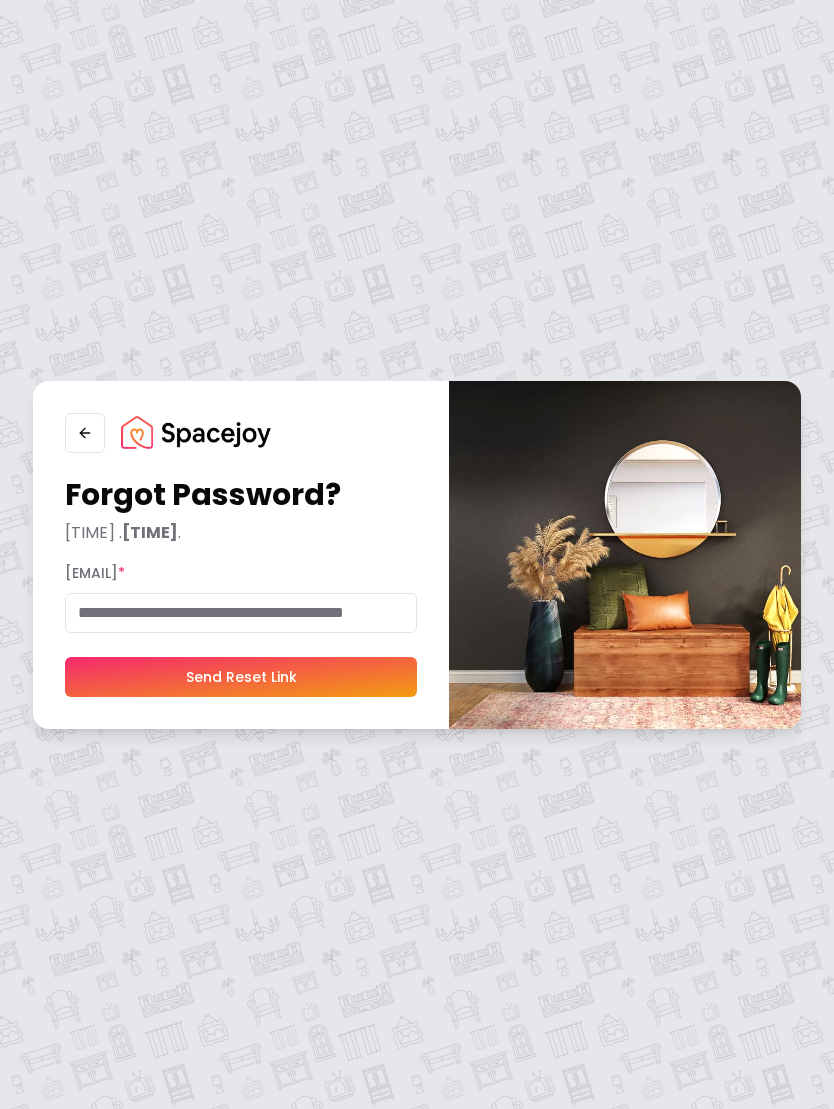 click on "Forgot Password? No Worries. We’ll email you the password reset link. This link will be active for next  30 Mins . Email address  * Send Reset Link" at bounding box center [417, 554] 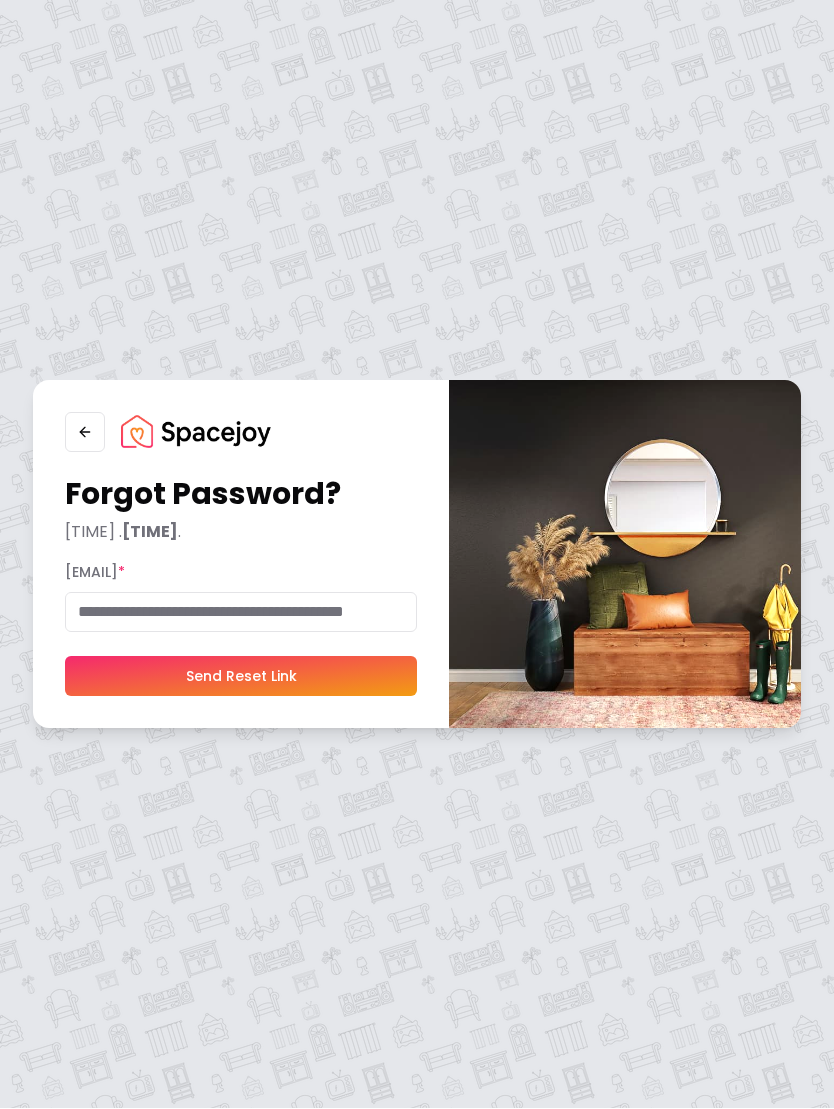 click 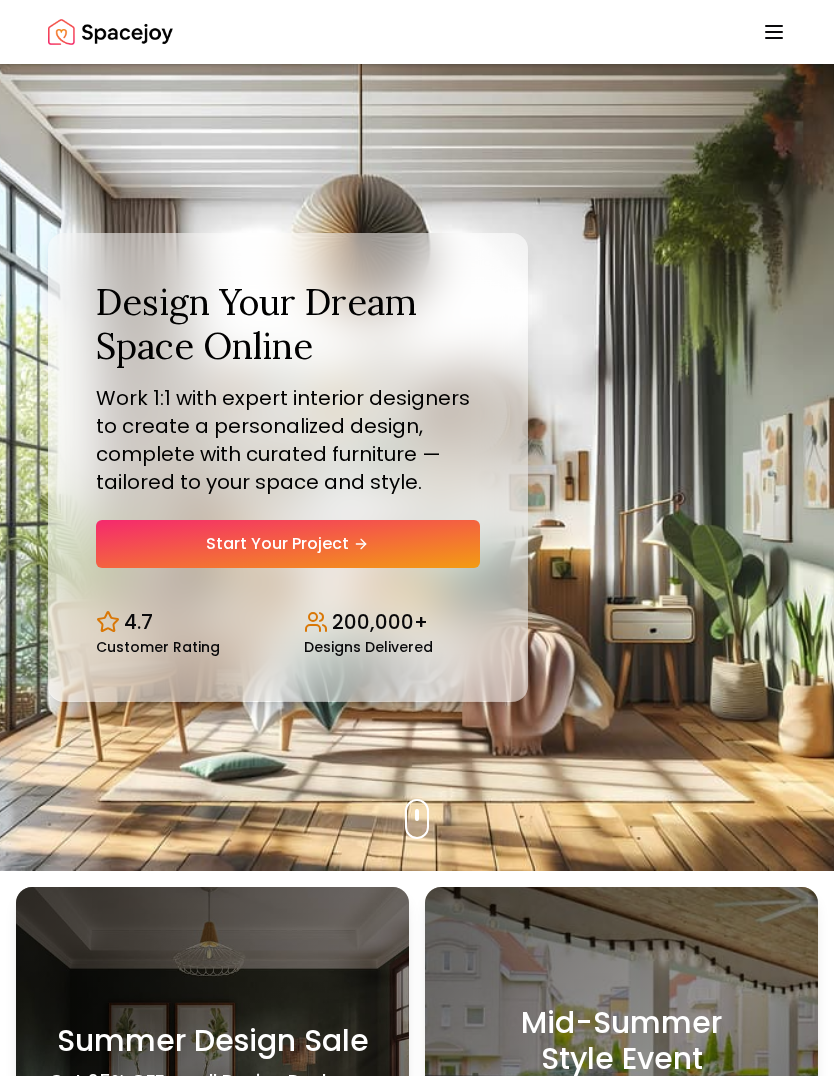 scroll, scrollTop: 119, scrollLeft: 0, axis: vertical 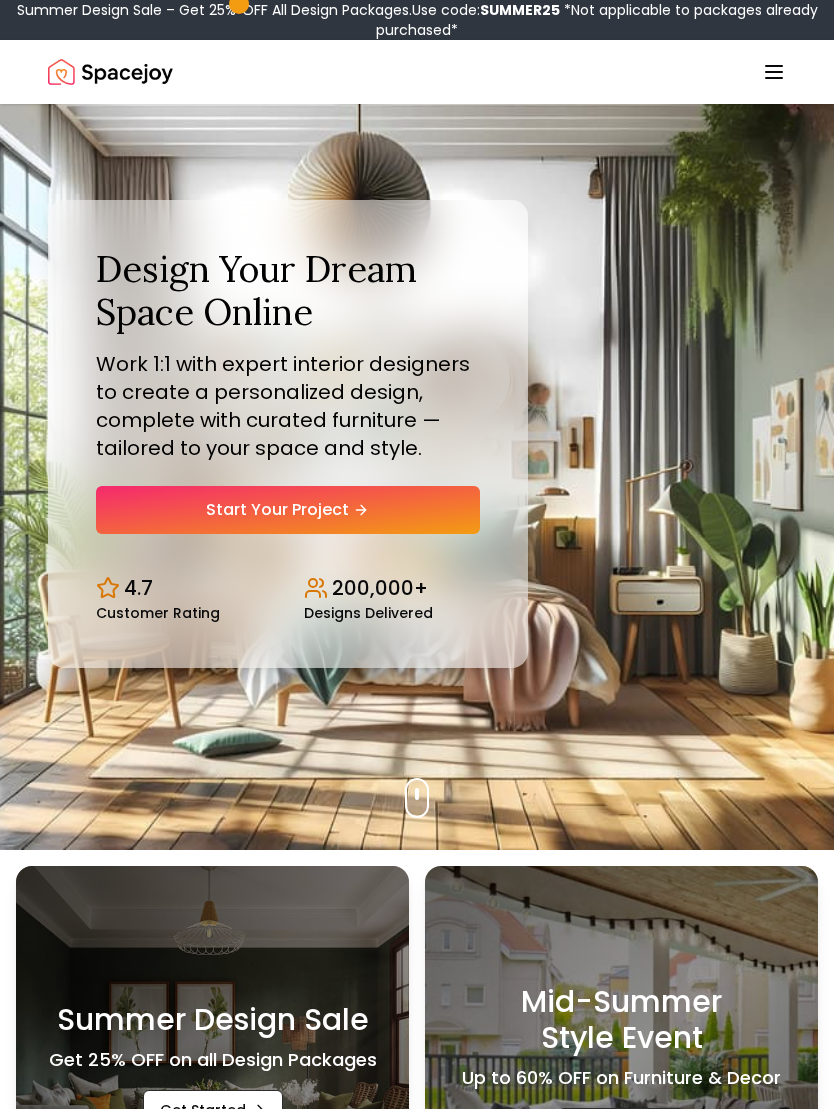 click 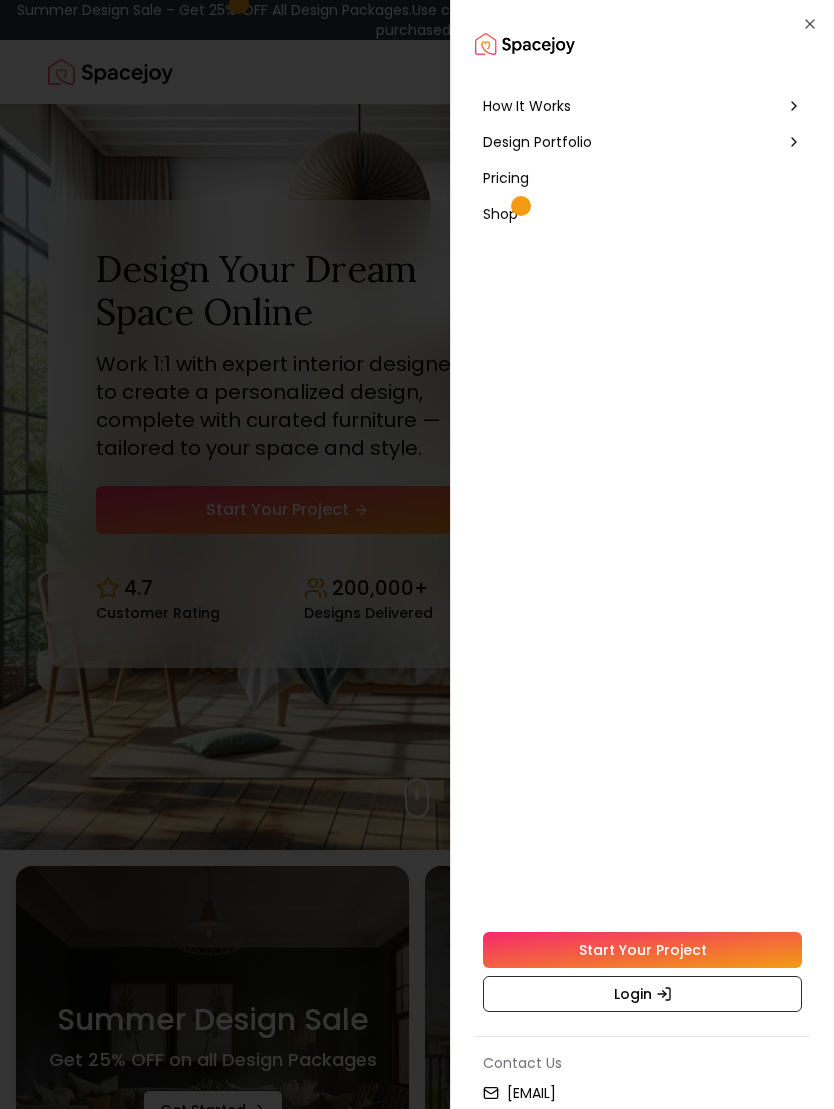 click on "Login" at bounding box center [642, 994] 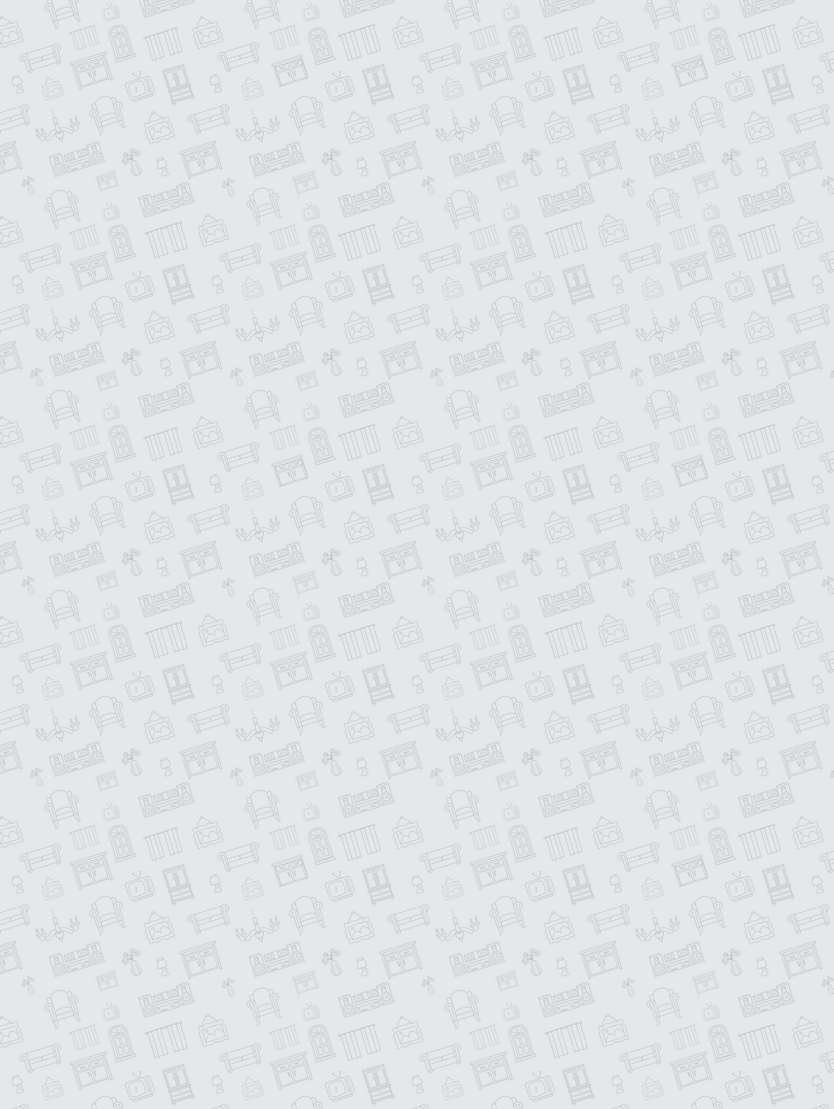 scroll, scrollTop: 0, scrollLeft: 0, axis: both 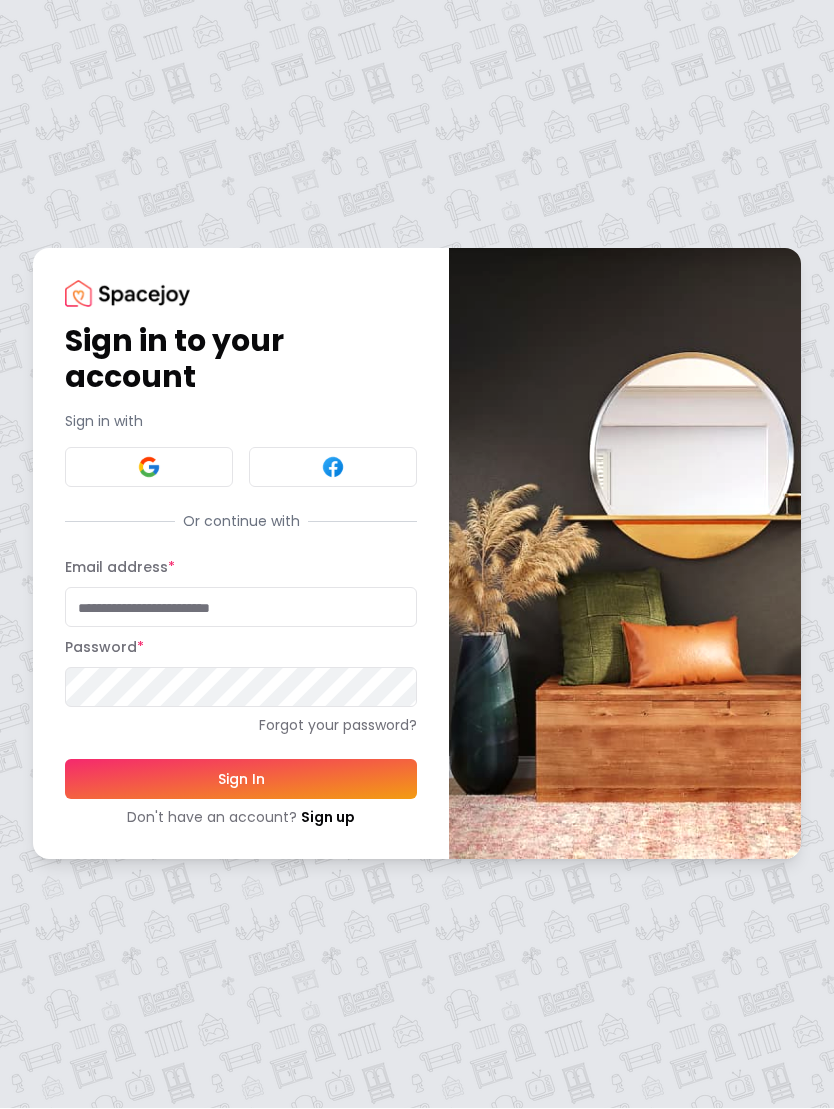 click on "Email address  *" at bounding box center (241, 608) 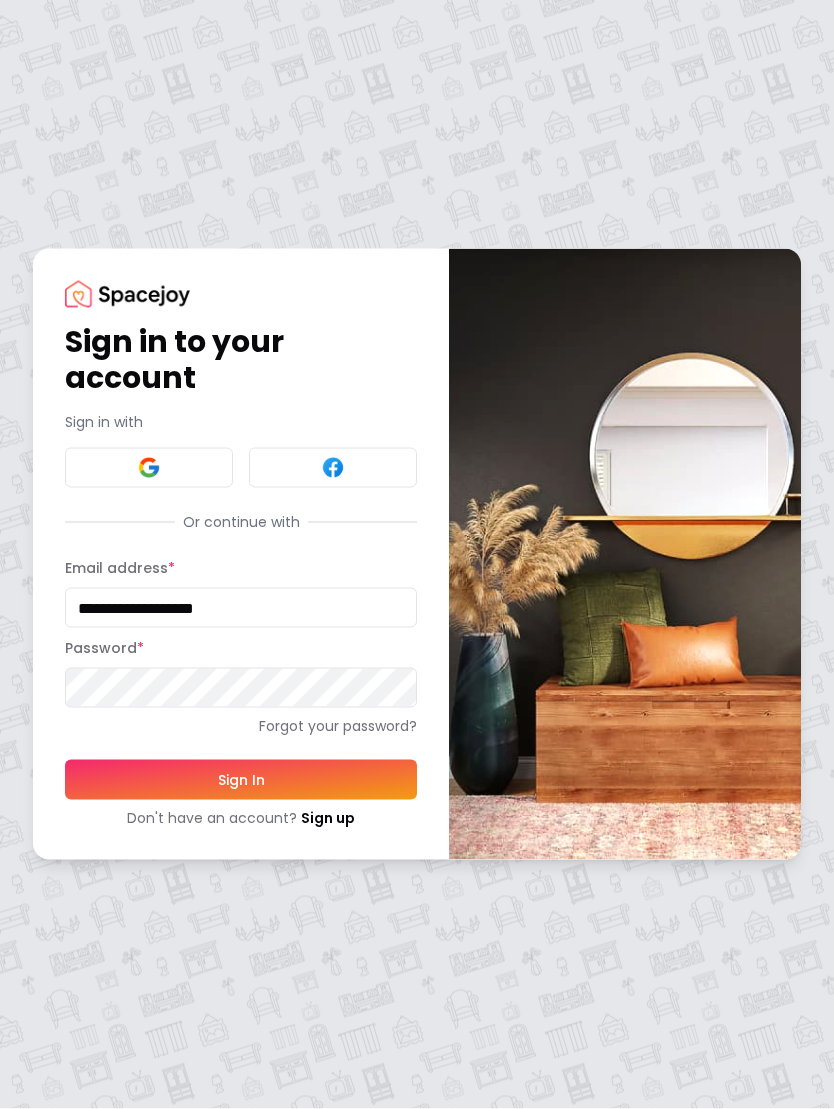 type on "**********" 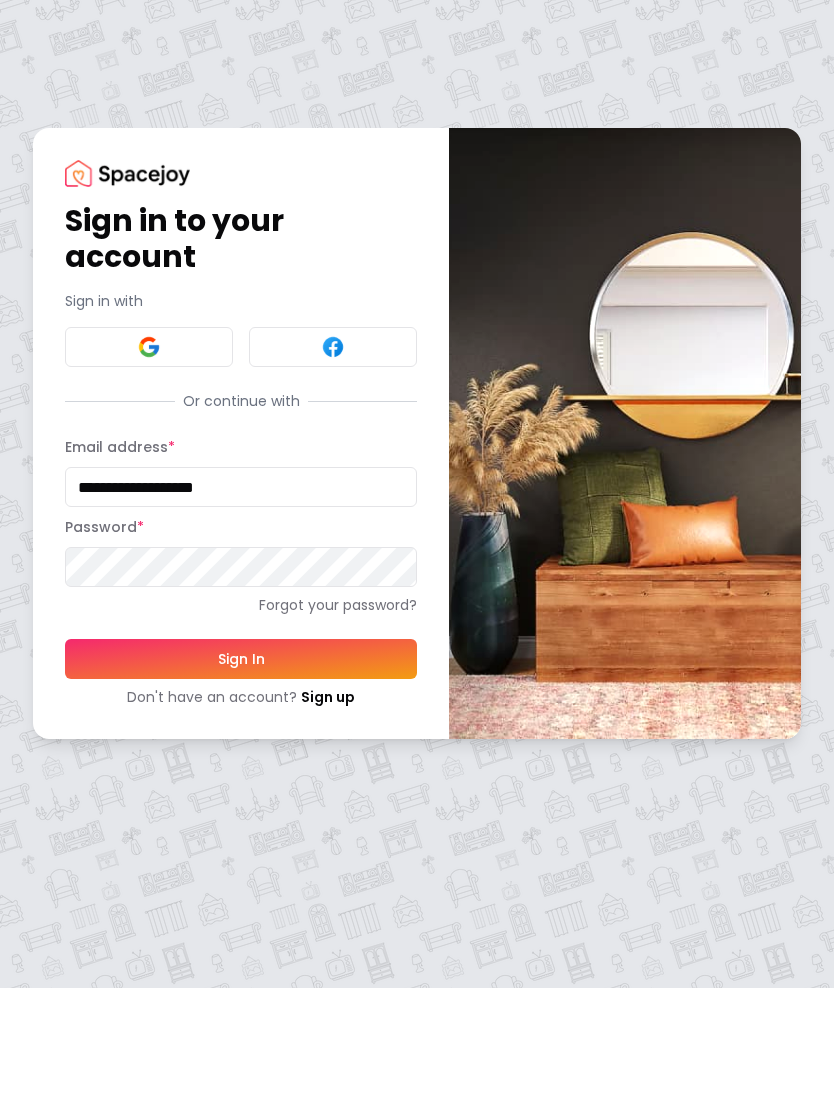 click on "Sign In" at bounding box center (241, 780) 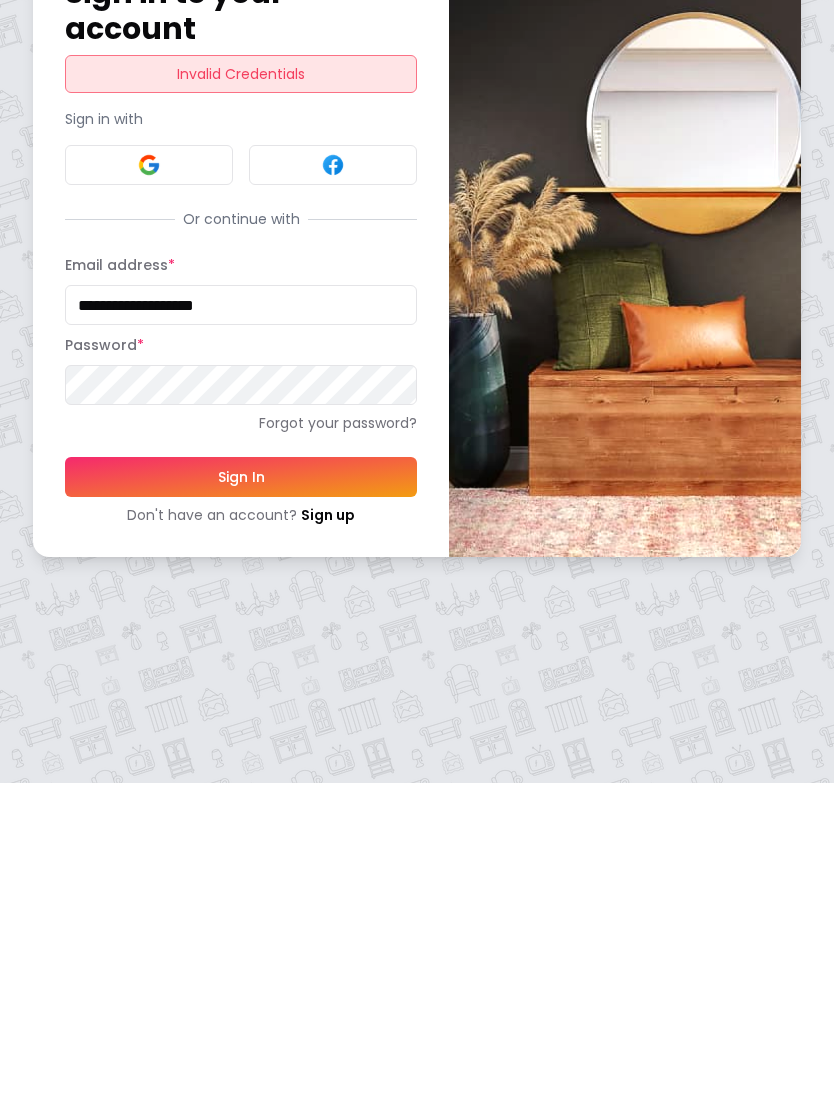 click on "Sign In" at bounding box center [241, 803] 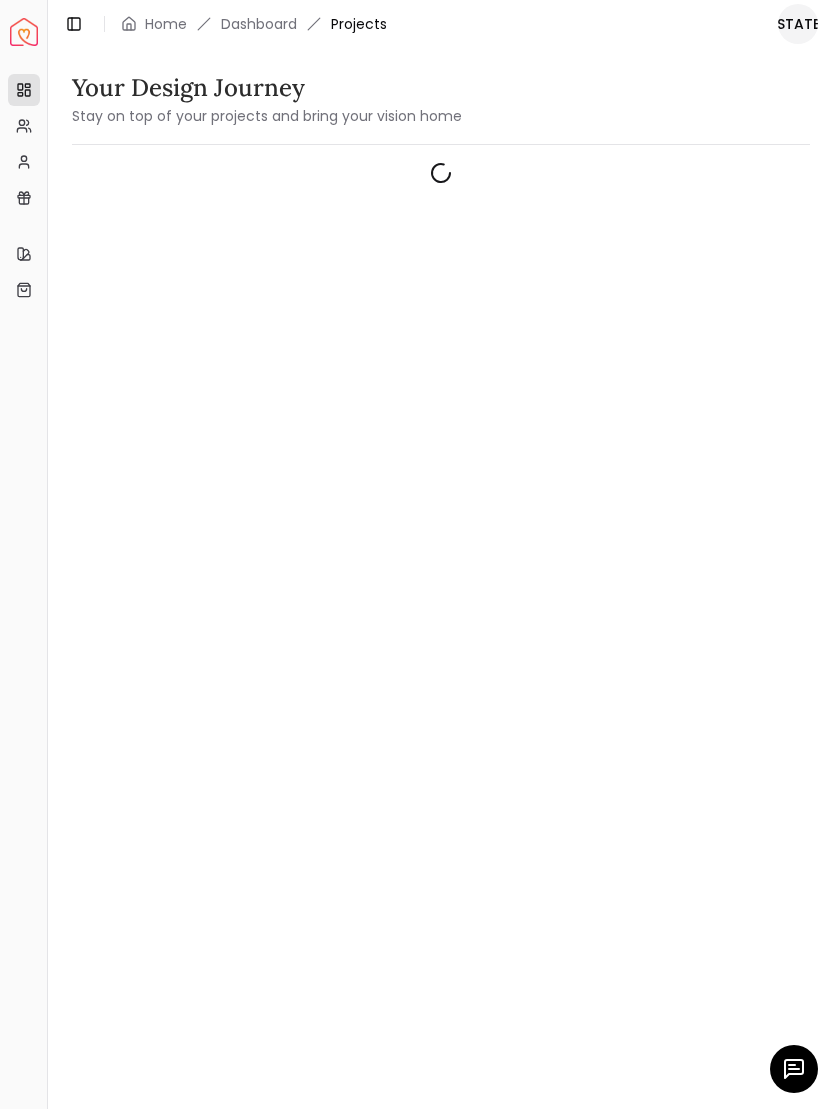 scroll, scrollTop: 0, scrollLeft: 0, axis: both 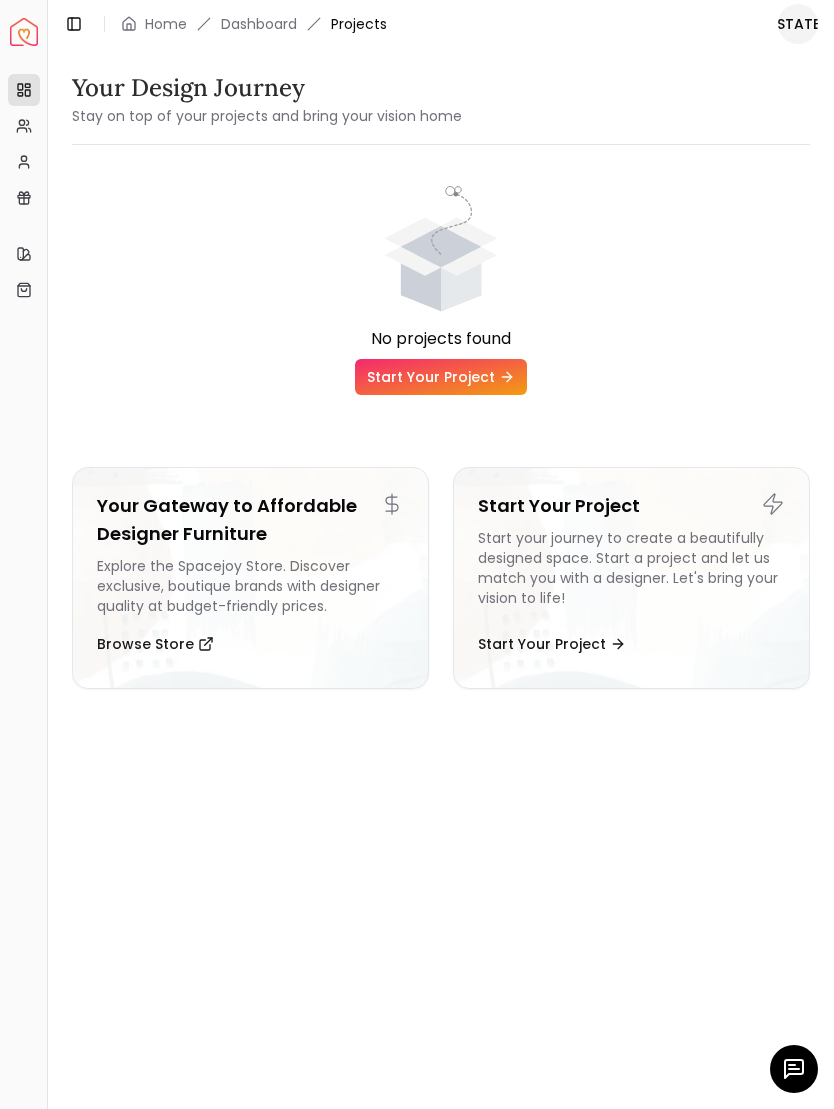 click on "Start Your Project" at bounding box center (441, 377) 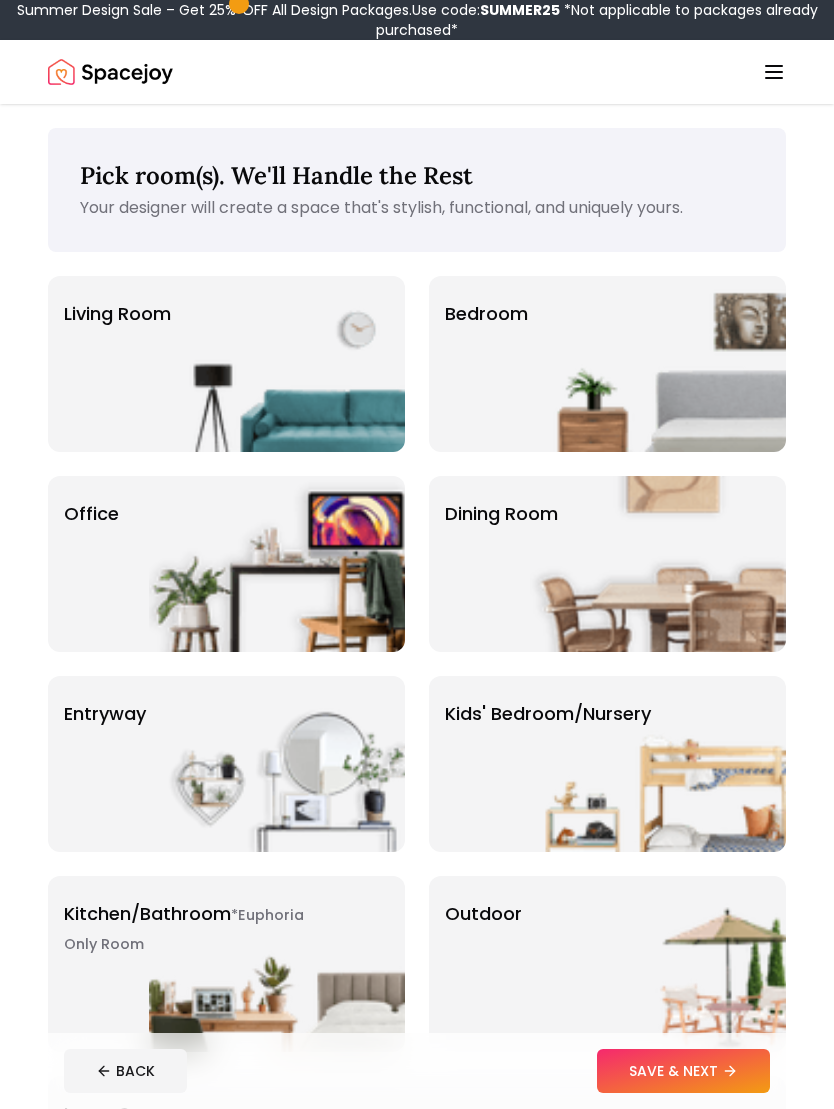 click at bounding box center (277, 364) 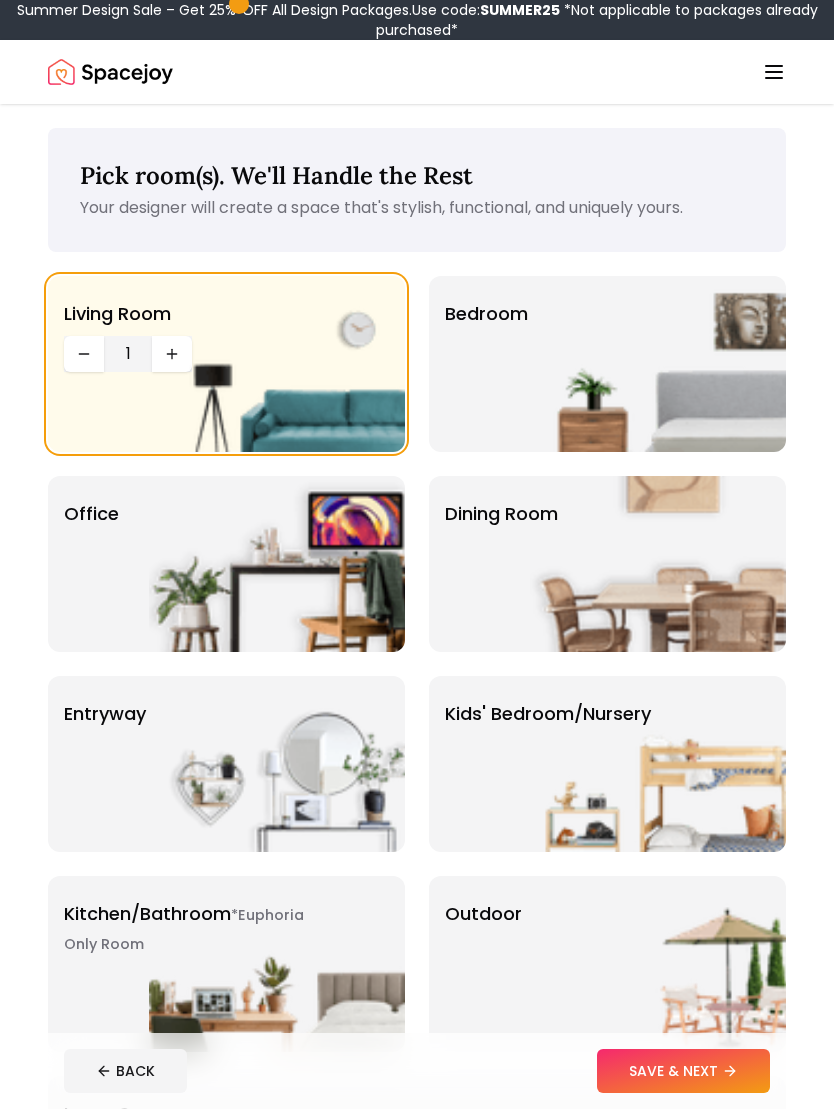 click on "SAVE & NEXT" at bounding box center (683, 1071) 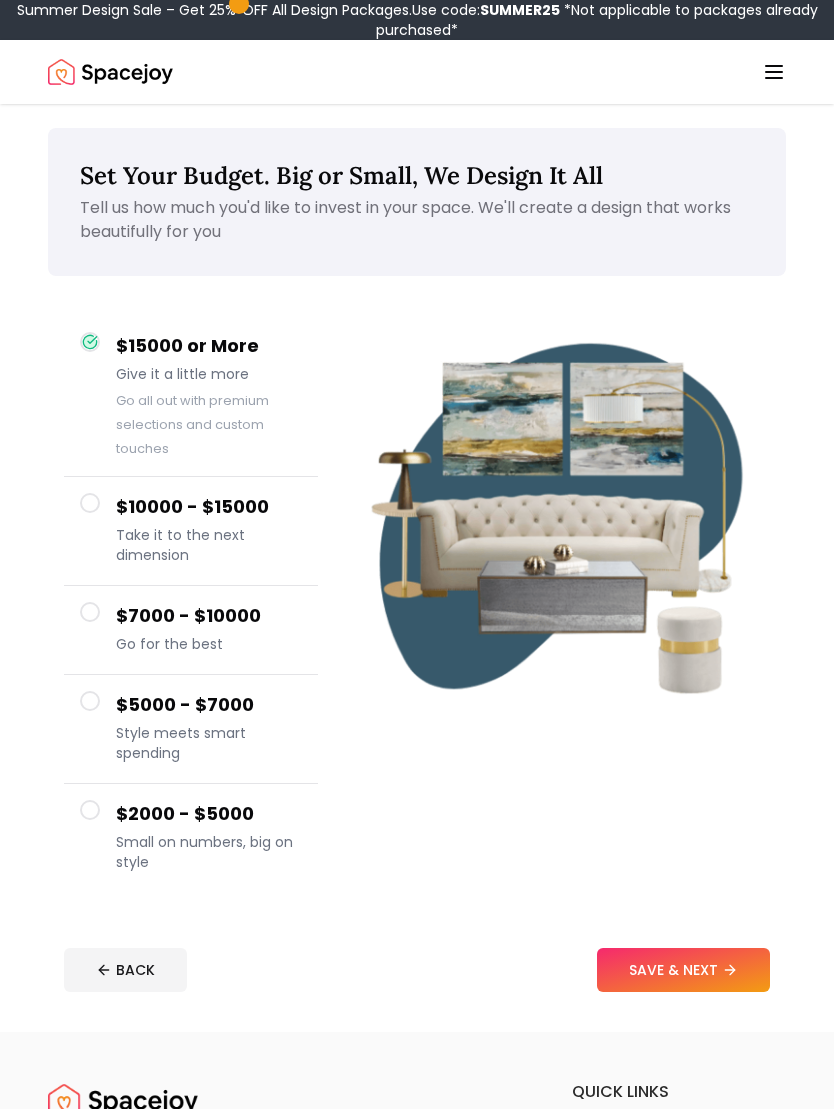 click at bounding box center (90, 810) 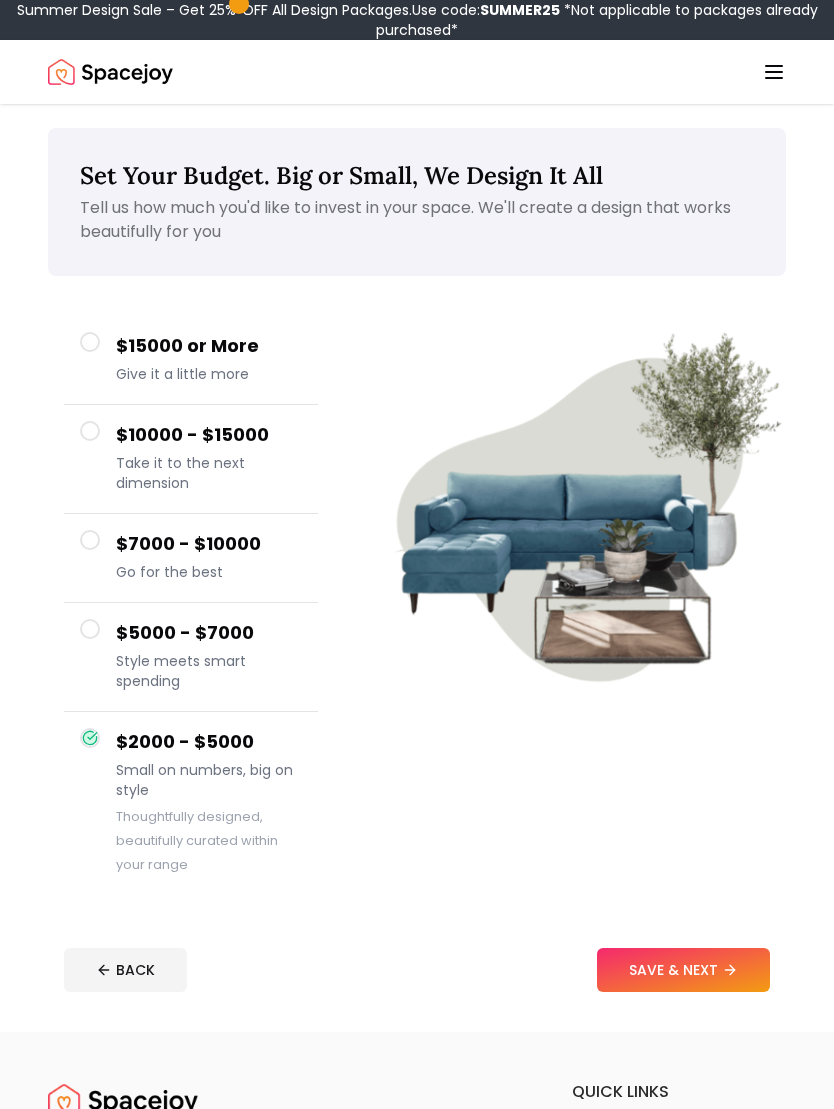 click 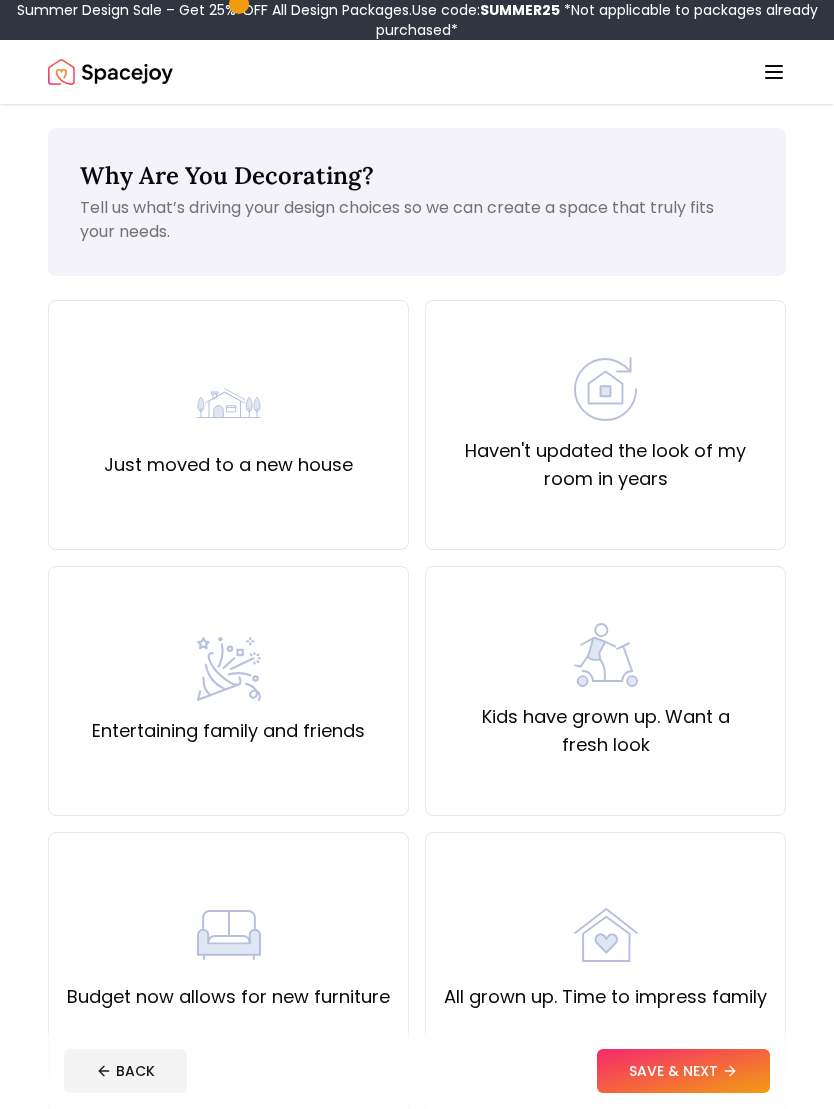 click on "Haven't updated the look of my room in years" at bounding box center [605, 425] 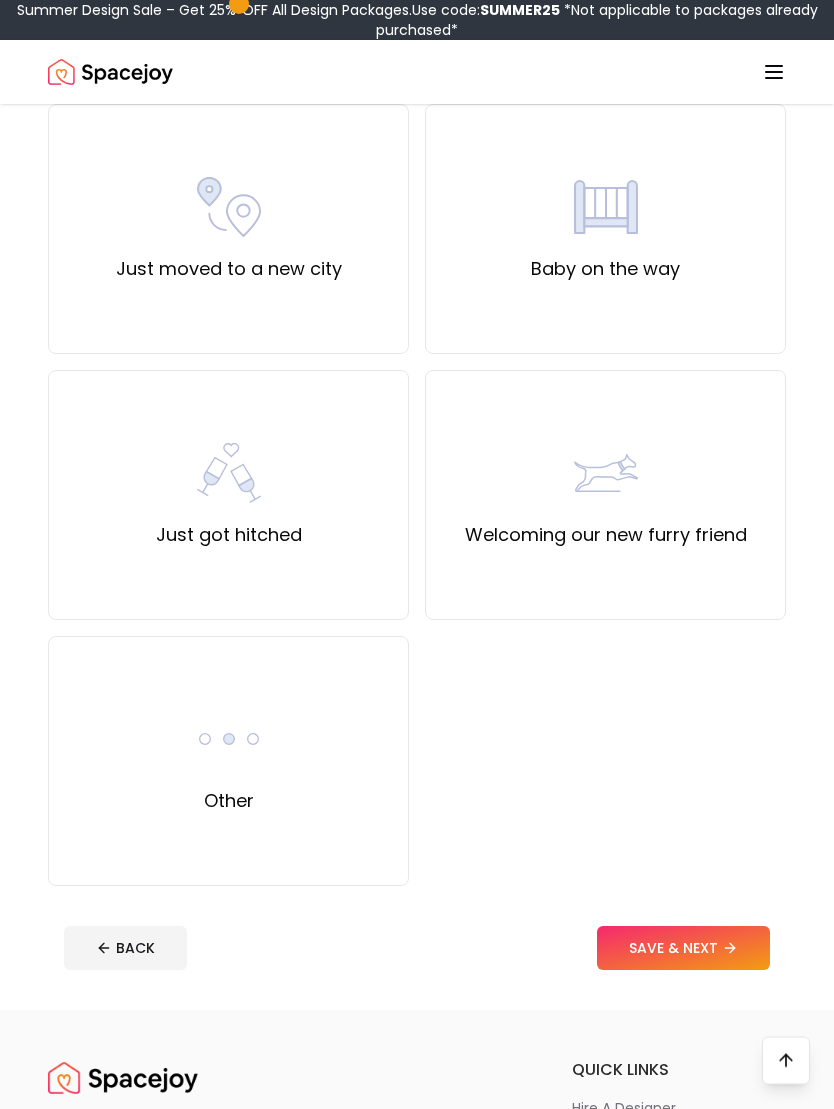 scroll, scrollTop: 994, scrollLeft: 0, axis: vertical 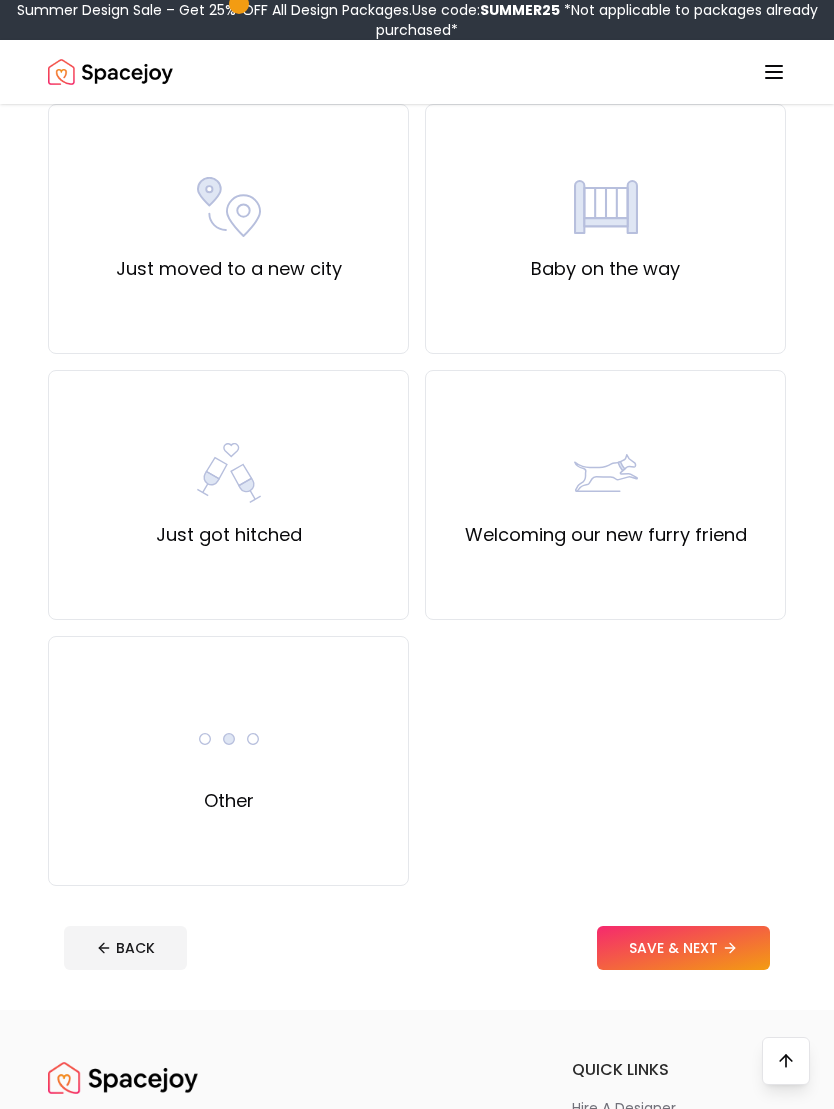 click on "SAVE & NEXT" at bounding box center [683, 948] 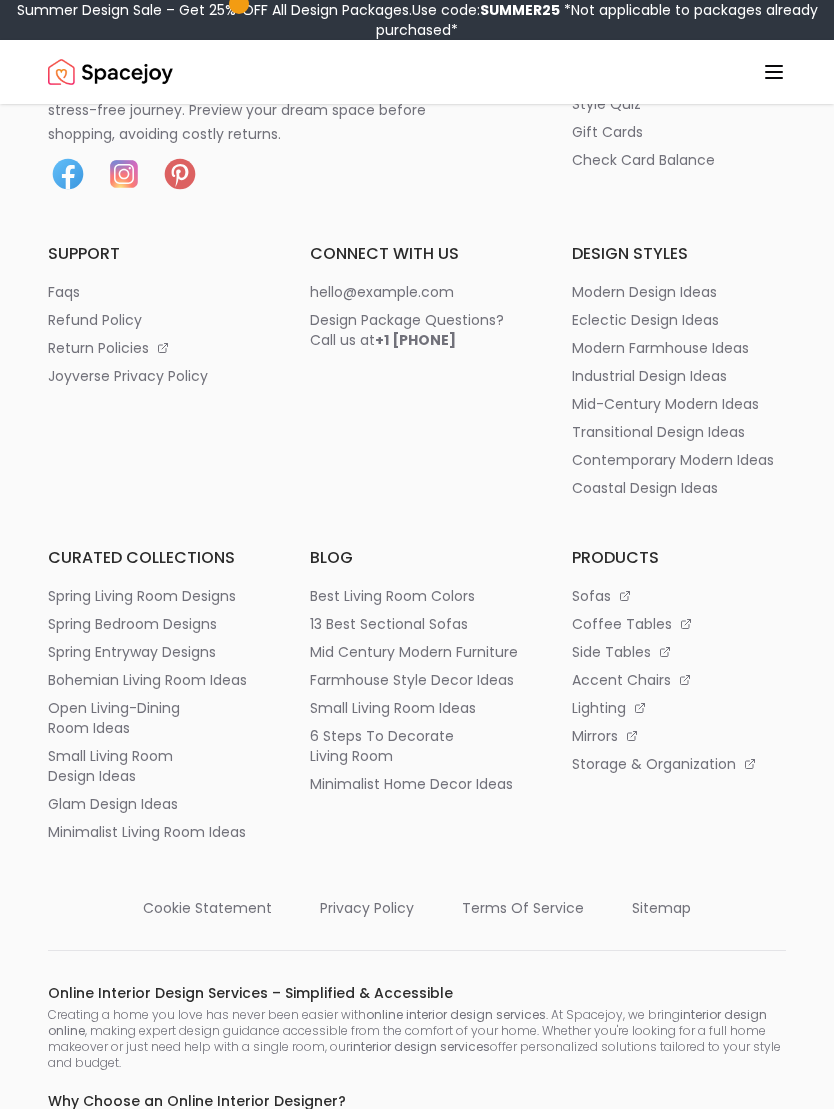 scroll, scrollTop: 0, scrollLeft: 0, axis: both 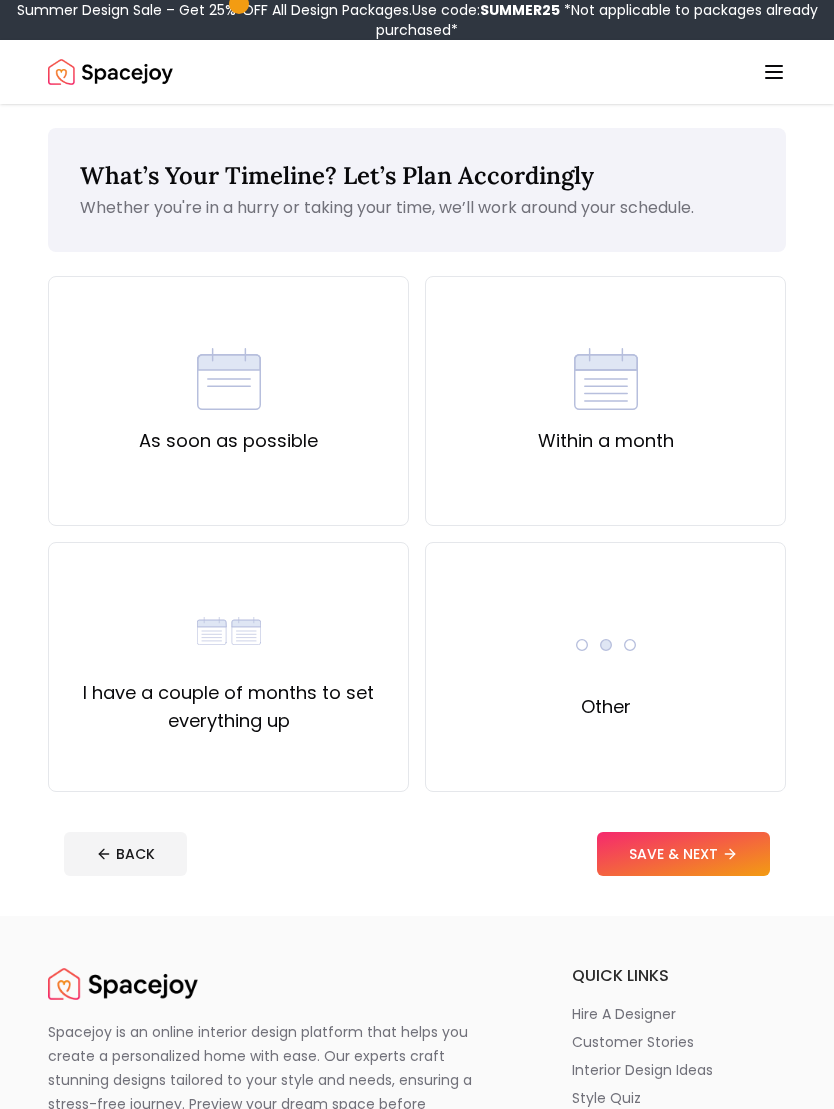 click on "As soon as possible" at bounding box center [228, 401] 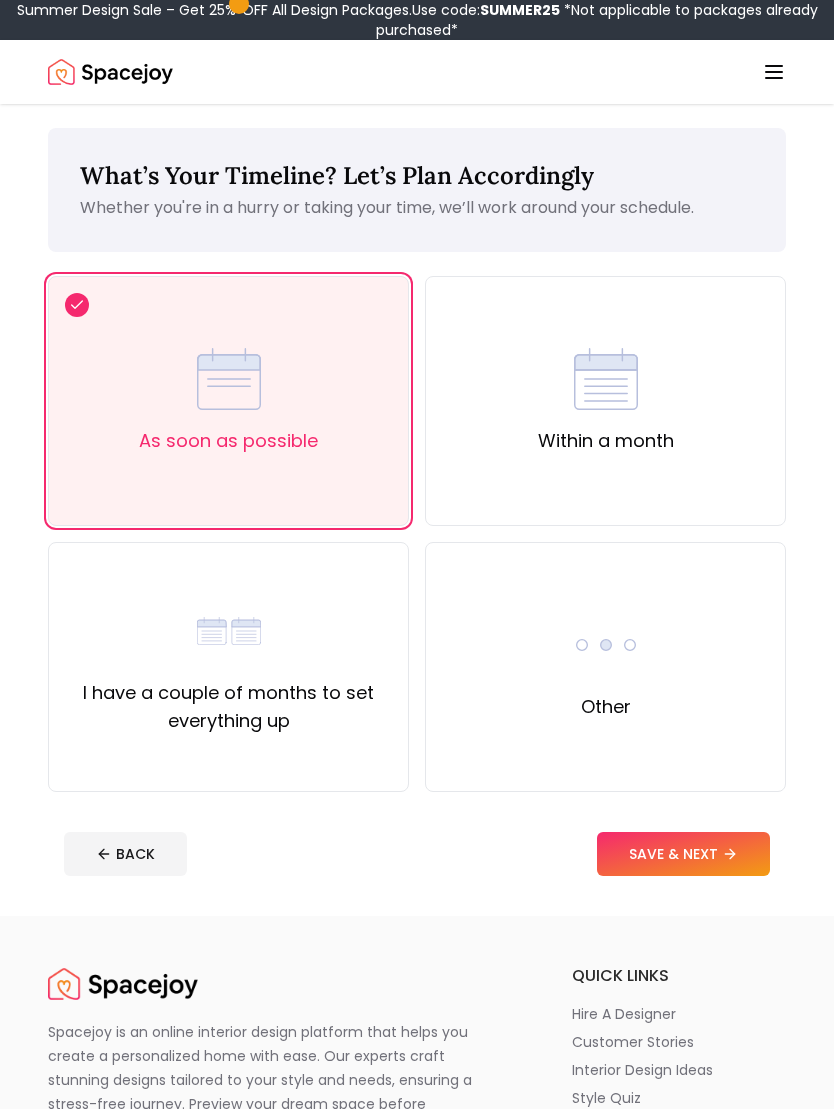 click 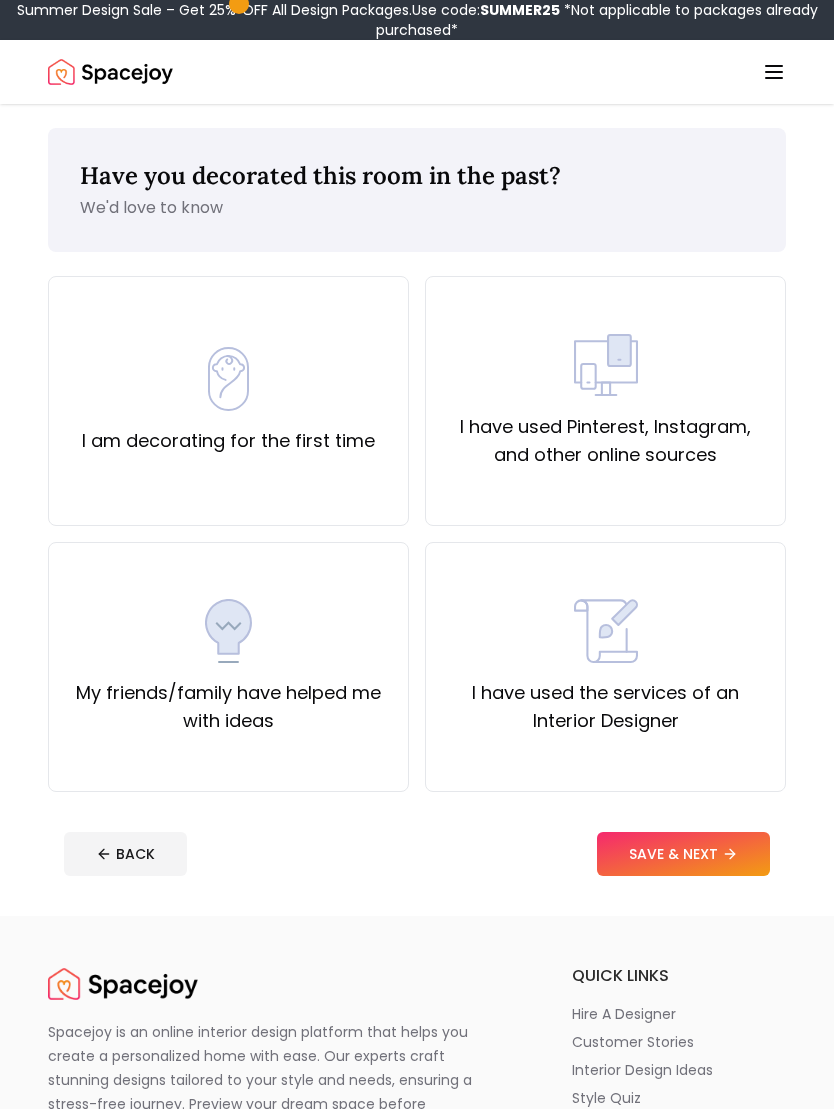 click on "I am decorating for the first time" at bounding box center [228, 401] 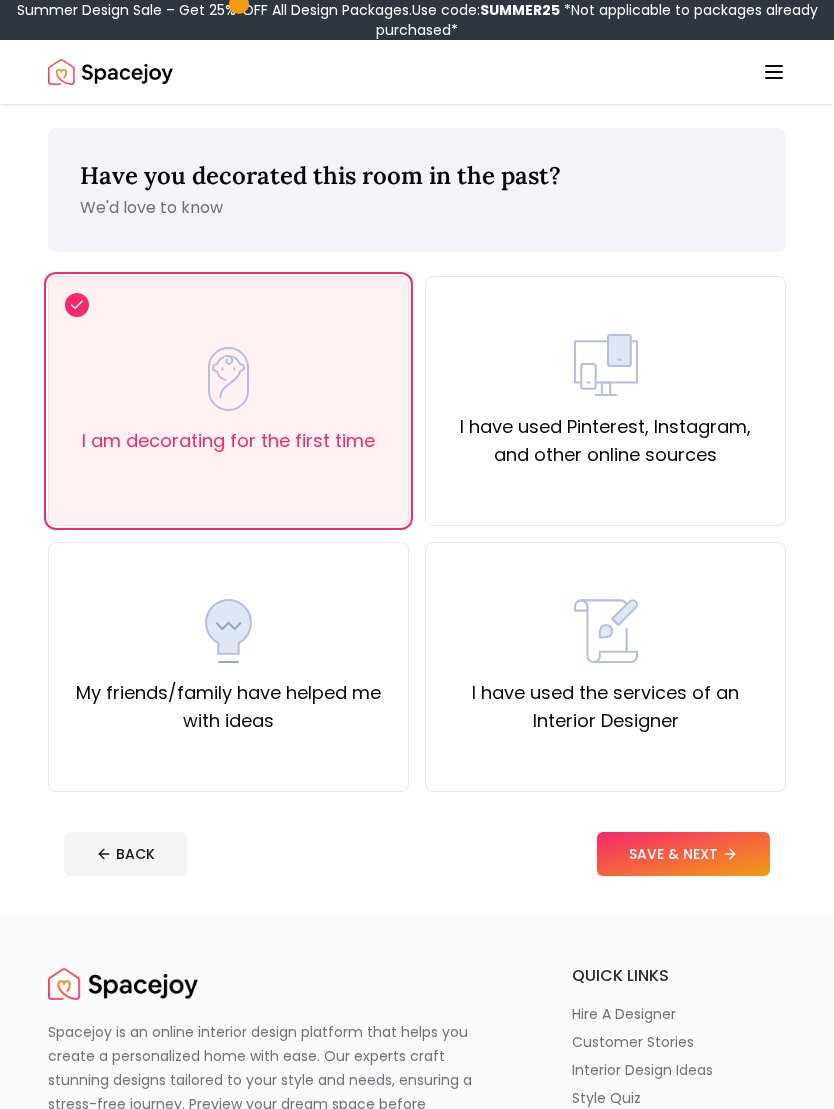 click on "SAVE & NEXT" at bounding box center (683, 854) 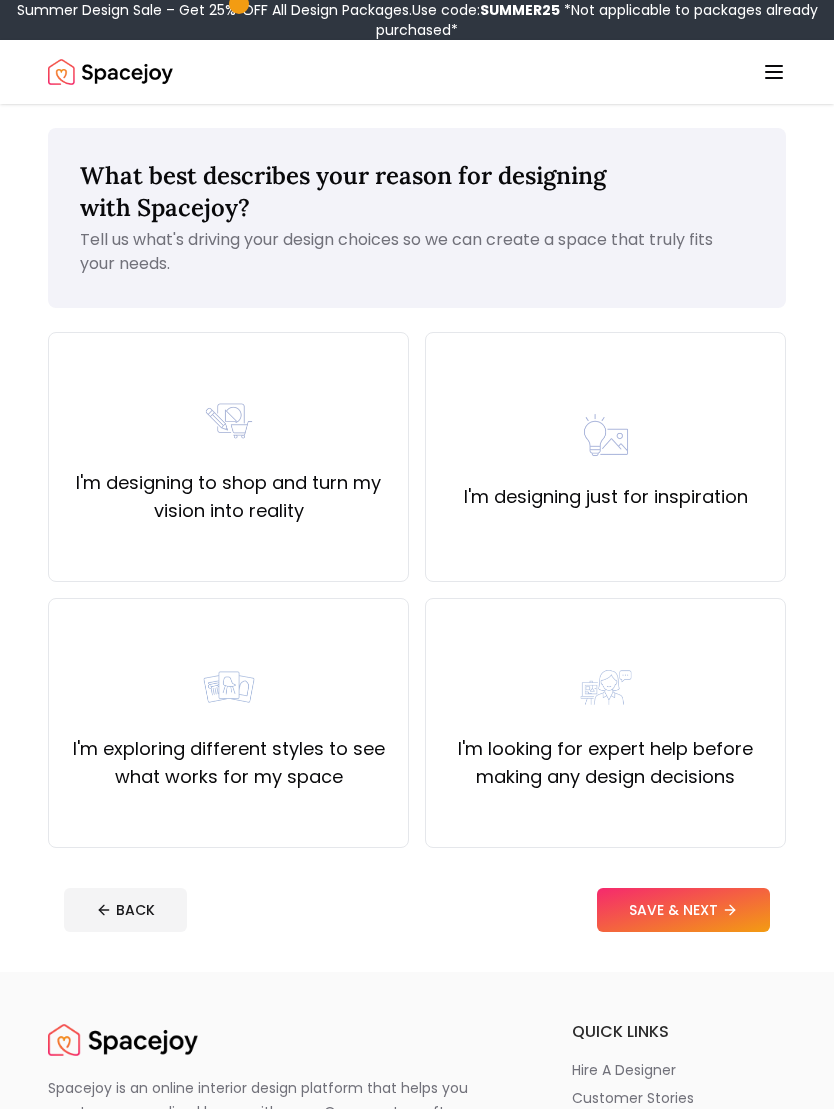 scroll, scrollTop: 2, scrollLeft: 0, axis: vertical 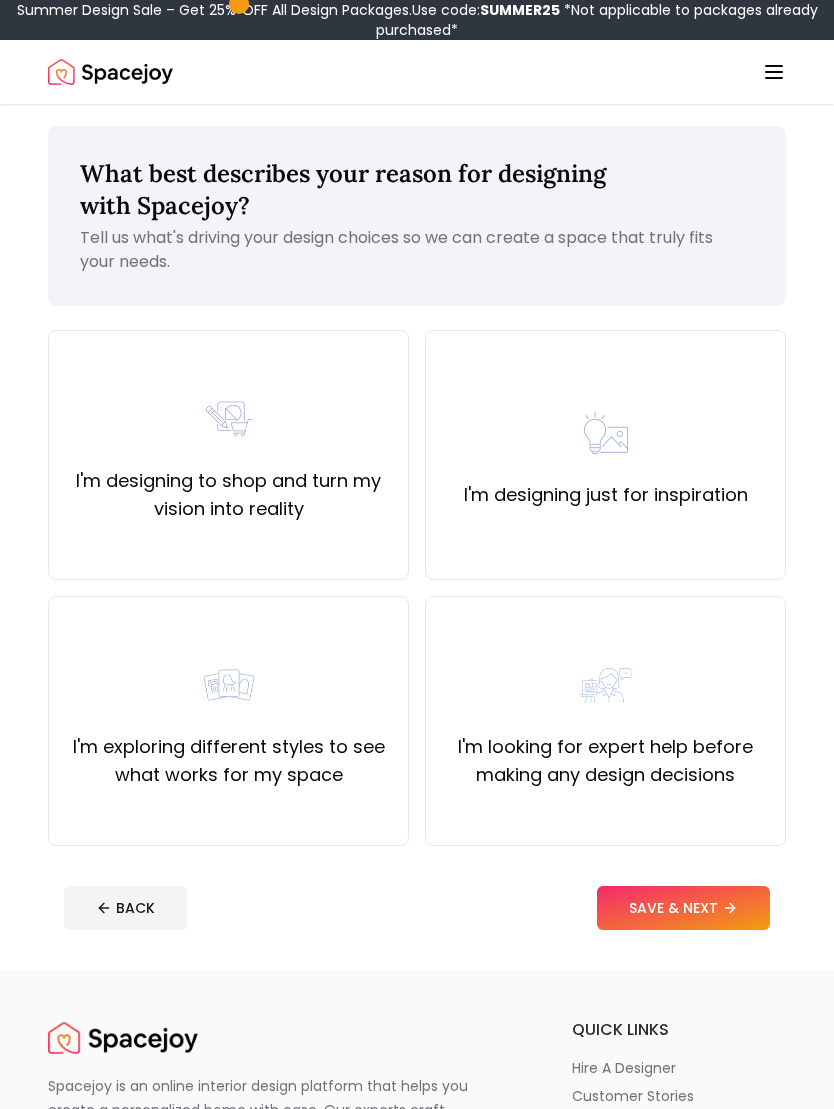 click on "SAVE & NEXT" at bounding box center (683, 908) 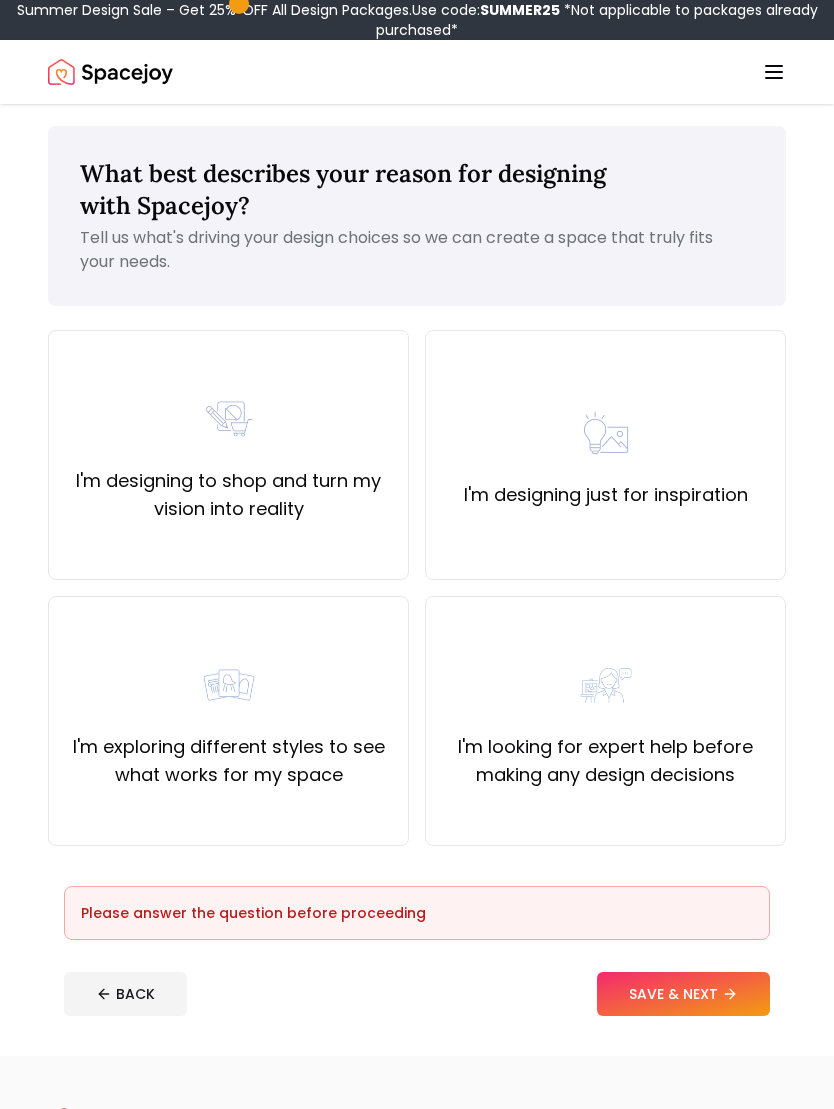 scroll, scrollTop: 0, scrollLeft: 0, axis: both 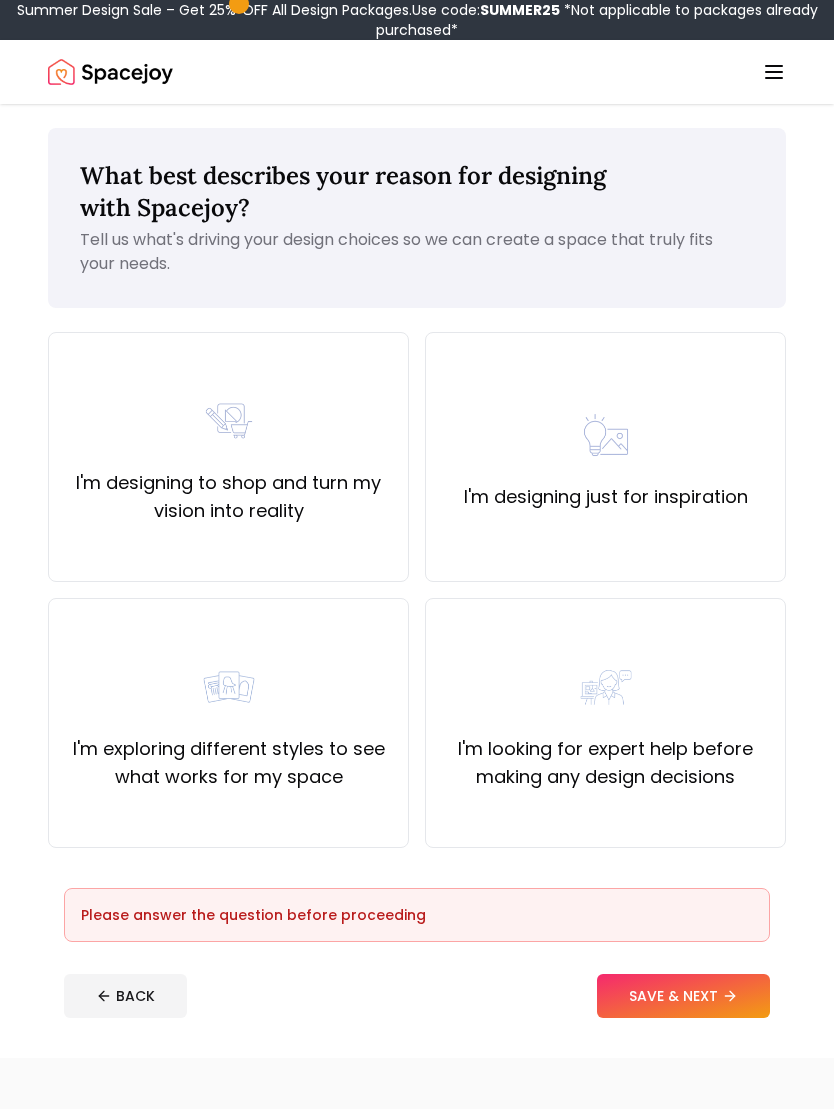 click on "I'm exploring different styles to see what works for my space" at bounding box center (228, 763) 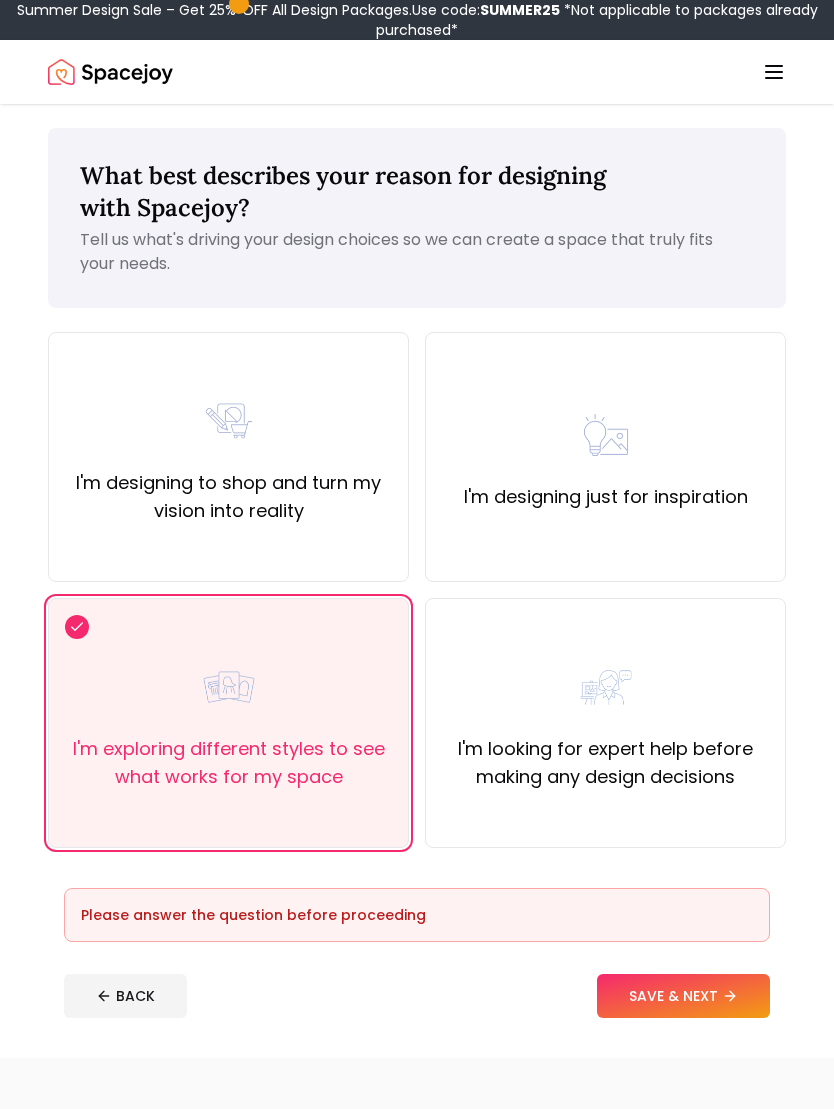 click on "SAVE & NEXT" at bounding box center [683, 996] 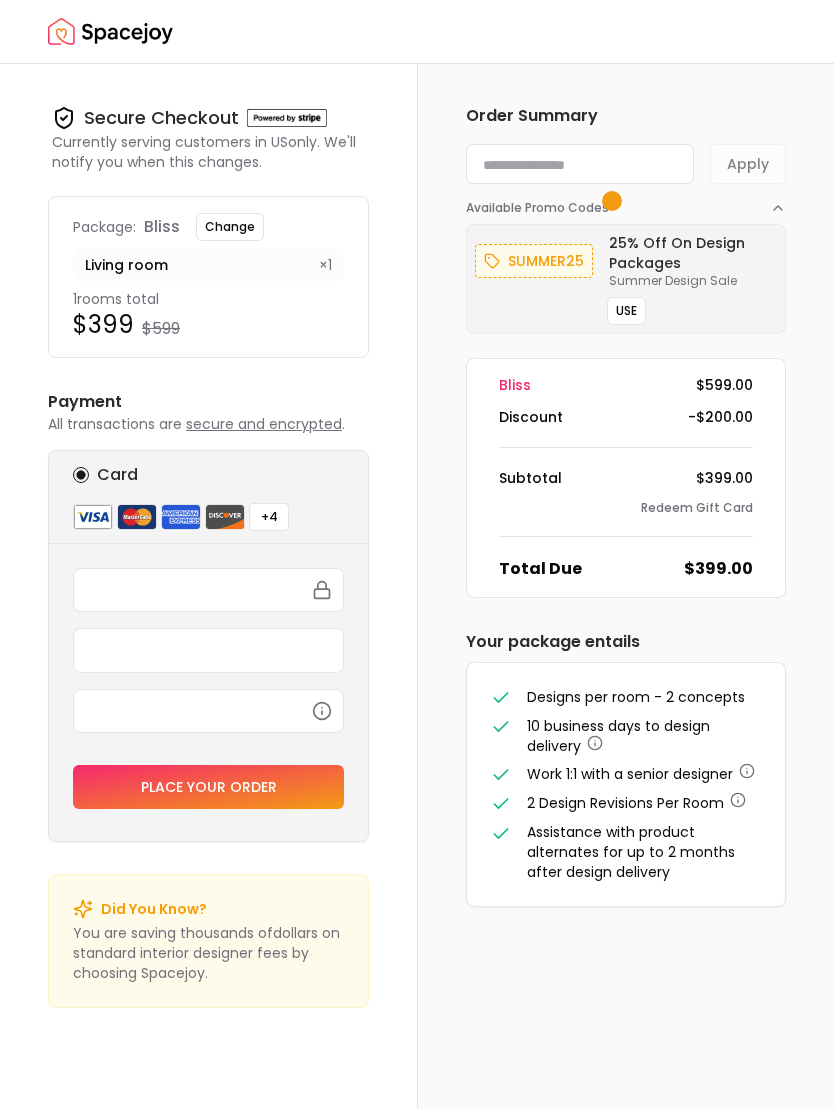click at bounding box center (208, 590) 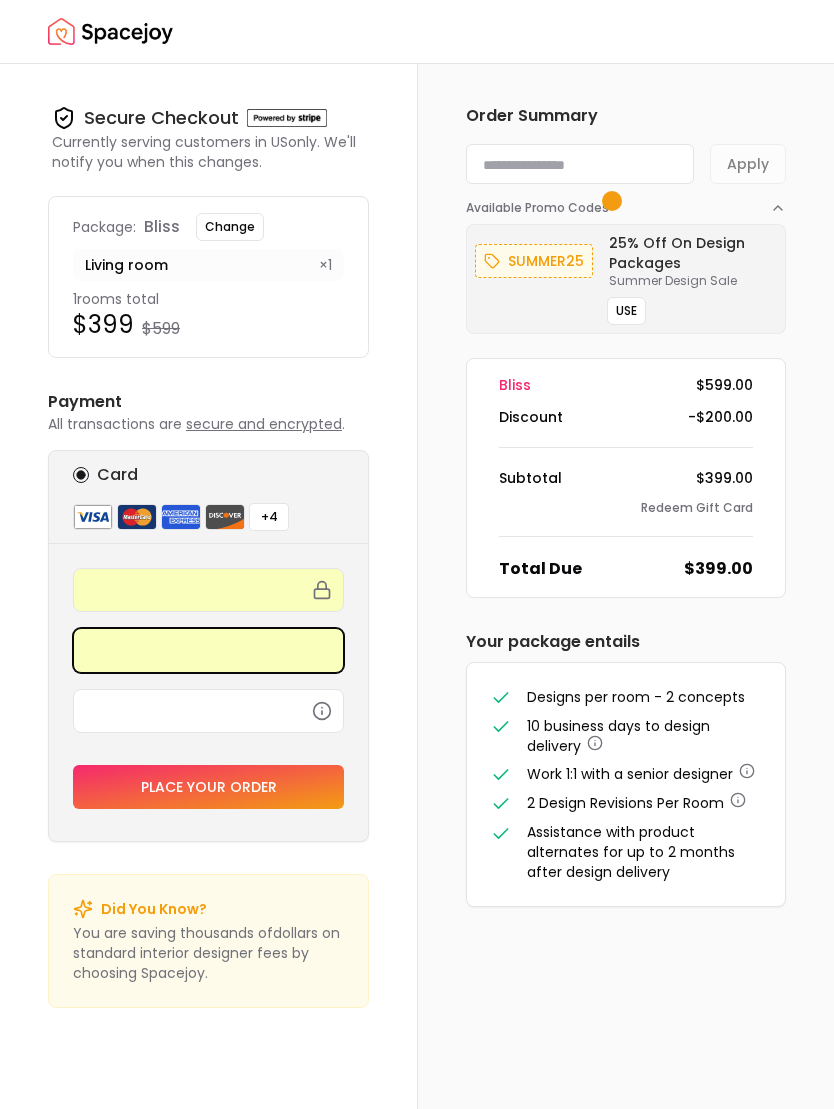 click at bounding box center [208, 711] 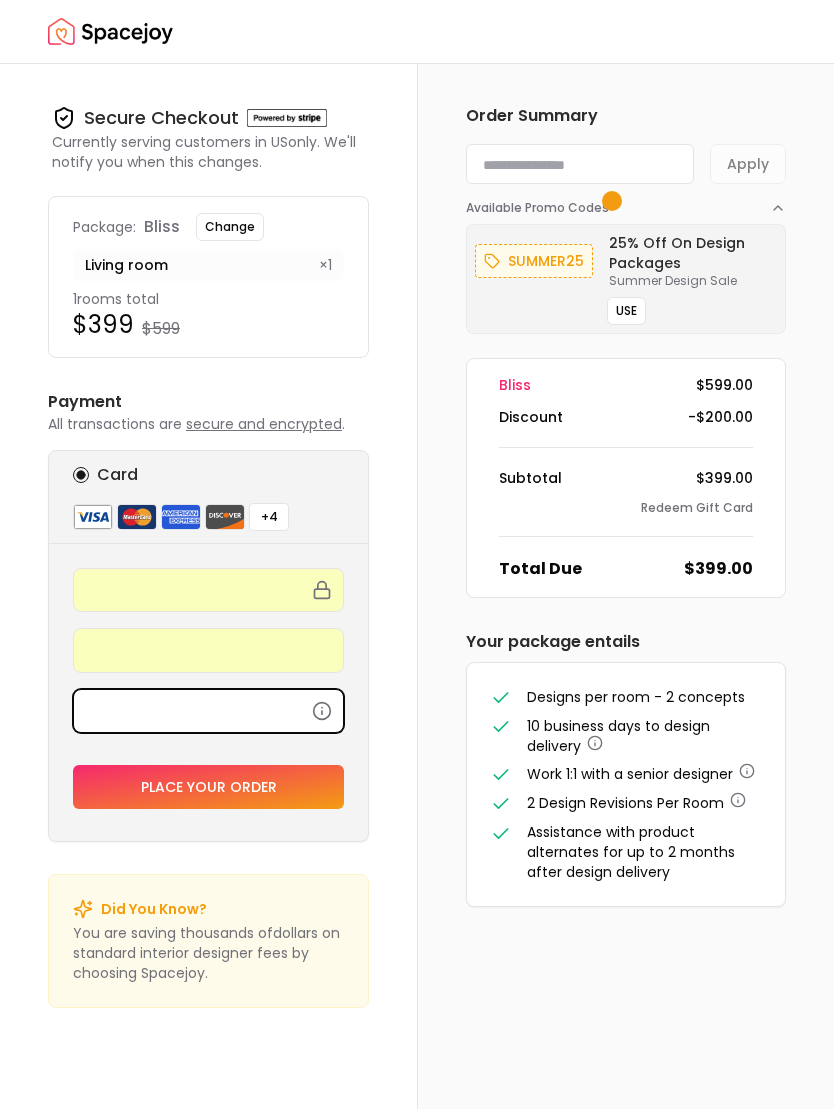 click at bounding box center (208, 711) 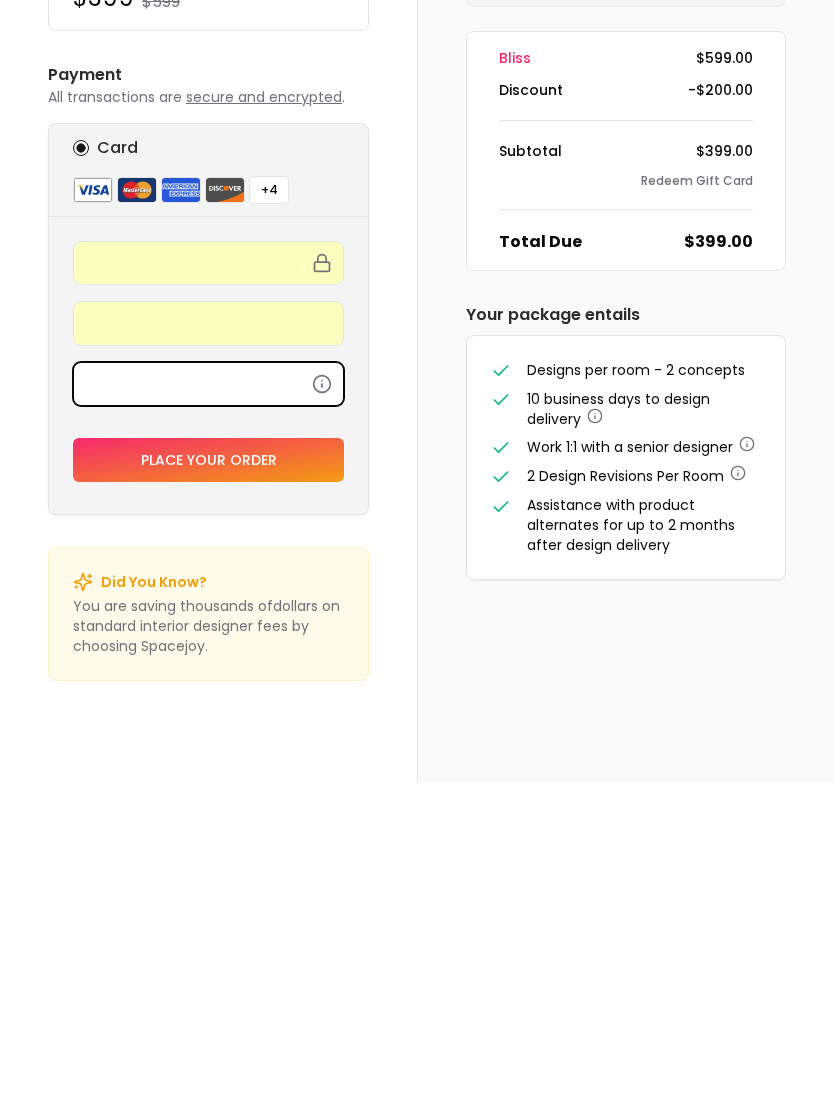 click on "Place your order" at bounding box center [208, 787] 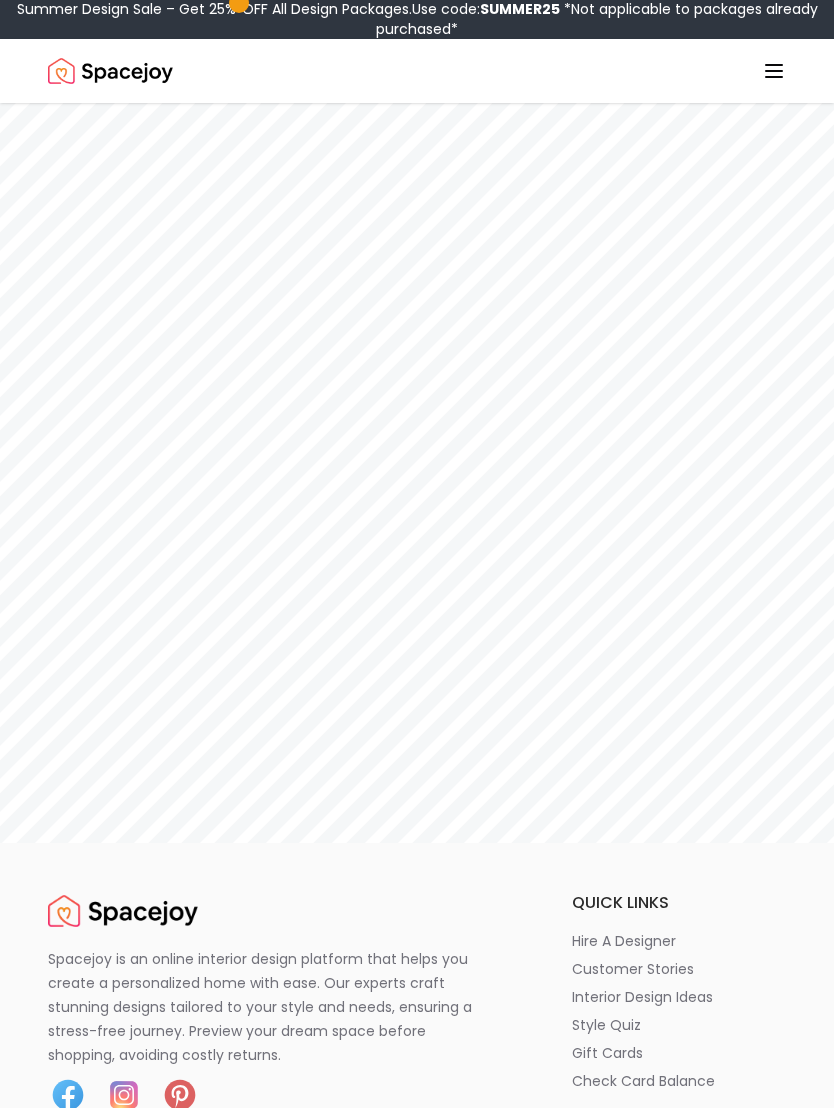 scroll, scrollTop: 37, scrollLeft: 0, axis: vertical 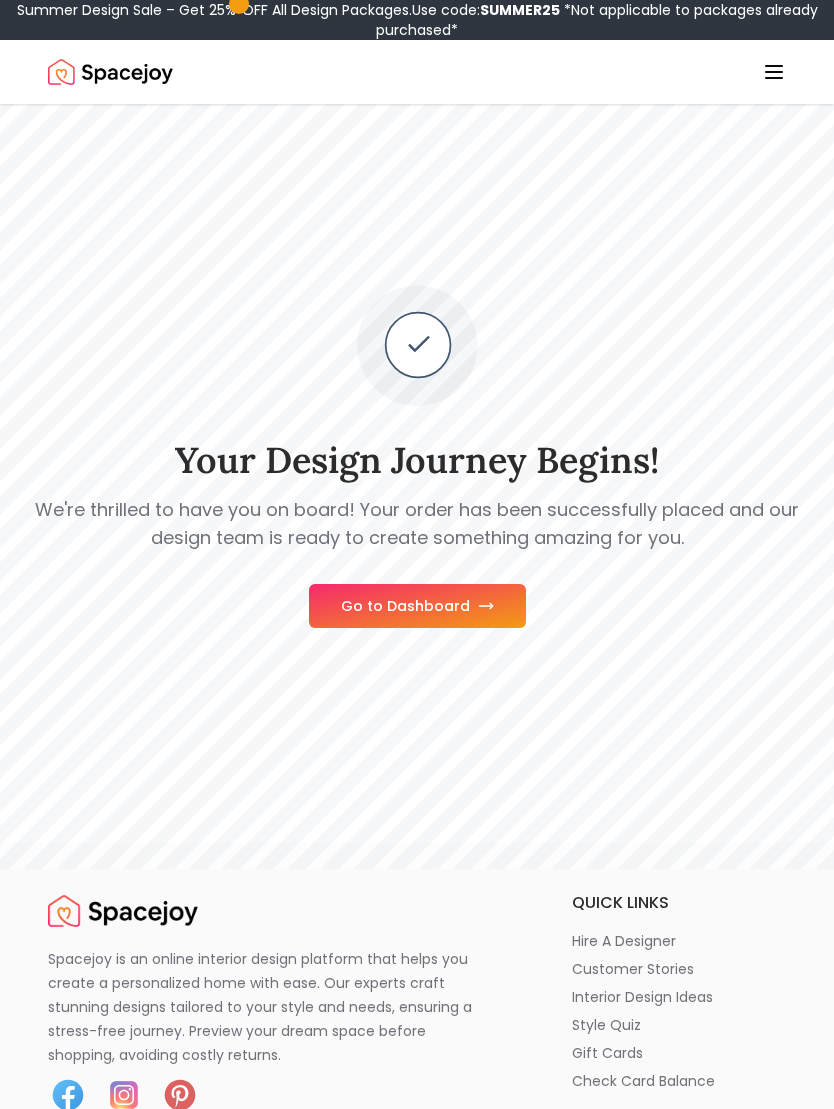 click on "Go to Dashboard" at bounding box center (417, 606) 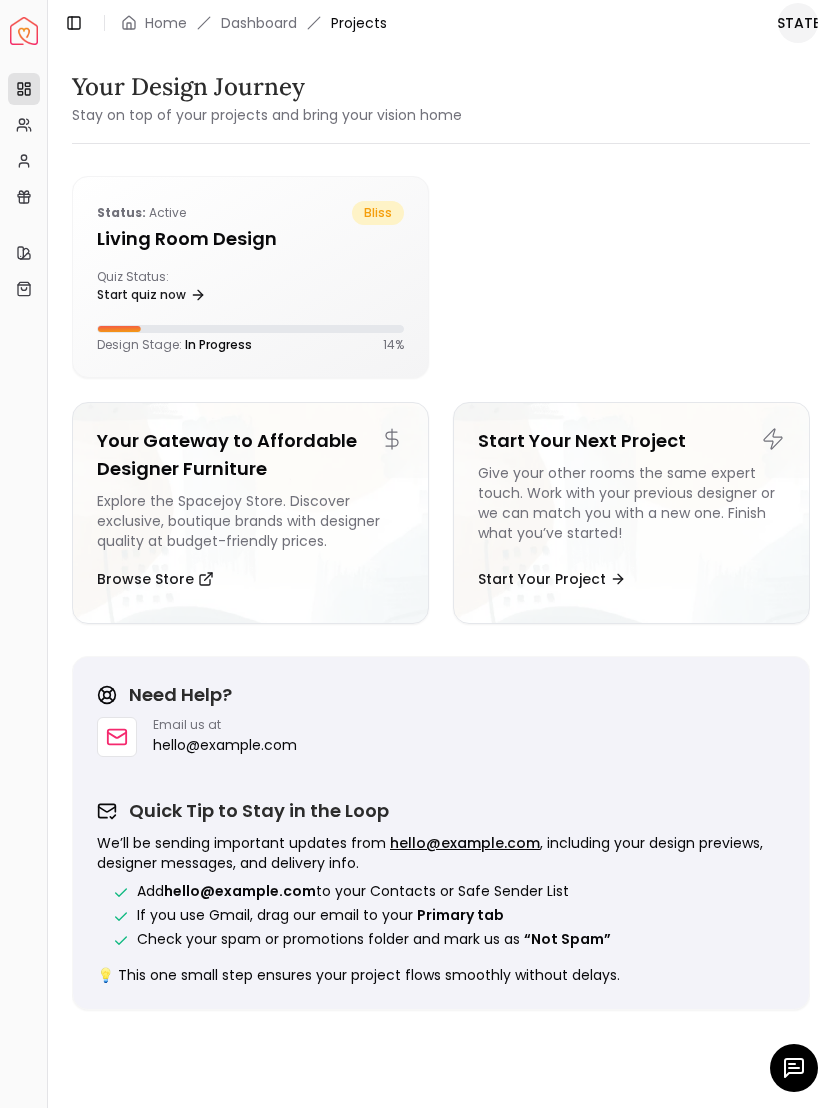 click on "Start quiz now" at bounding box center (151, 296) 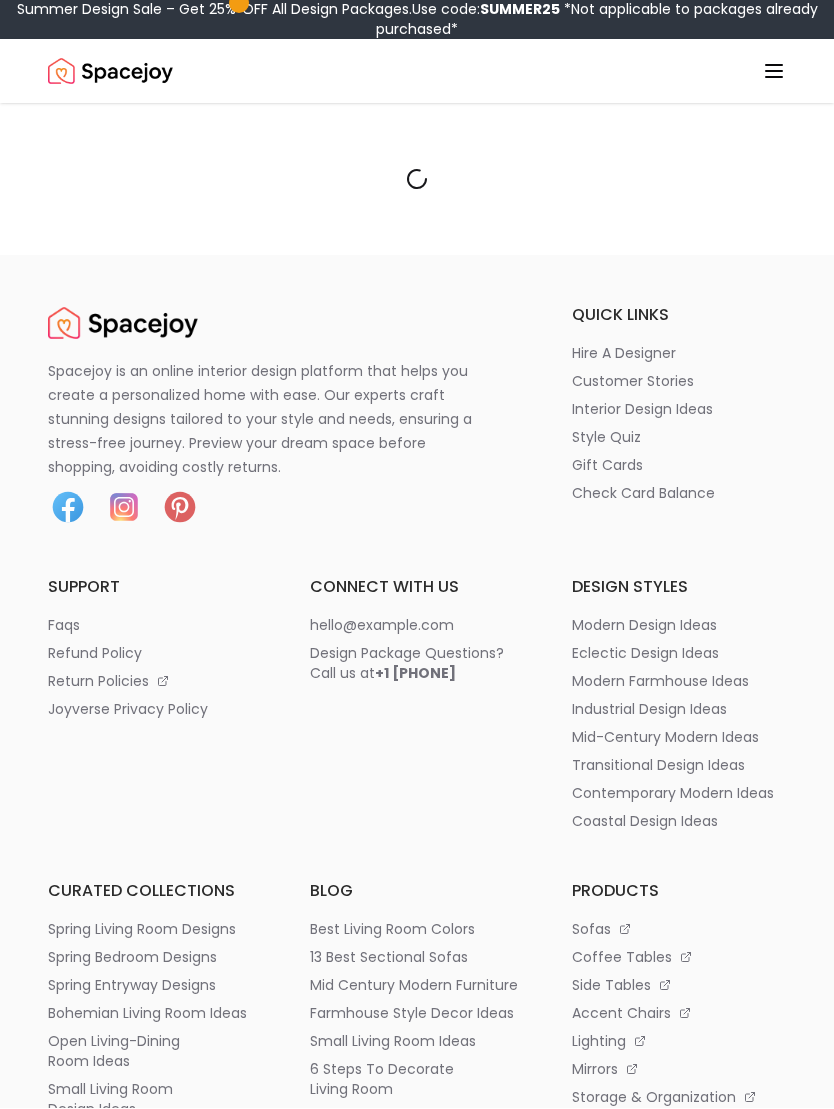 scroll, scrollTop: 1, scrollLeft: 0, axis: vertical 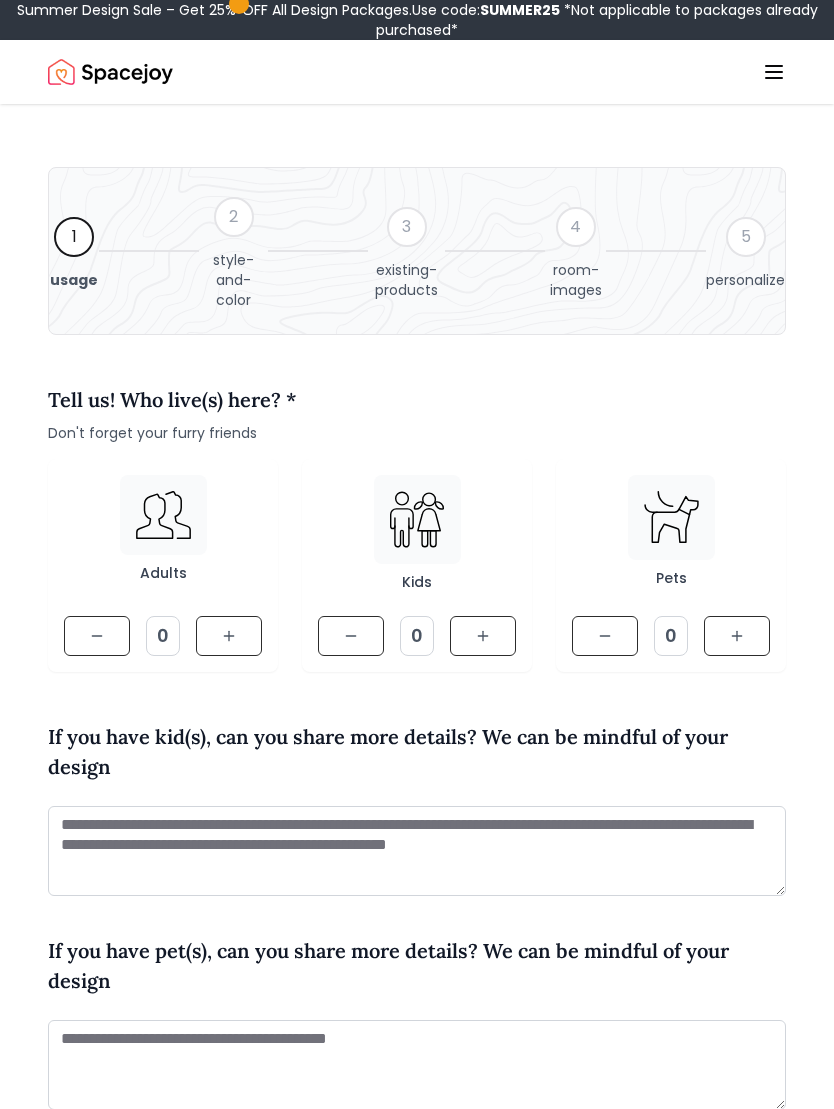 click at bounding box center (229, 636) 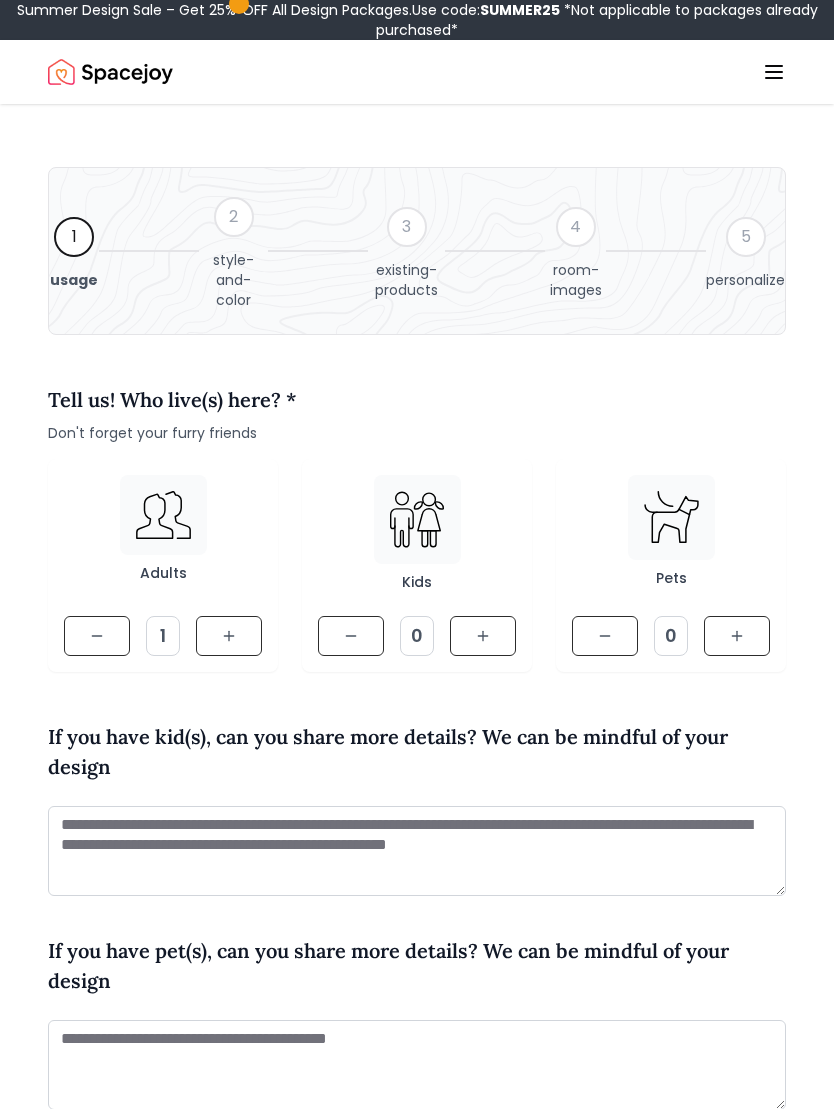 click at bounding box center (229, 636) 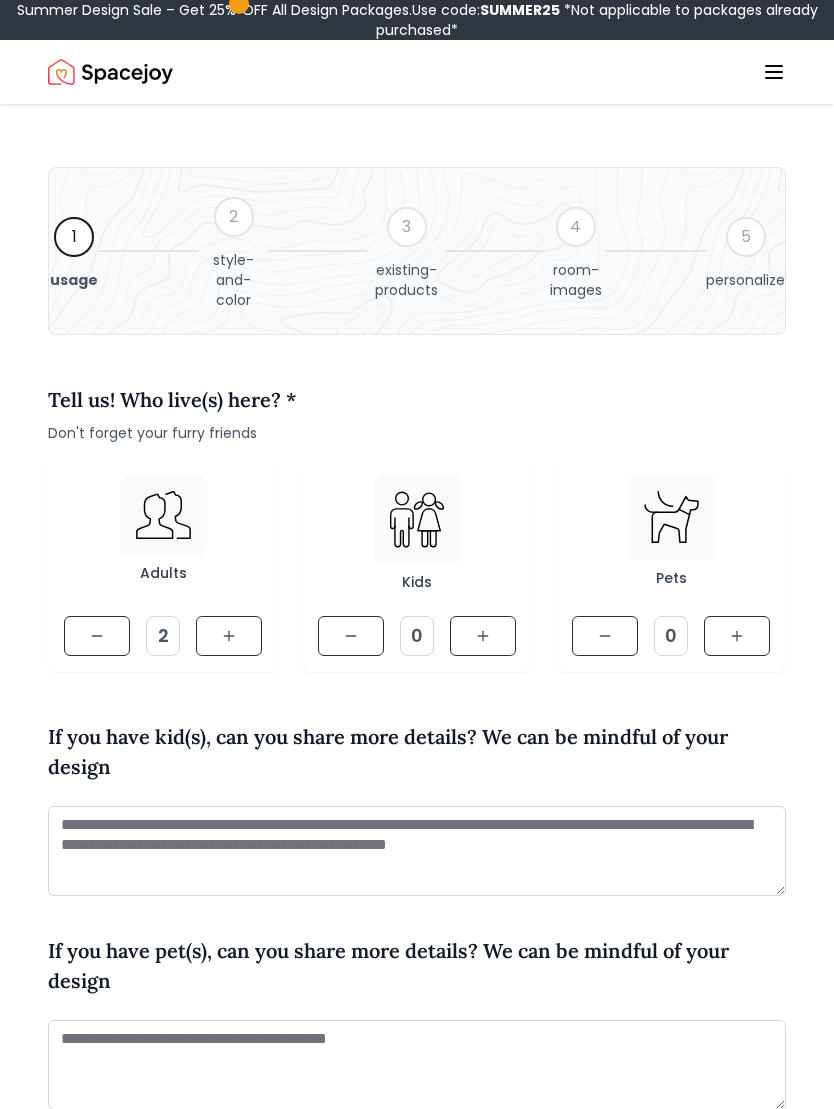 click at bounding box center [737, 636] 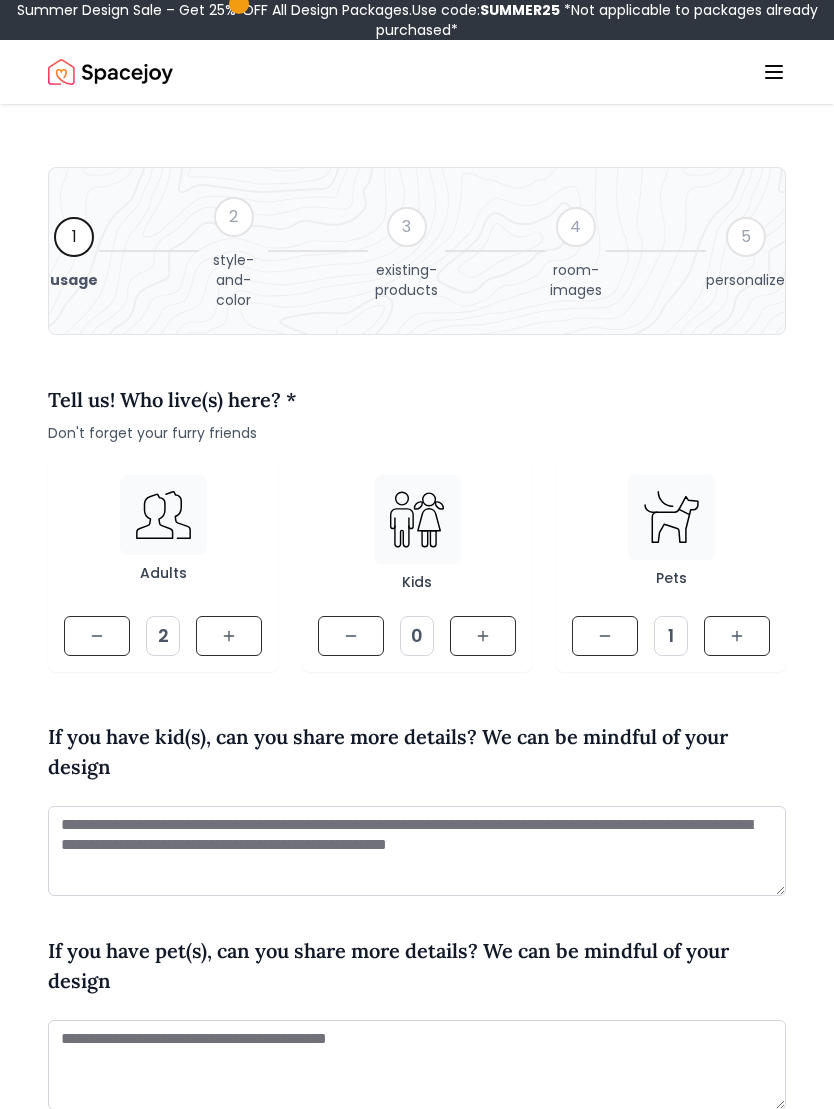 click at bounding box center (737, 636) 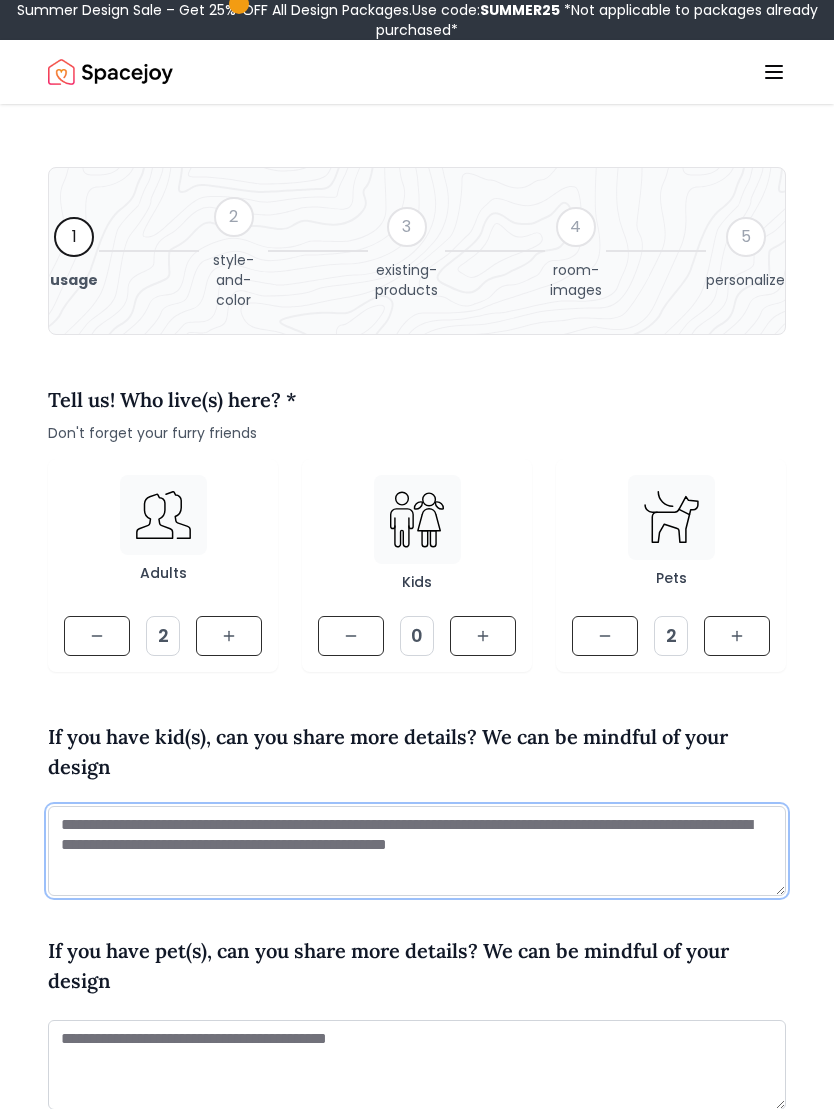 click at bounding box center [417, 851] 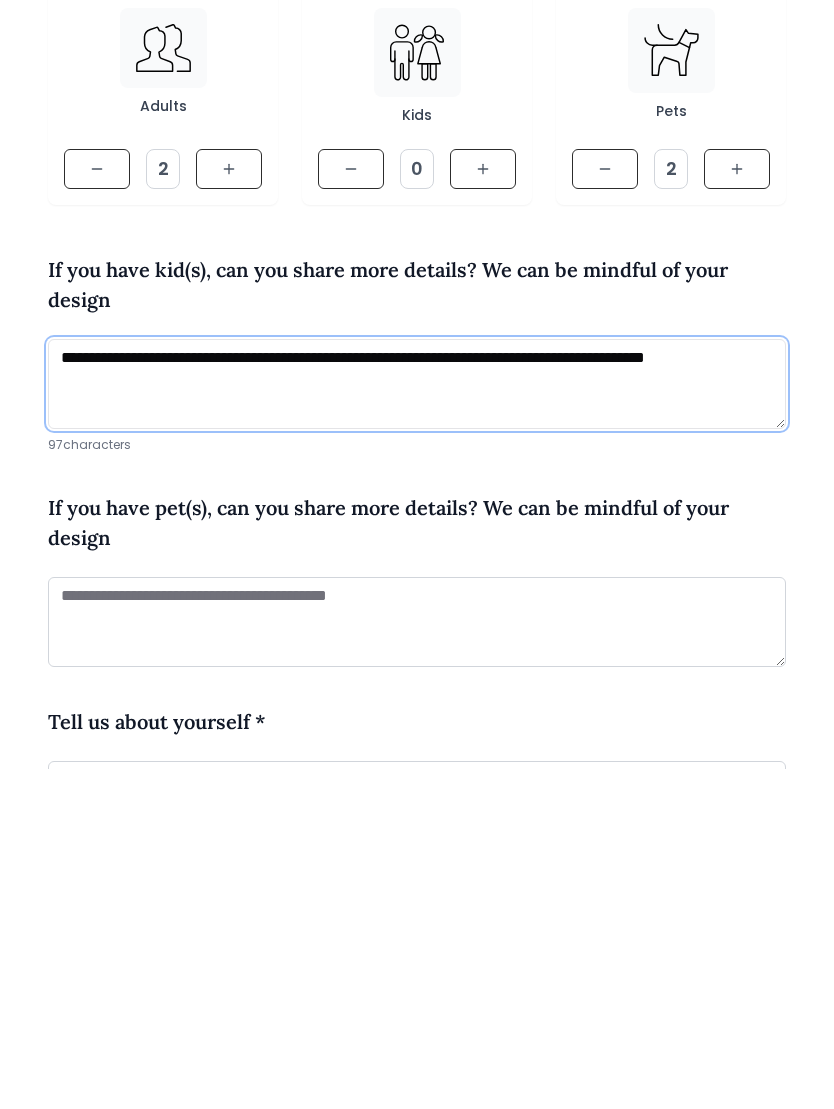 type on "**********" 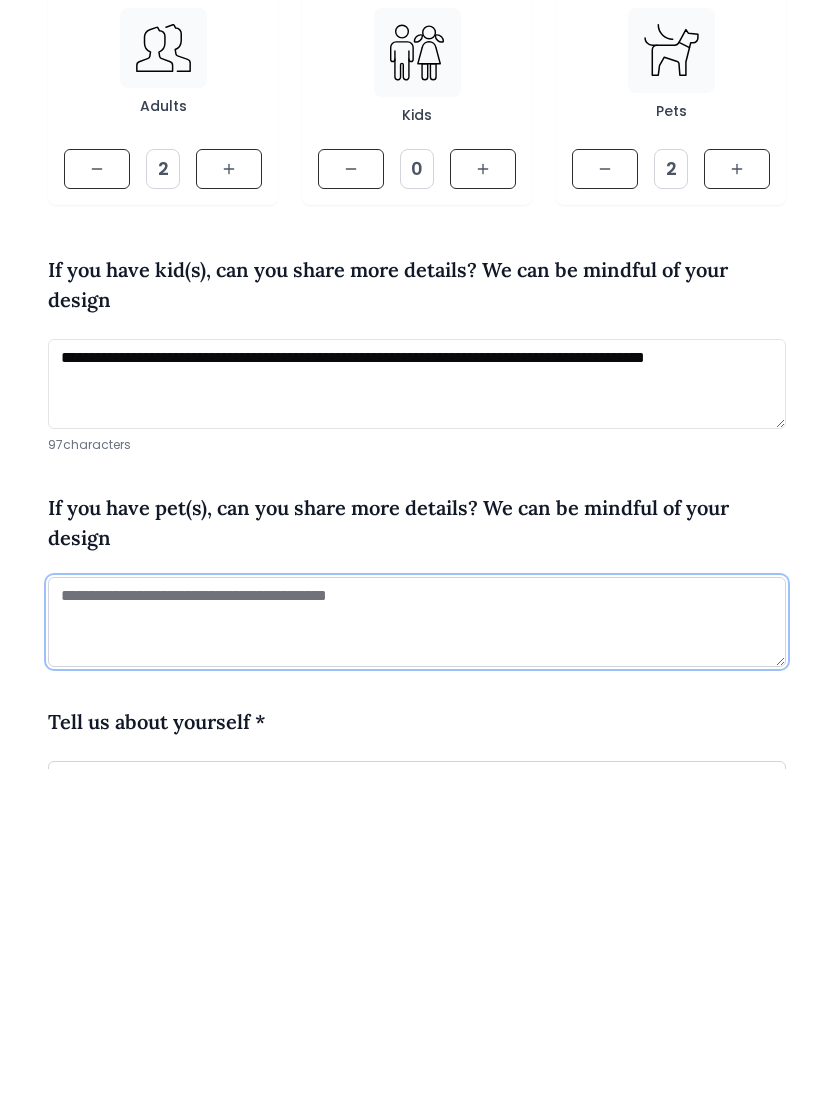 click at bounding box center (417, 963) 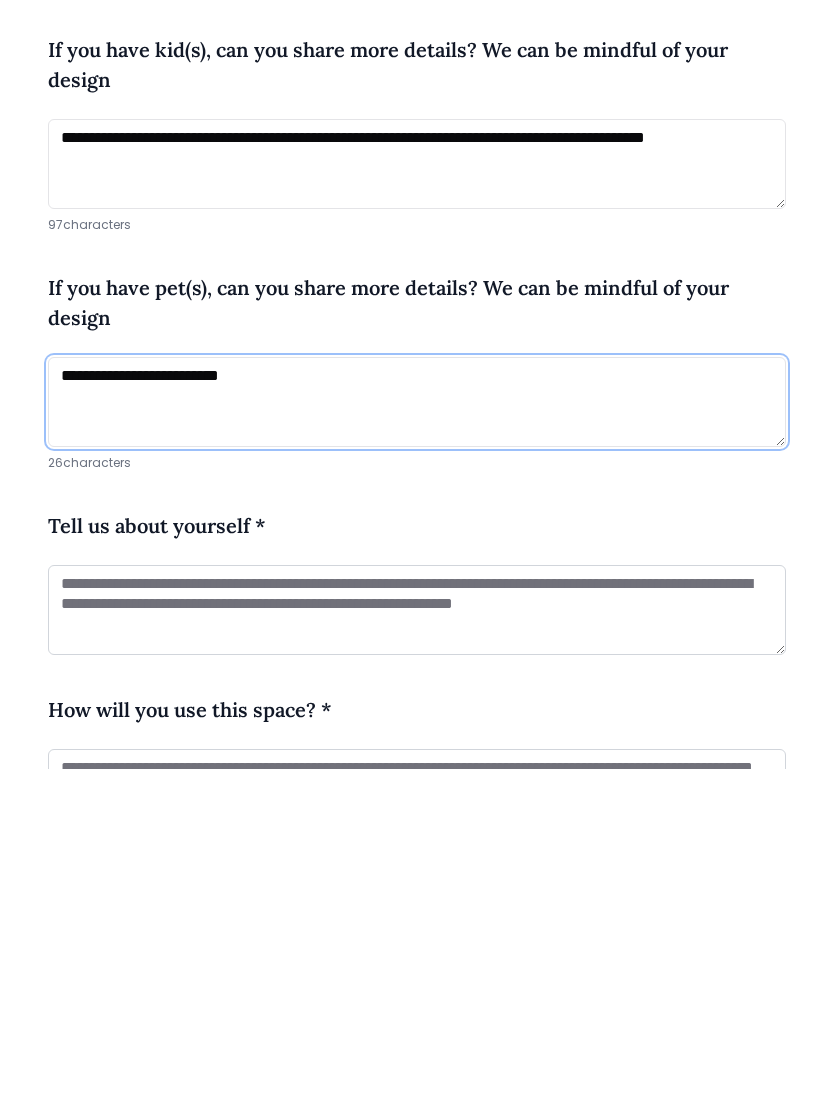 scroll, scrollTop: 350, scrollLeft: 0, axis: vertical 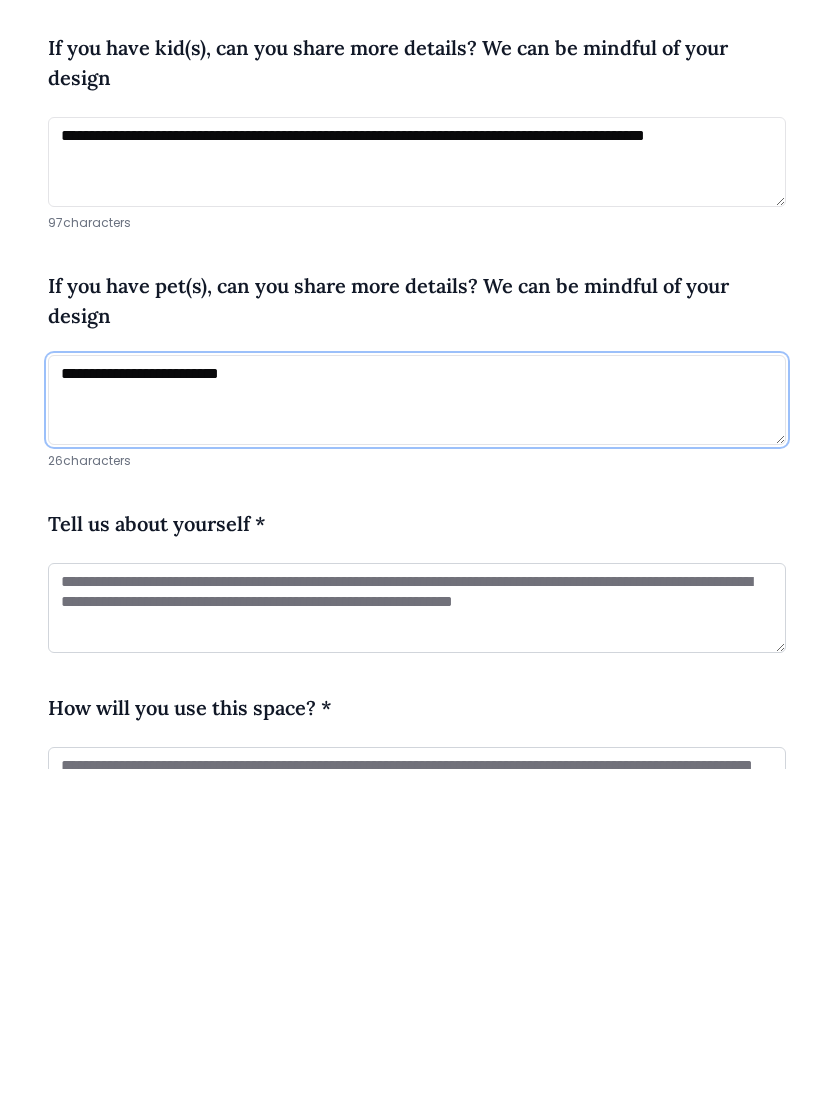 type on "**********" 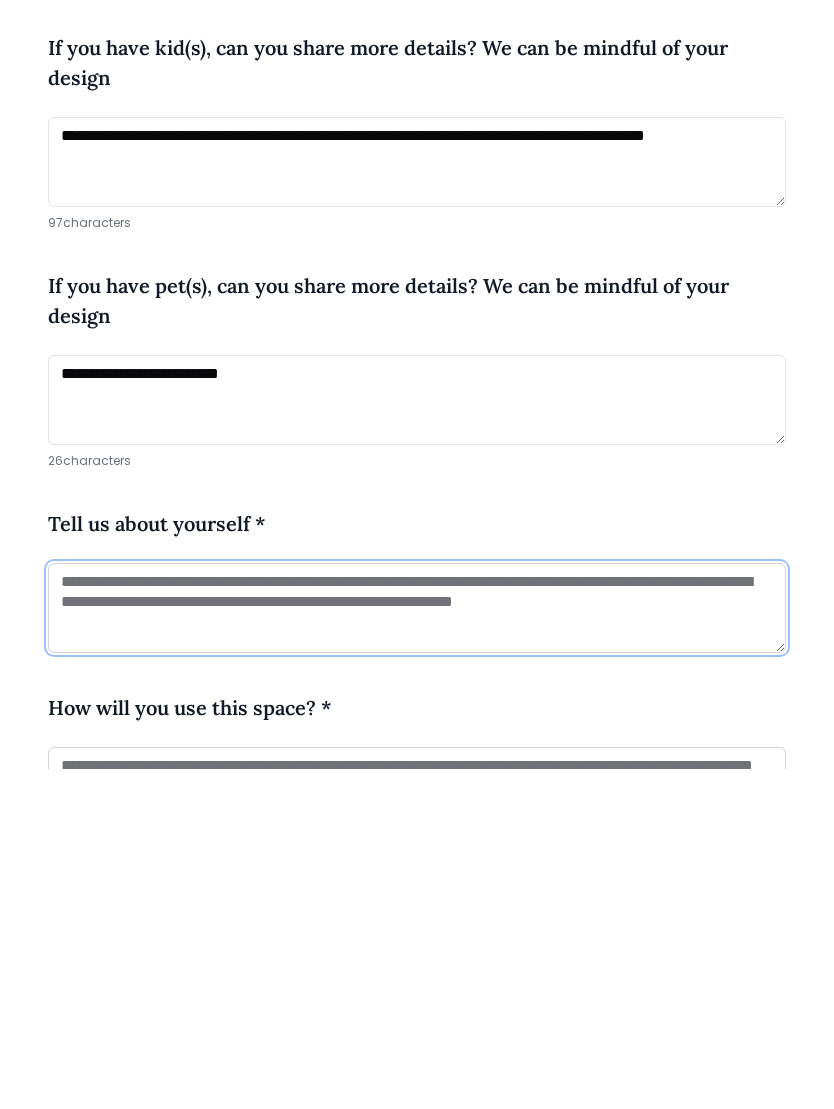 click at bounding box center [417, 948] 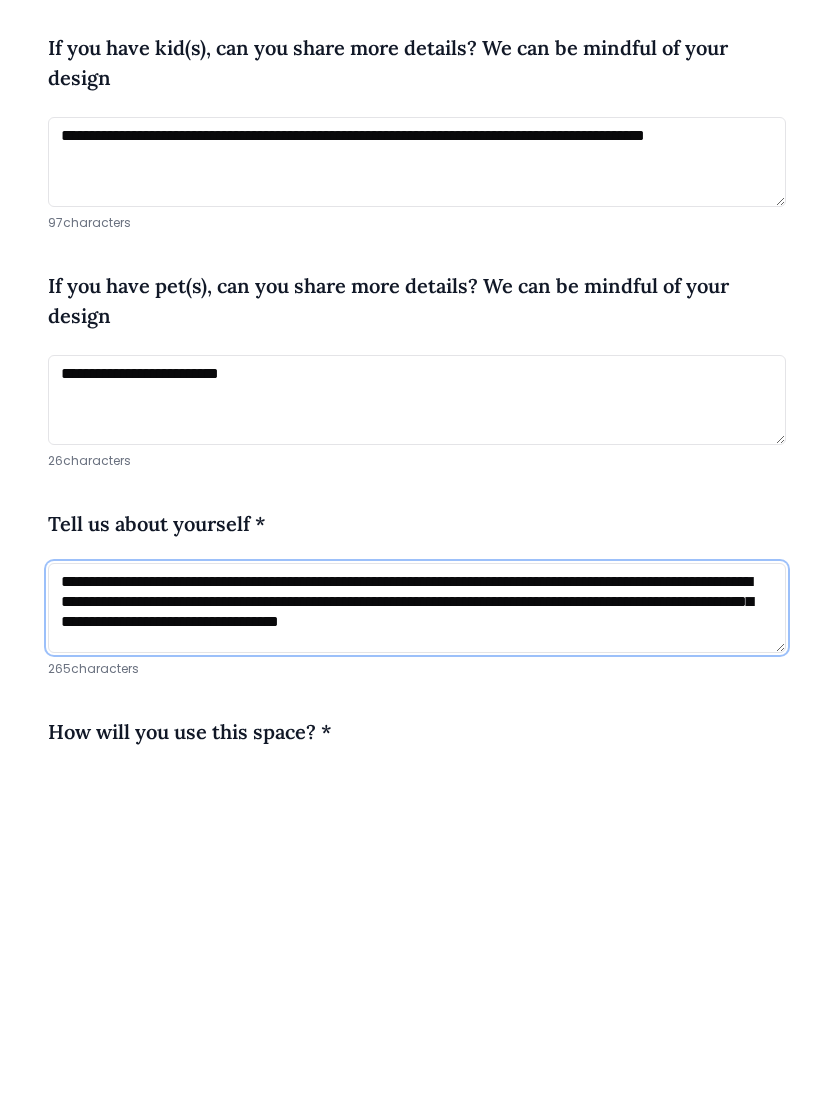 scroll, scrollTop: 1, scrollLeft: 0, axis: vertical 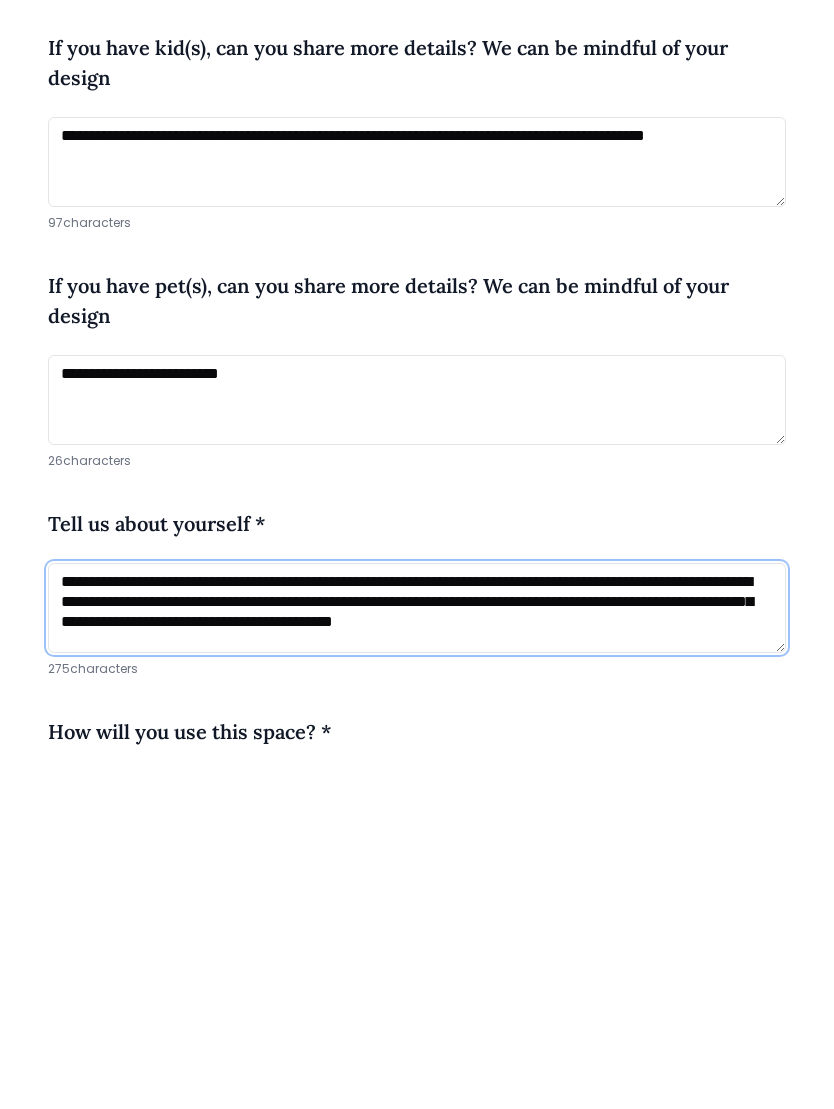 click on "**********" at bounding box center (417, 948) 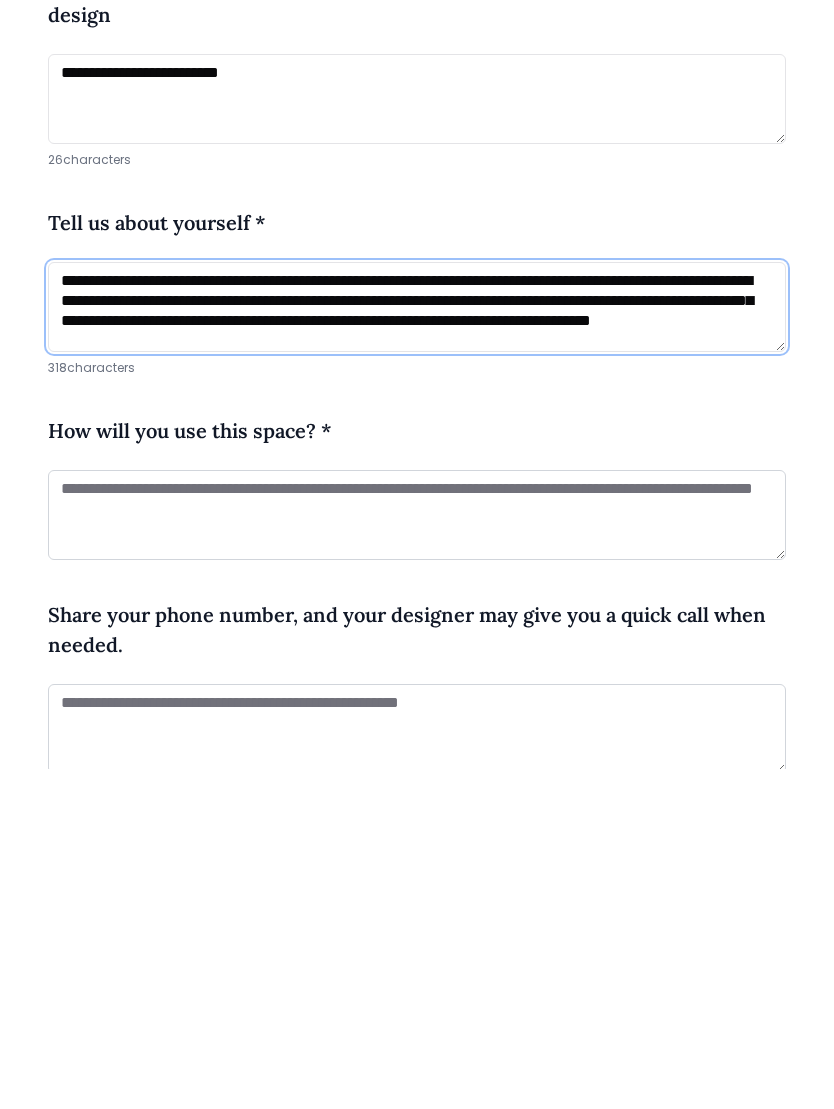 scroll, scrollTop: 653, scrollLeft: 0, axis: vertical 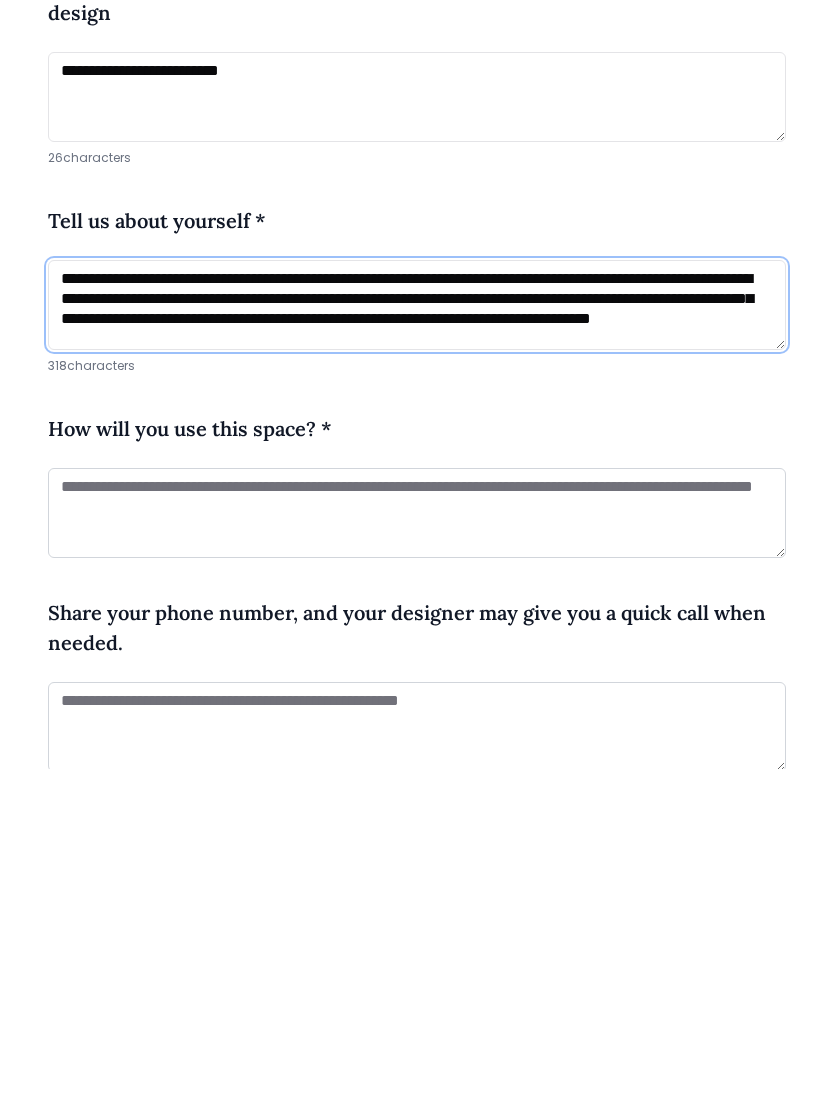 type on "**********" 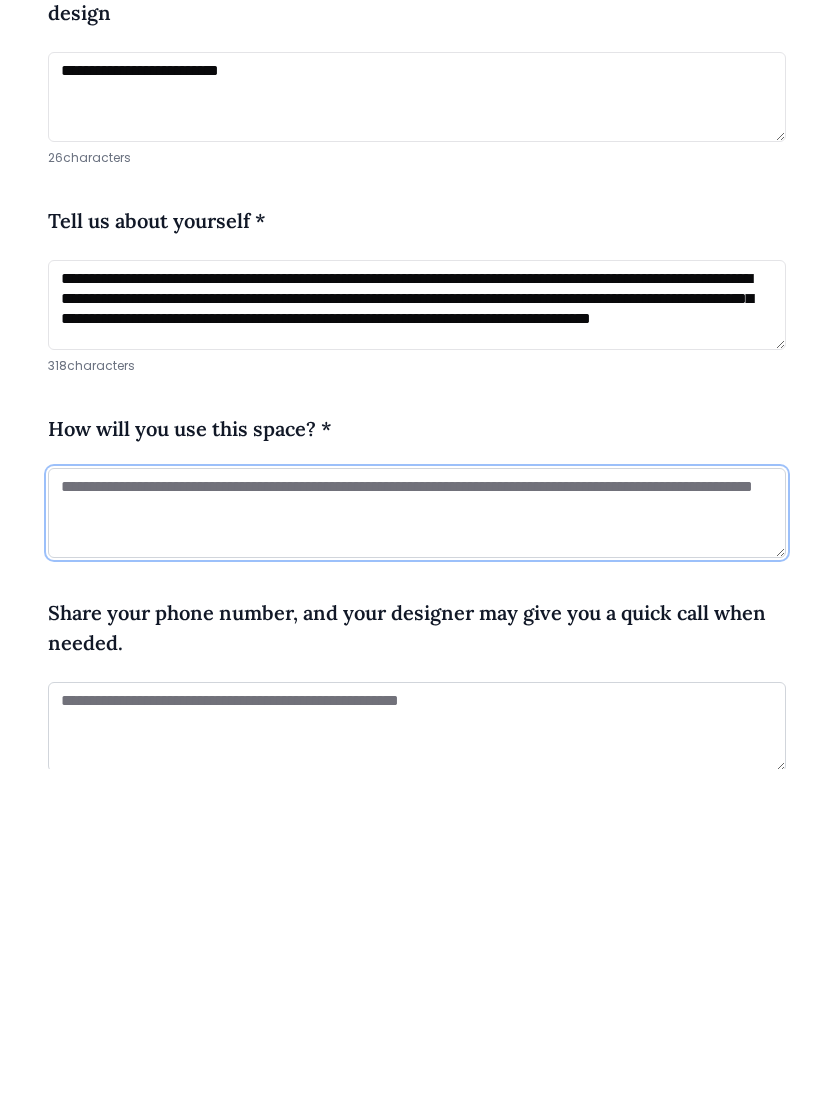 click at bounding box center (417, 853) 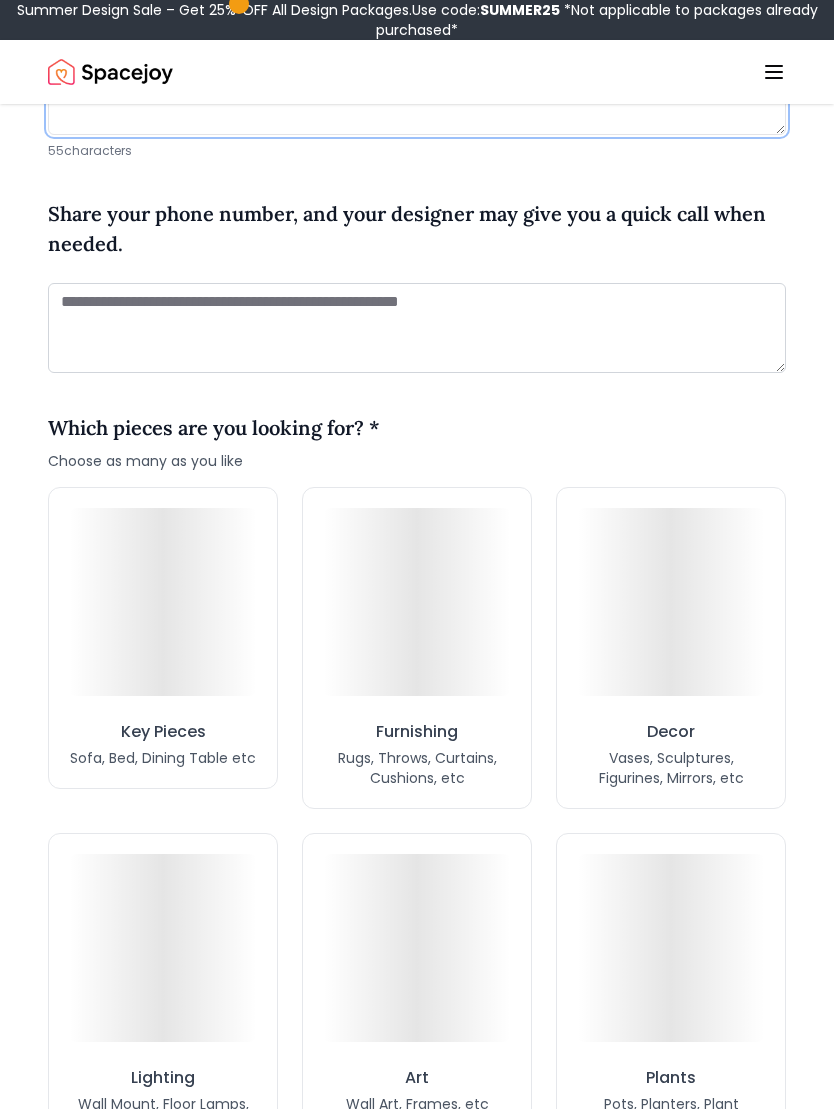 scroll, scrollTop: 1400, scrollLeft: 0, axis: vertical 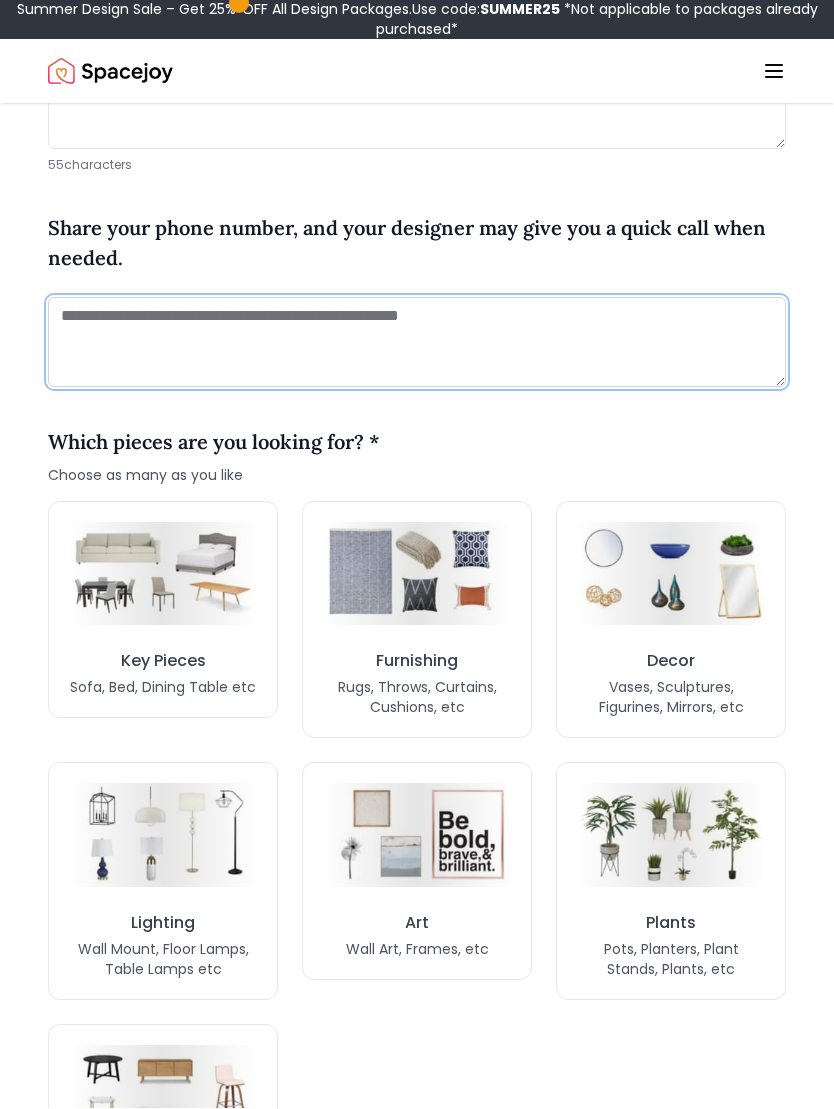 click at bounding box center (417, 344) 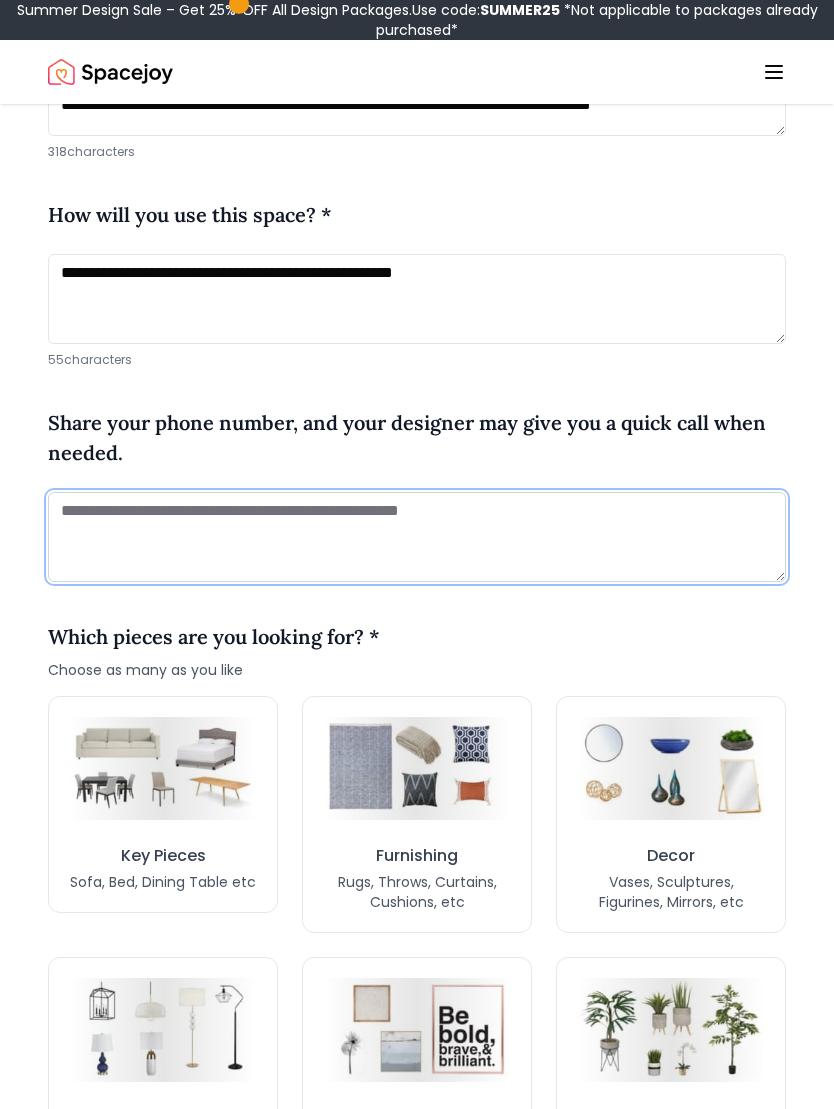 scroll, scrollTop: 1196, scrollLeft: 0, axis: vertical 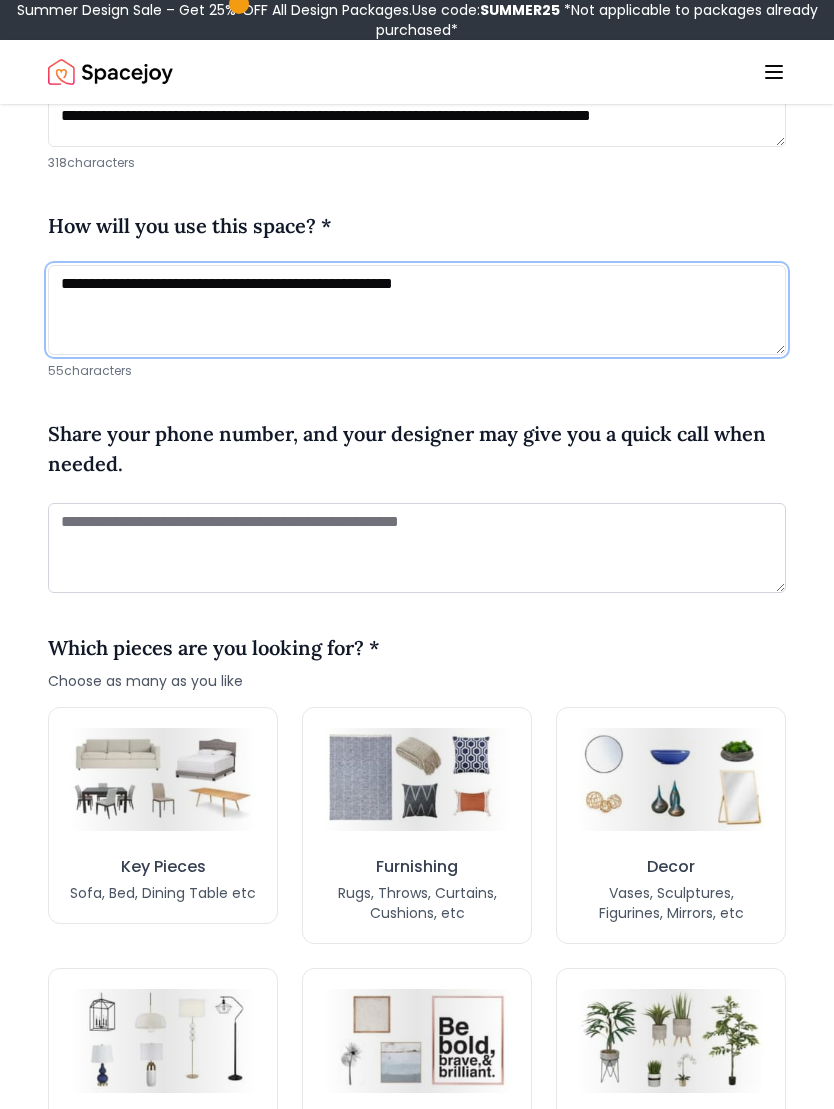 click on "**********" at bounding box center (417, 310) 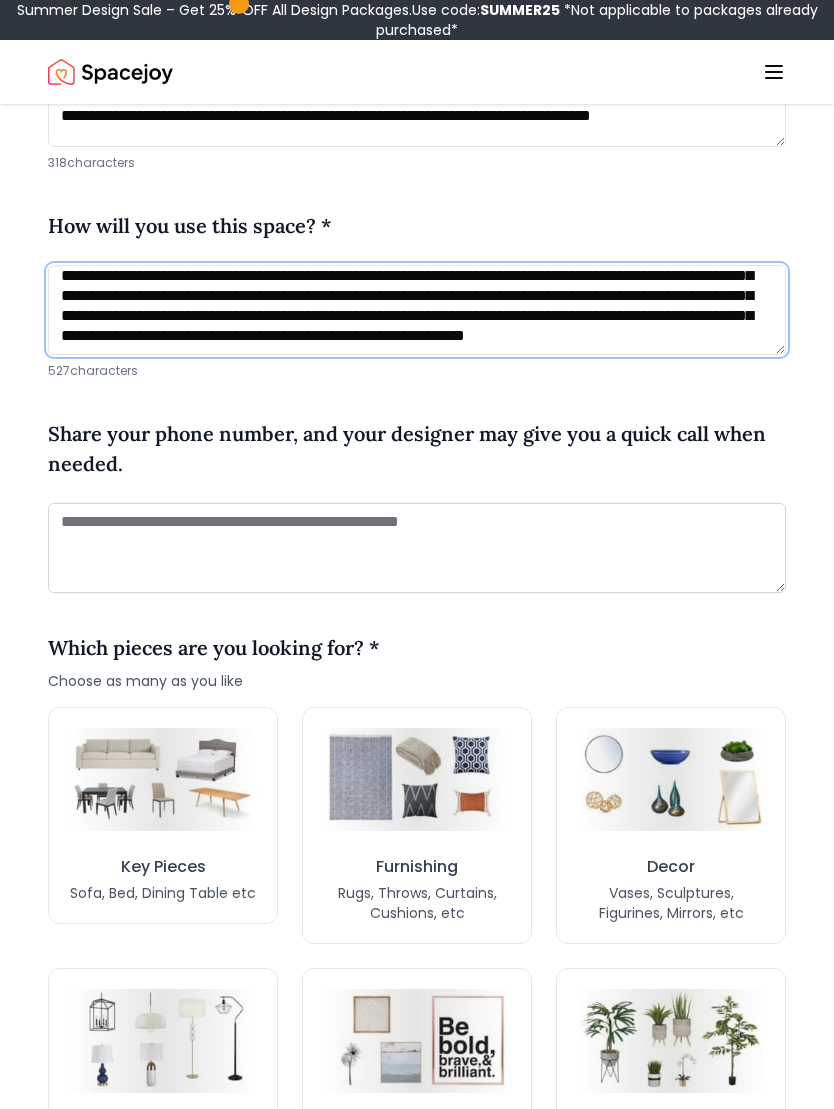 scroll, scrollTop: 61, scrollLeft: 0, axis: vertical 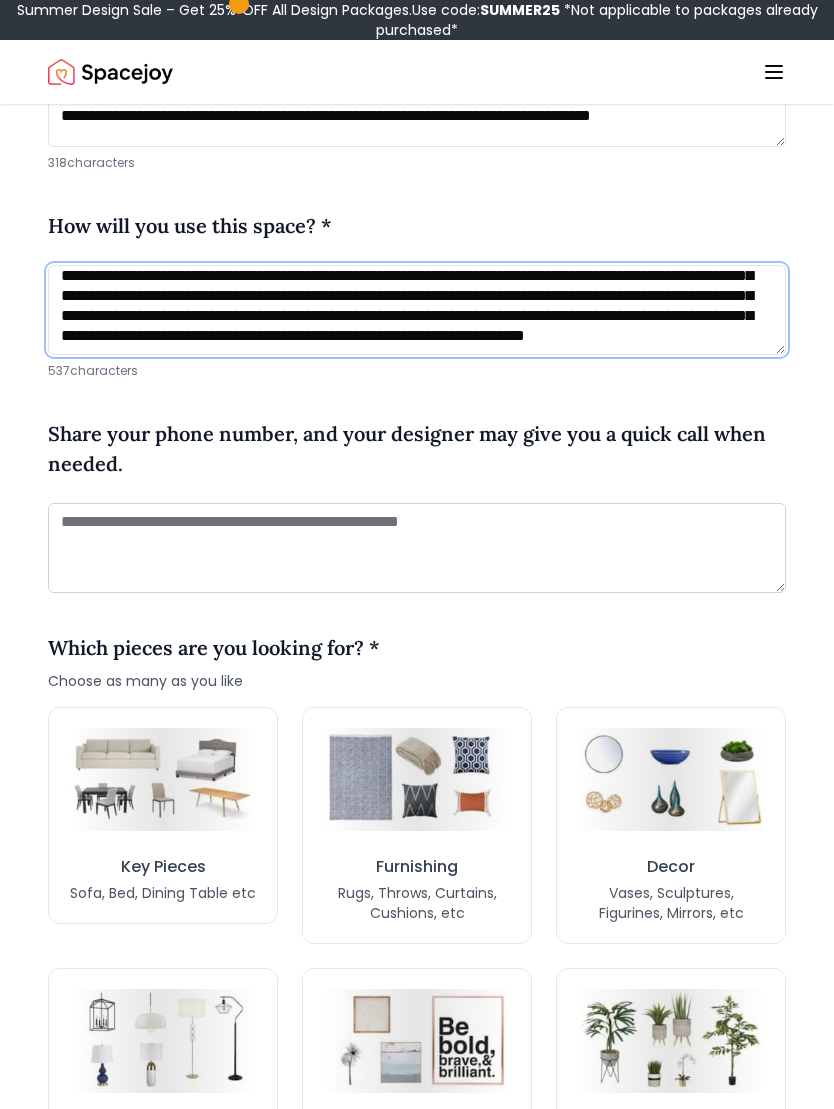 click on "**********" at bounding box center (417, 310) 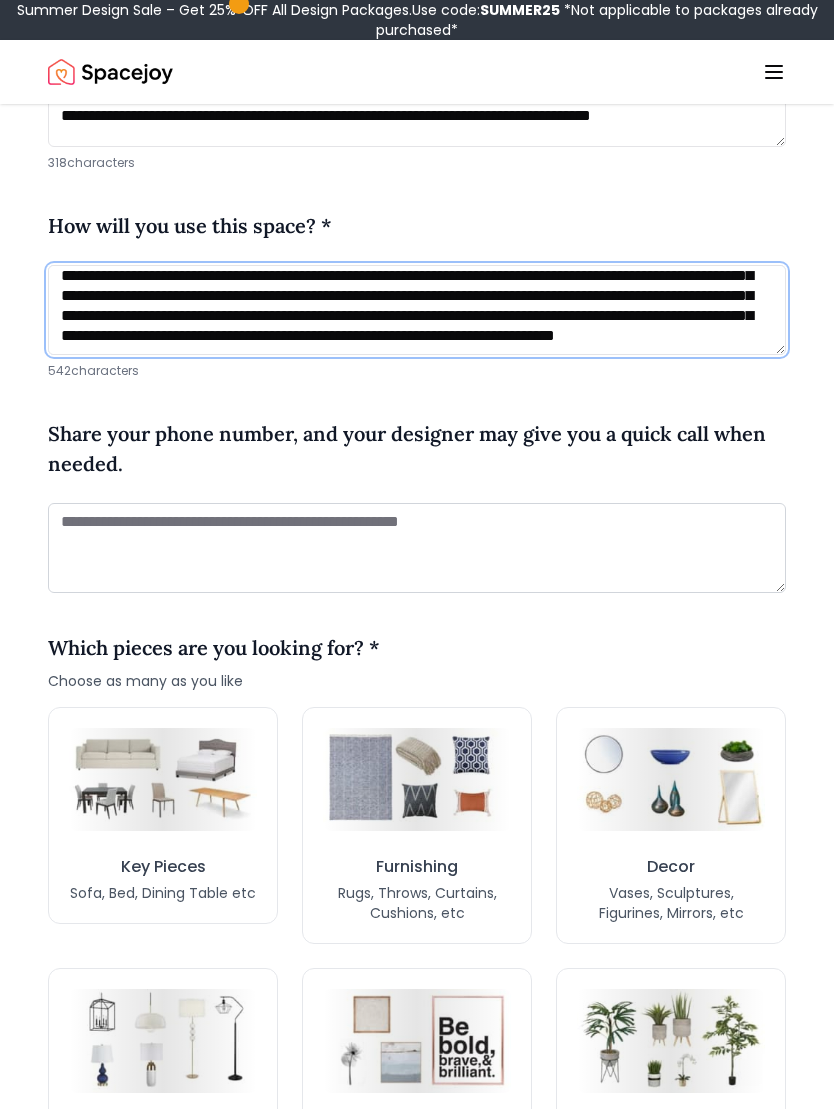 click on "**********" at bounding box center (417, 310) 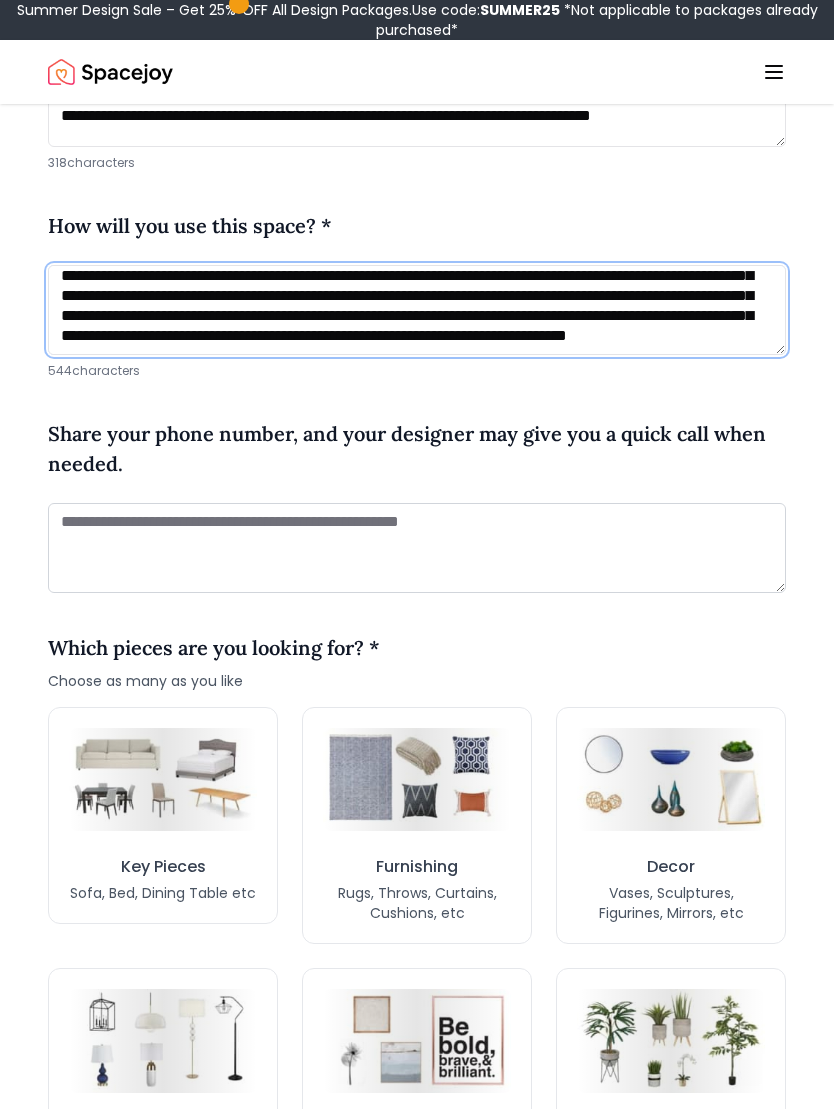 click on "**********" at bounding box center (417, 310) 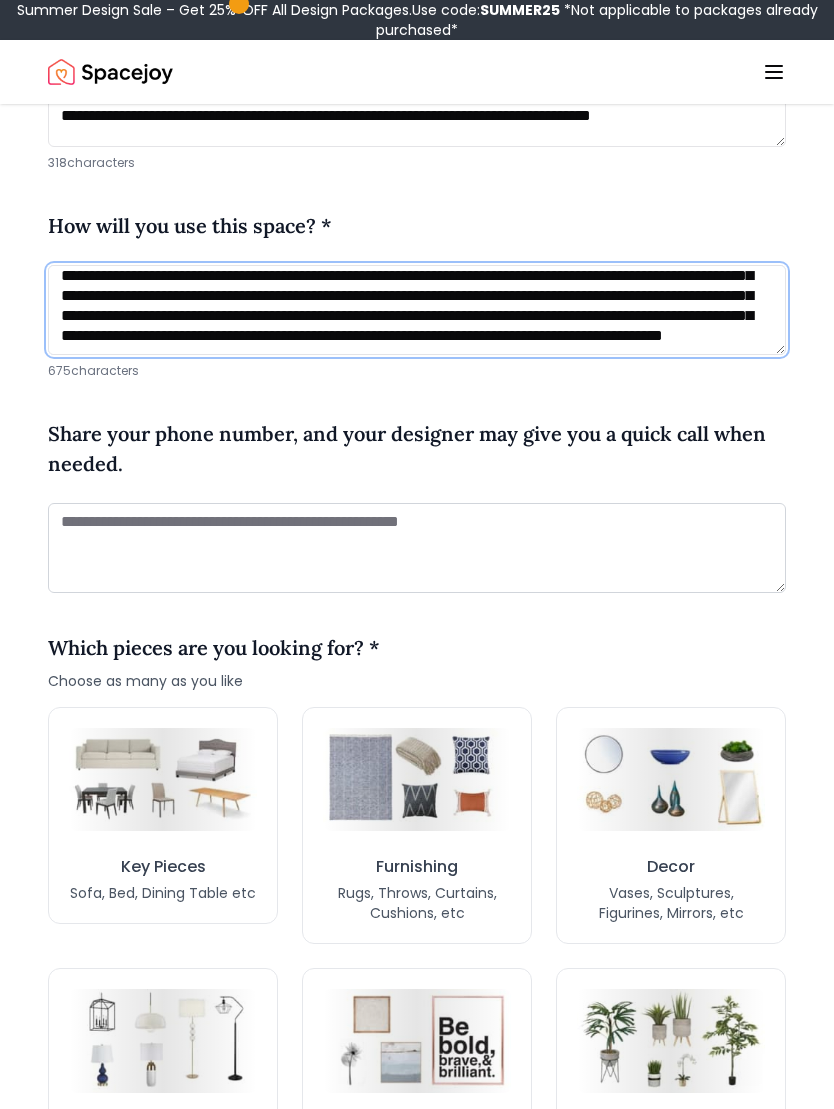 scroll, scrollTop: 82, scrollLeft: 0, axis: vertical 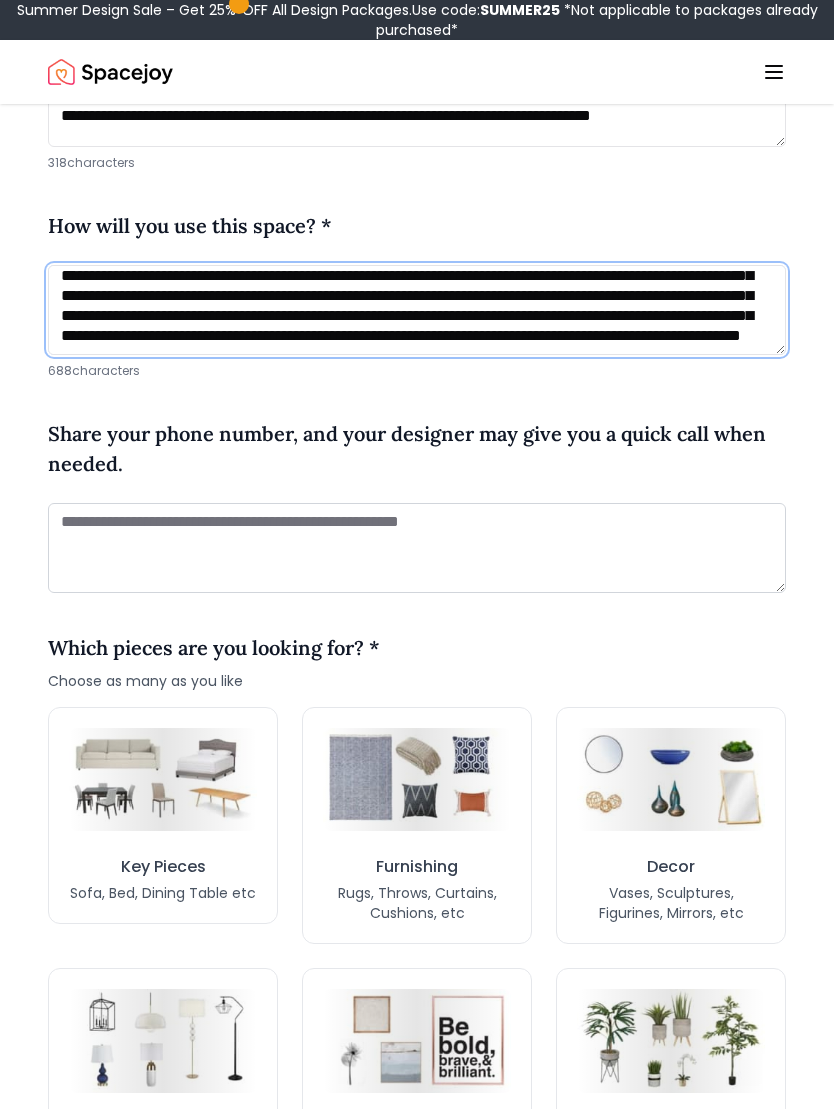 click on "**********" at bounding box center (417, 310) 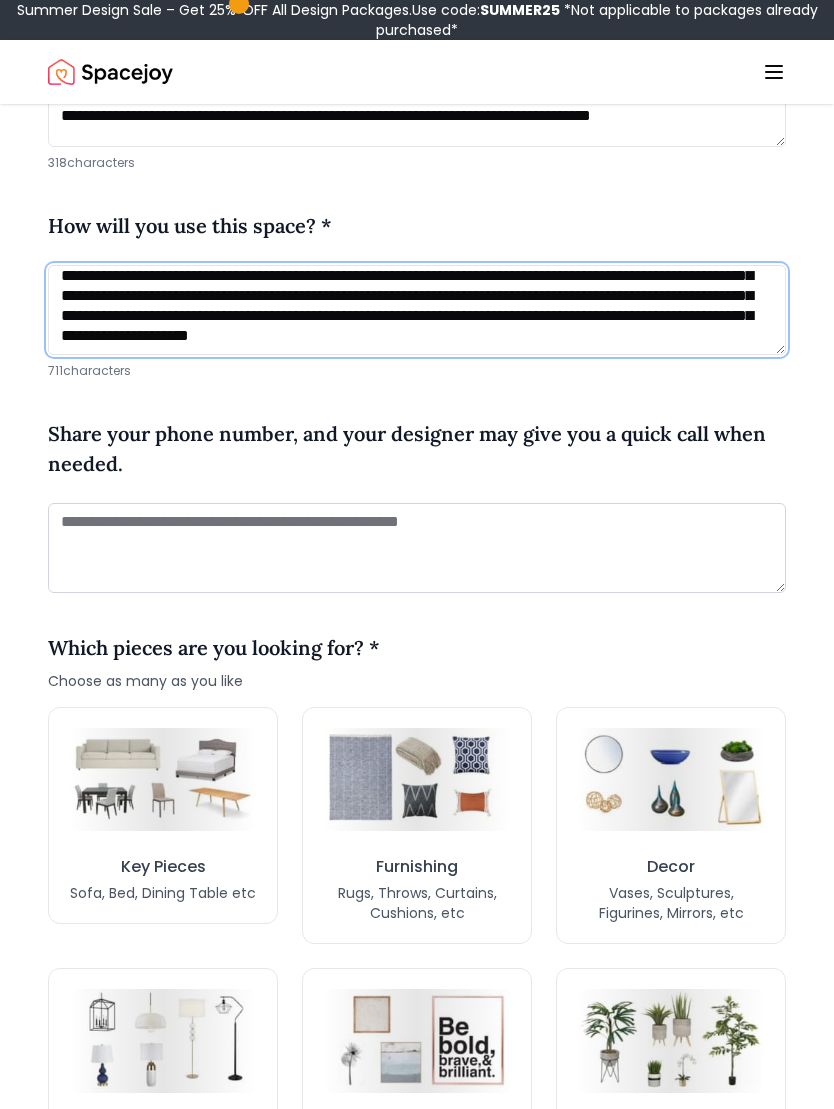 scroll, scrollTop: 101, scrollLeft: 0, axis: vertical 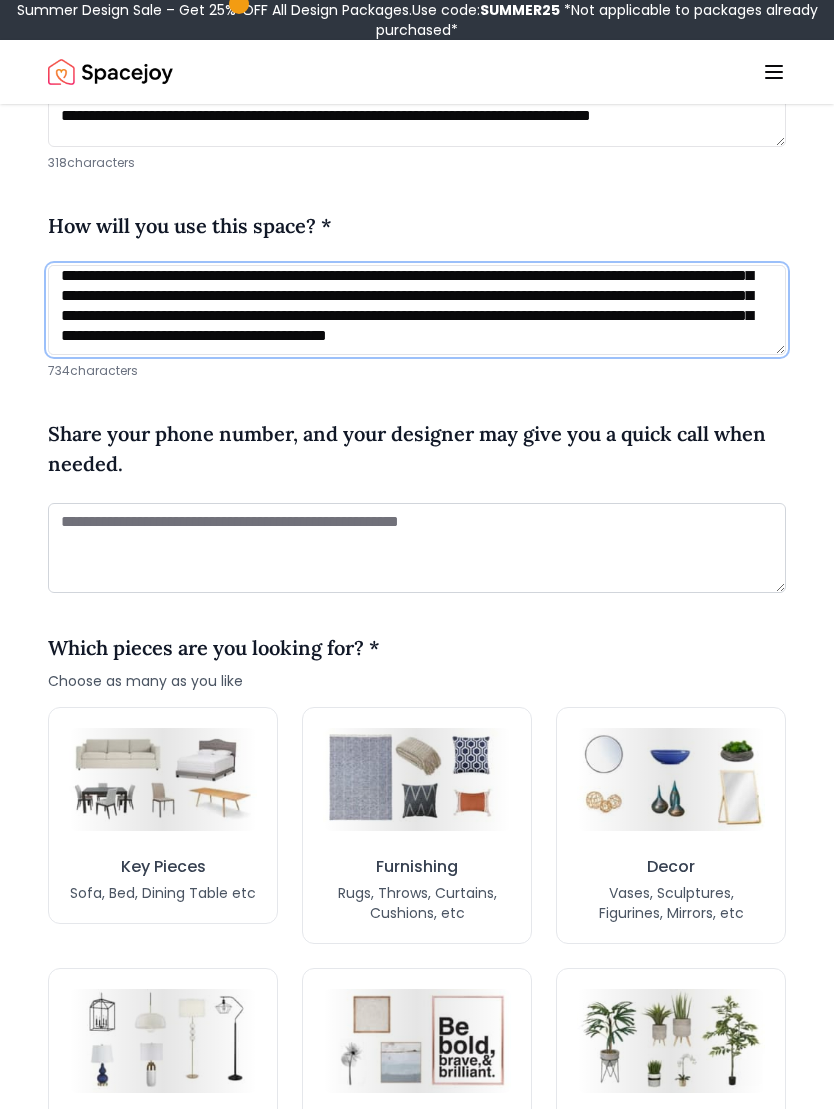 click on "**********" at bounding box center (417, 310) 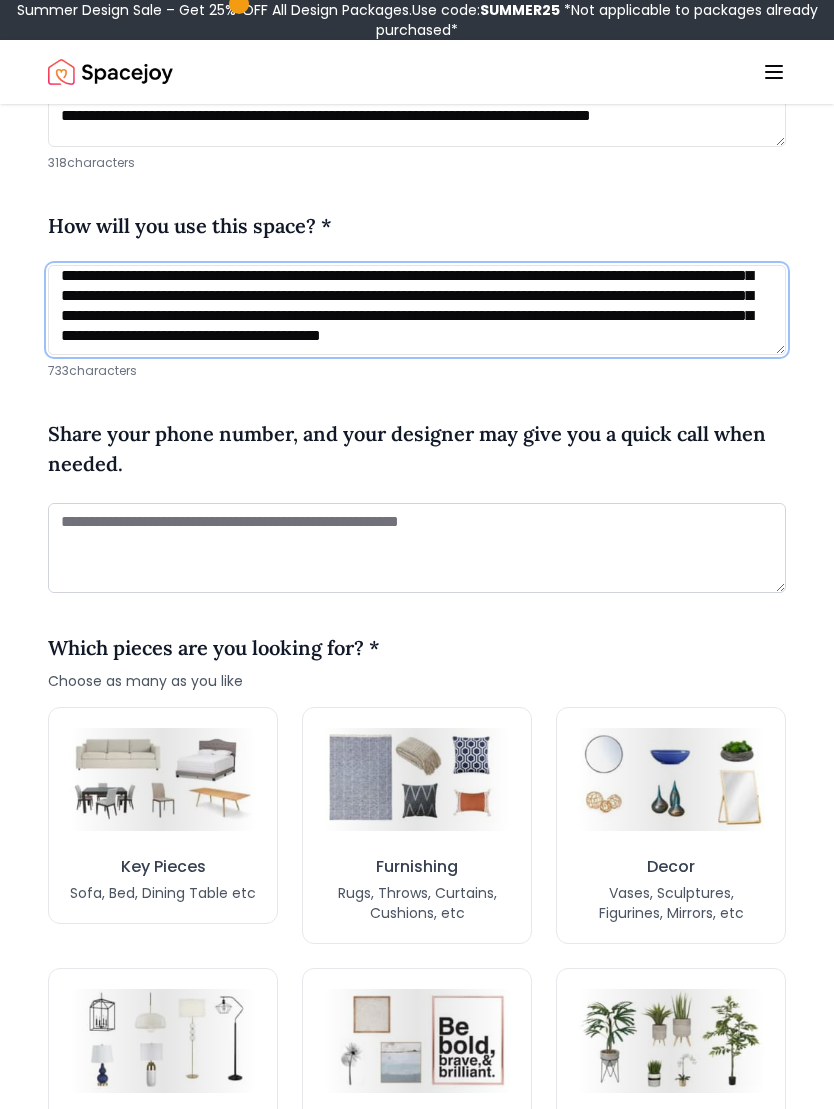 click on "**********" at bounding box center [417, 310] 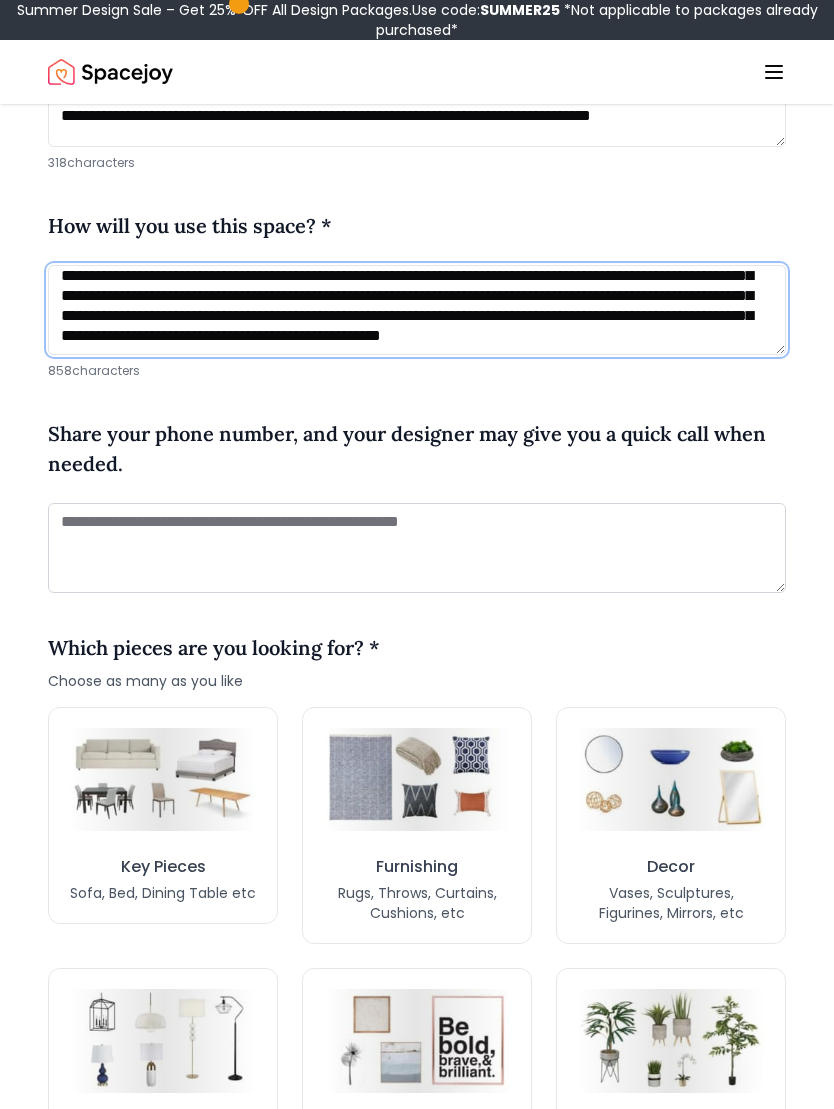 scroll, scrollTop: 116, scrollLeft: 0, axis: vertical 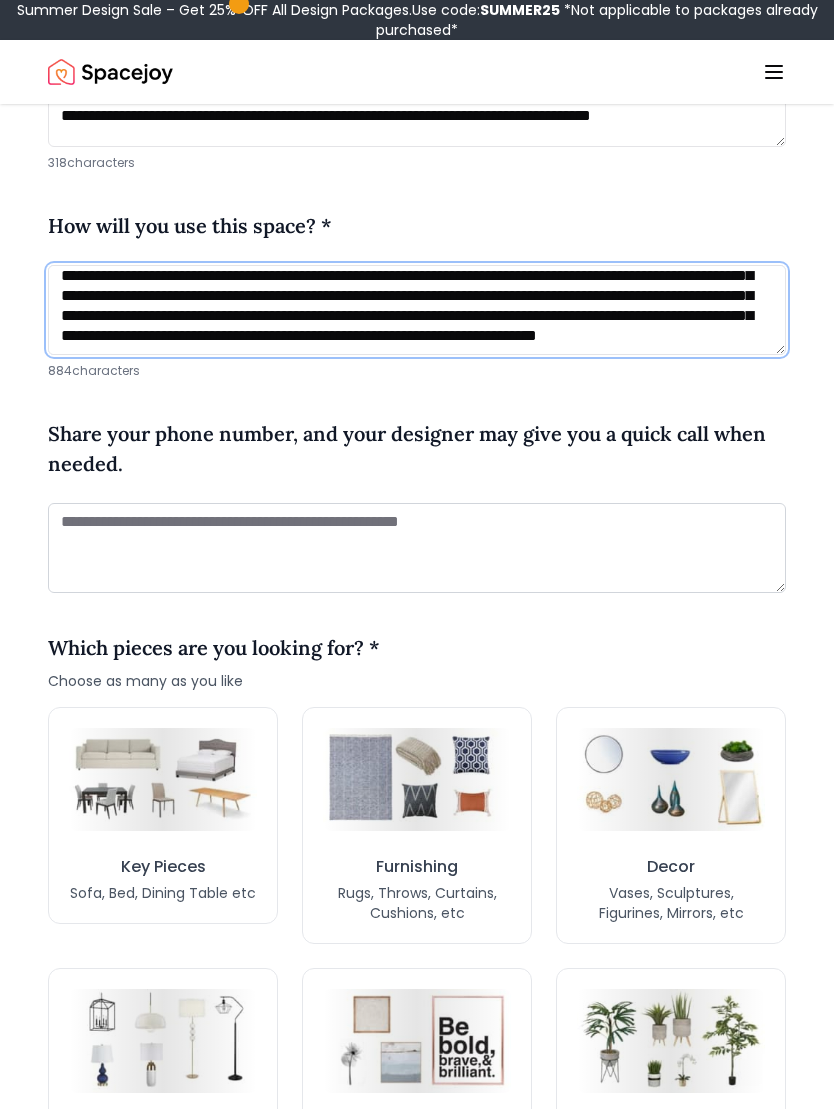 click on "**********" at bounding box center (417, 310) 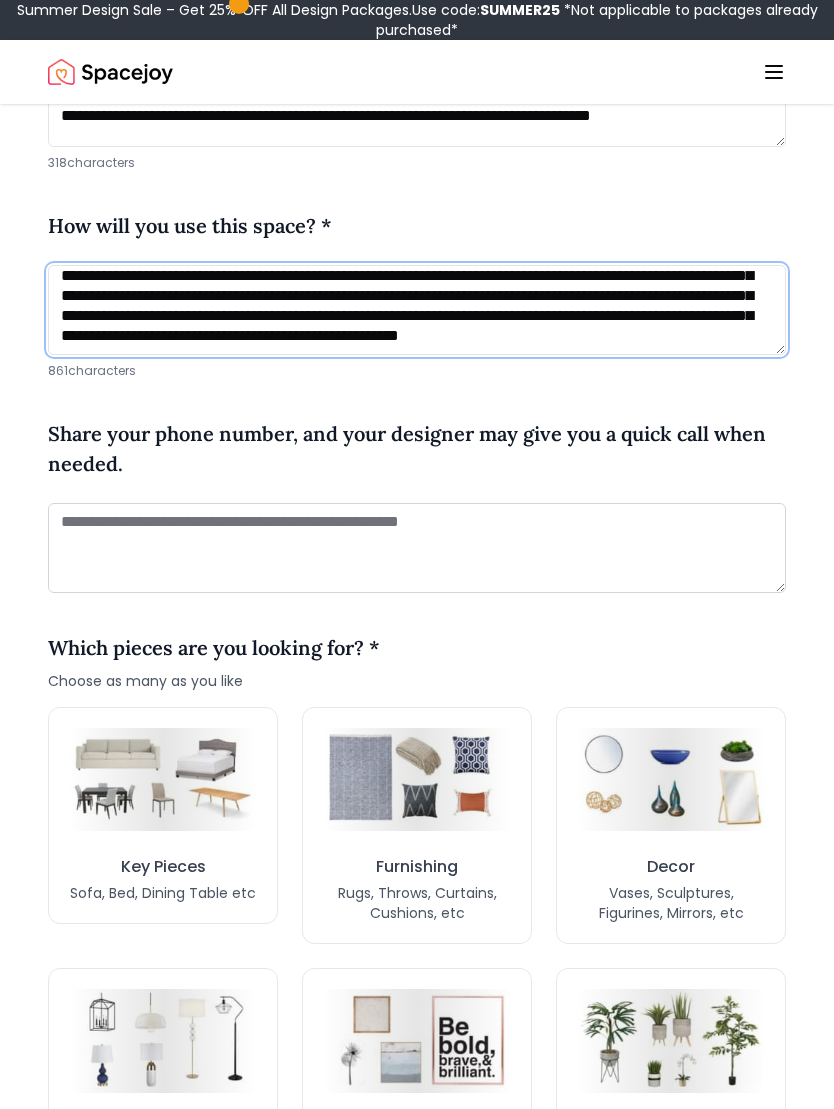 scroll, scrollTop: 0, scrollLeft: 0, axis: both 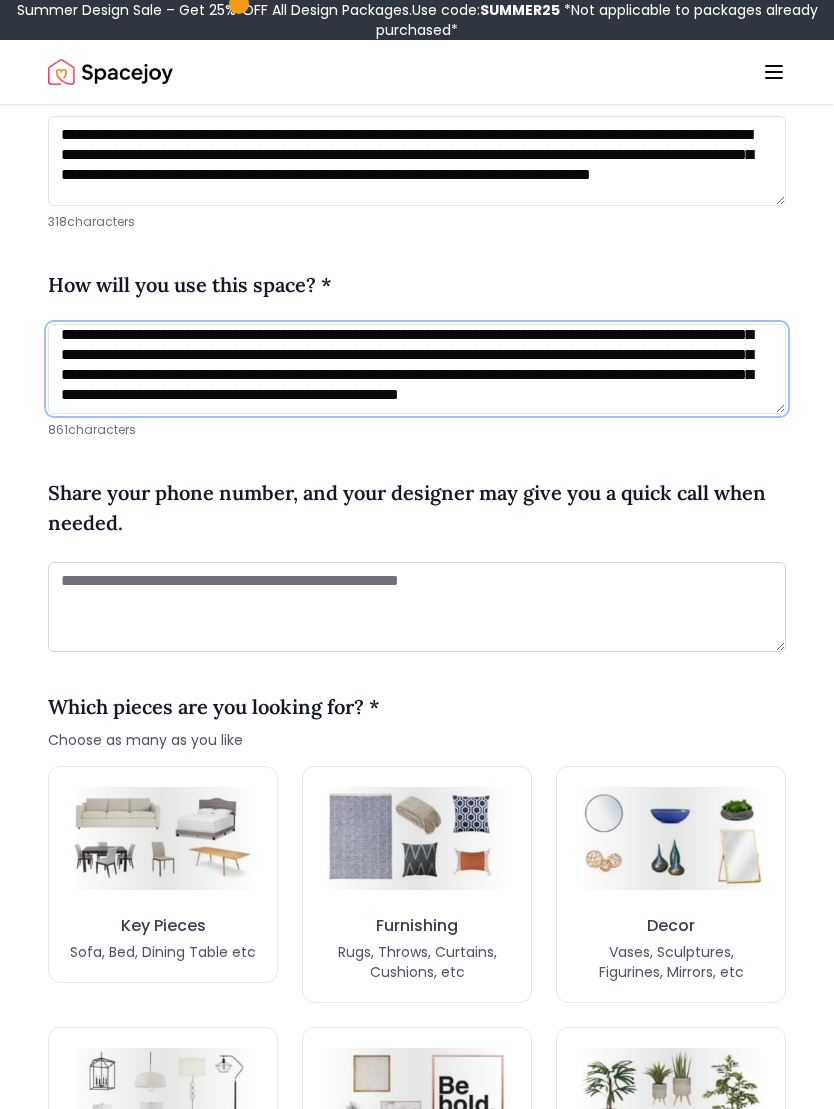 type on "**********" 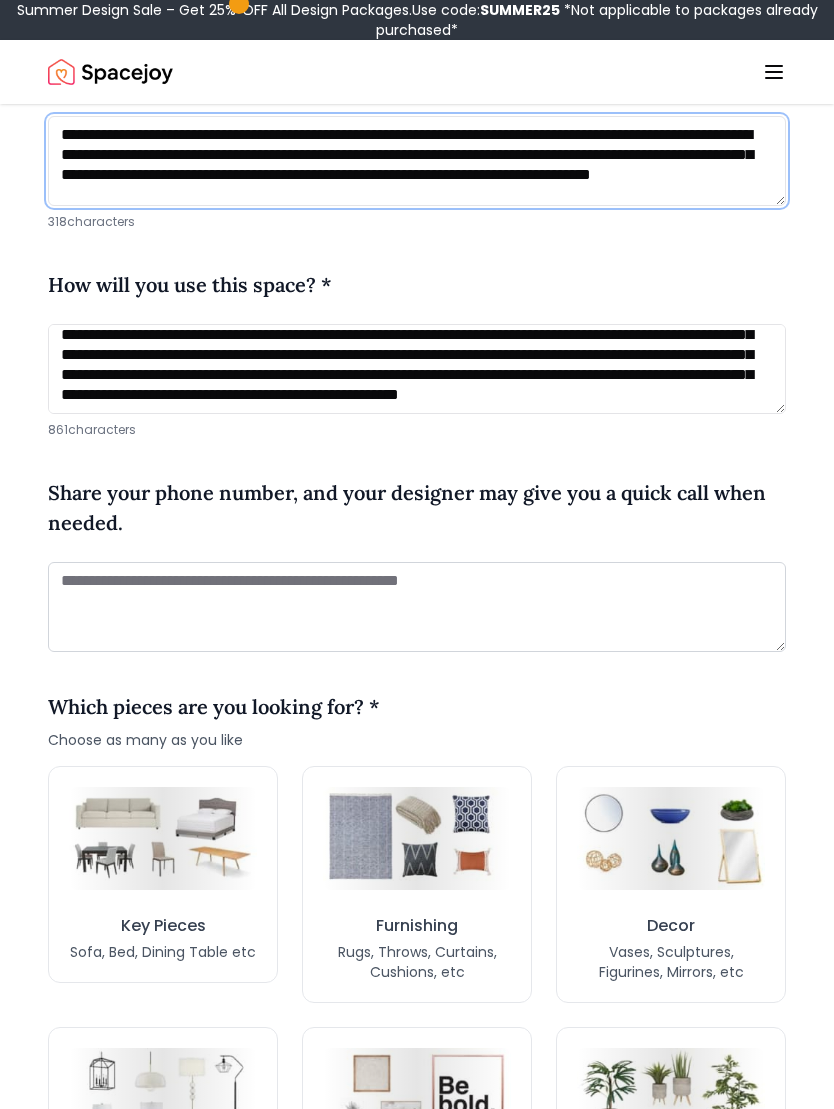 click on "**********" at bounding box center [417, 162] 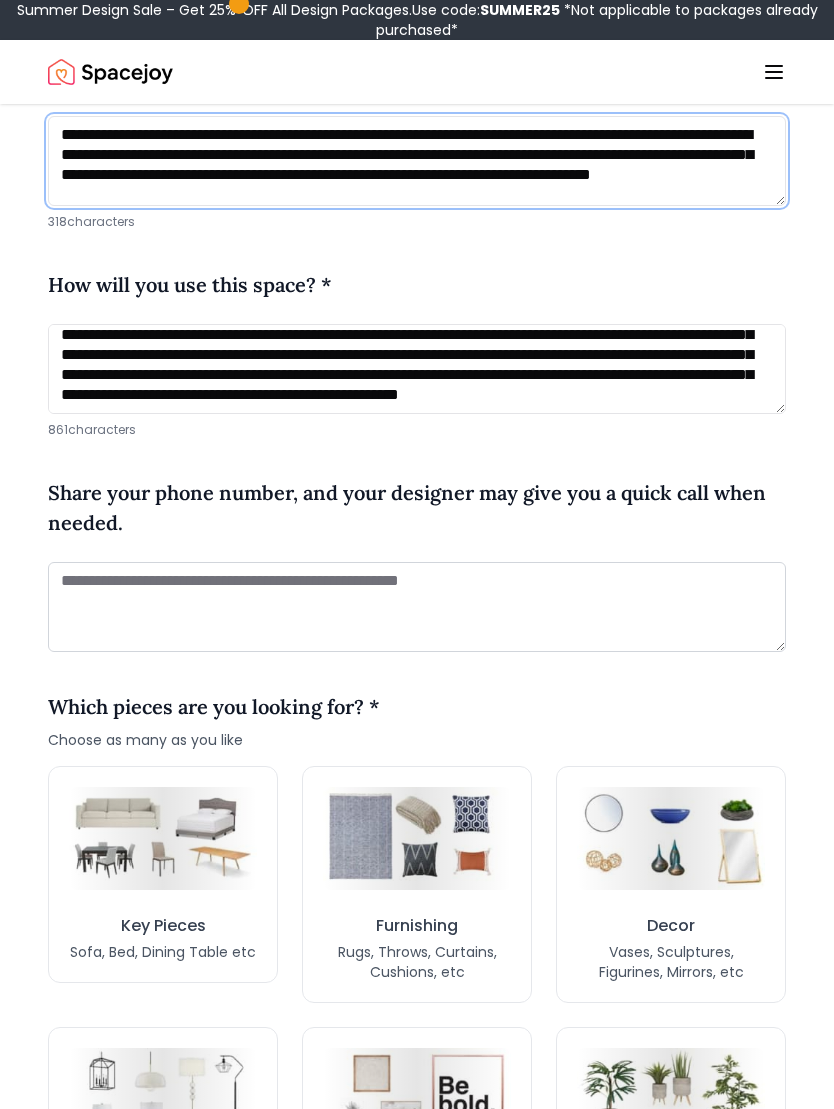 click on "**********" at bounding box center [417, 162] 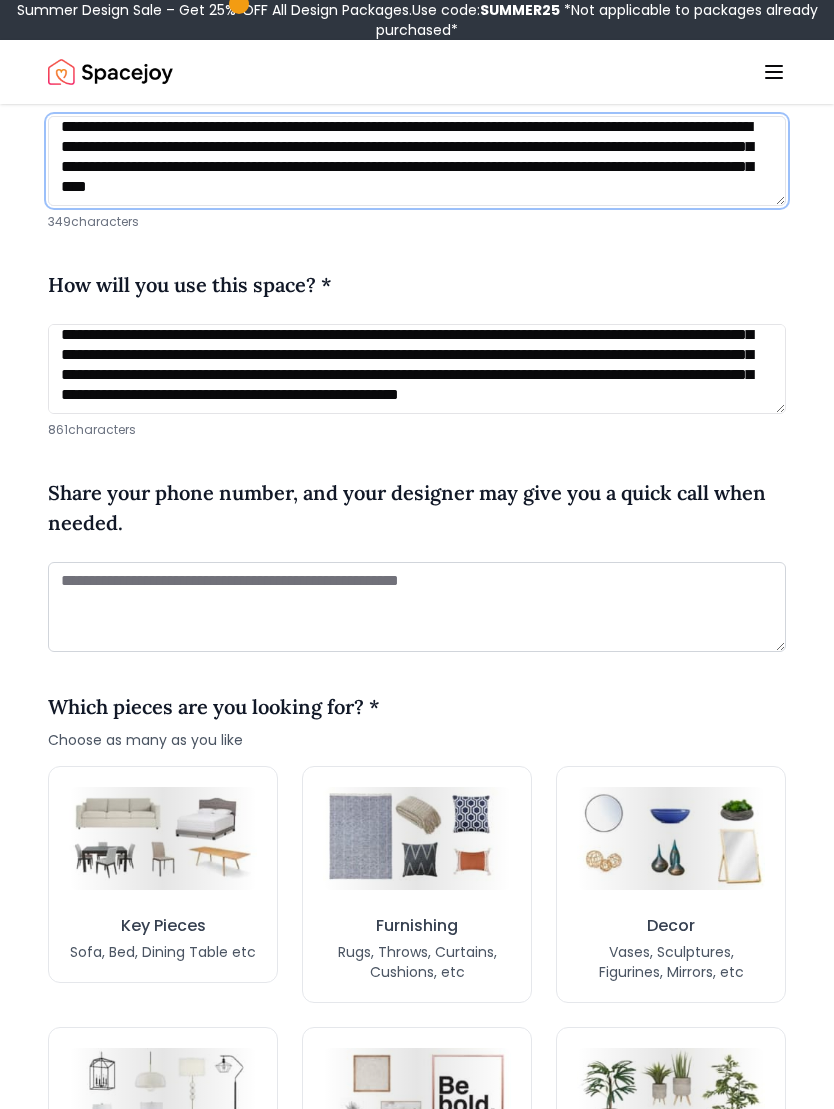 scroll, scrollTop: 8, scrollLeft: 0, axis: vertical 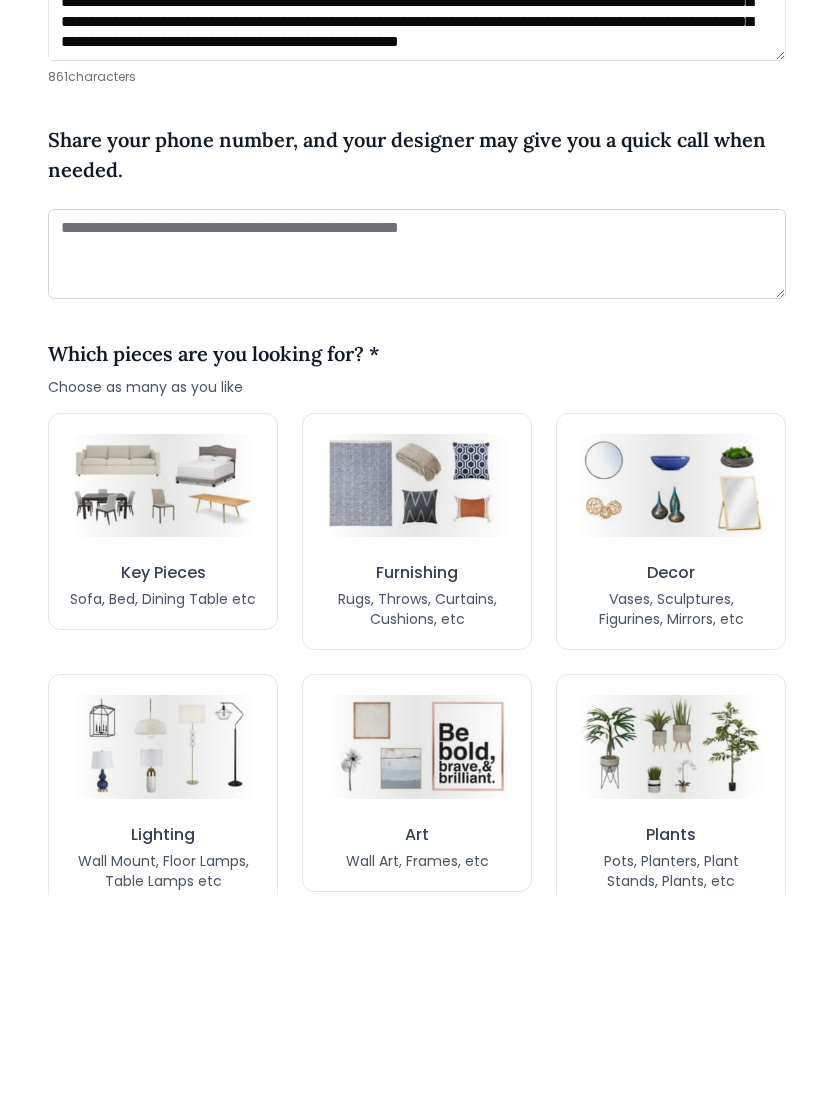 type on "**********" 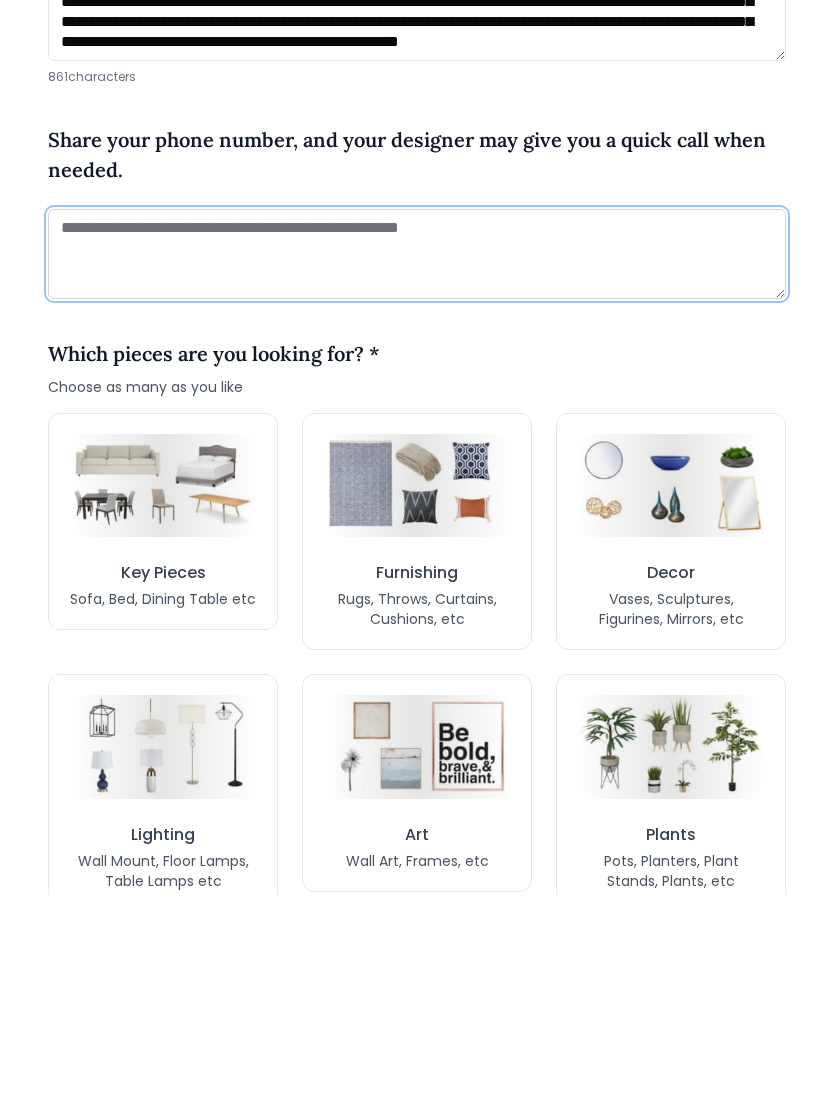 click at bounding box center [417, 469] 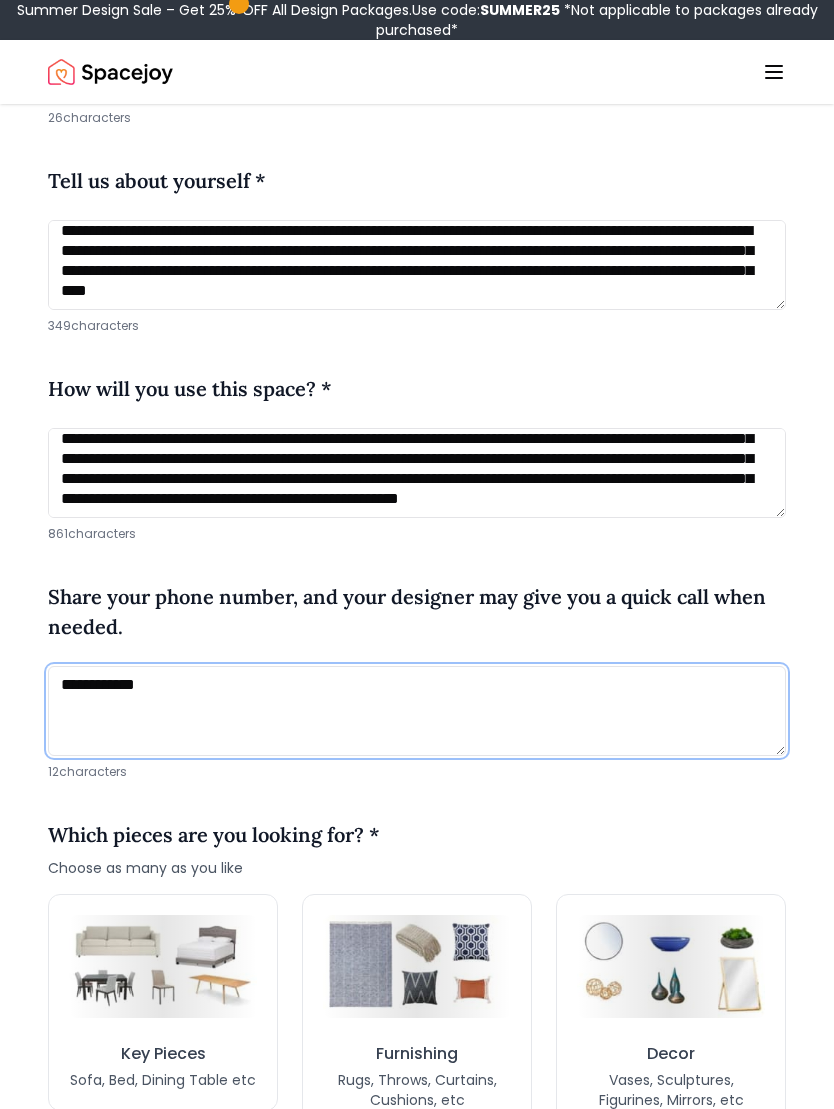 scroll, scrollTop: 1033, scrollLeft: 0, axis: vertical 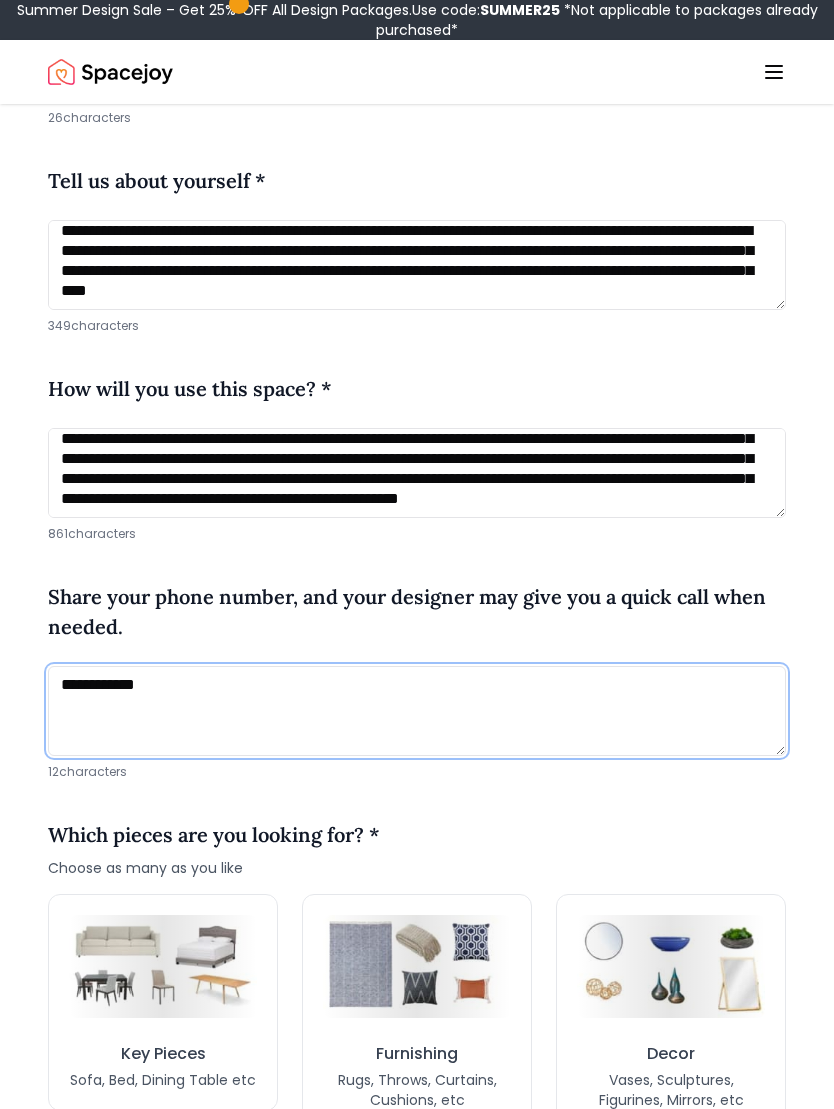 type on "**********" 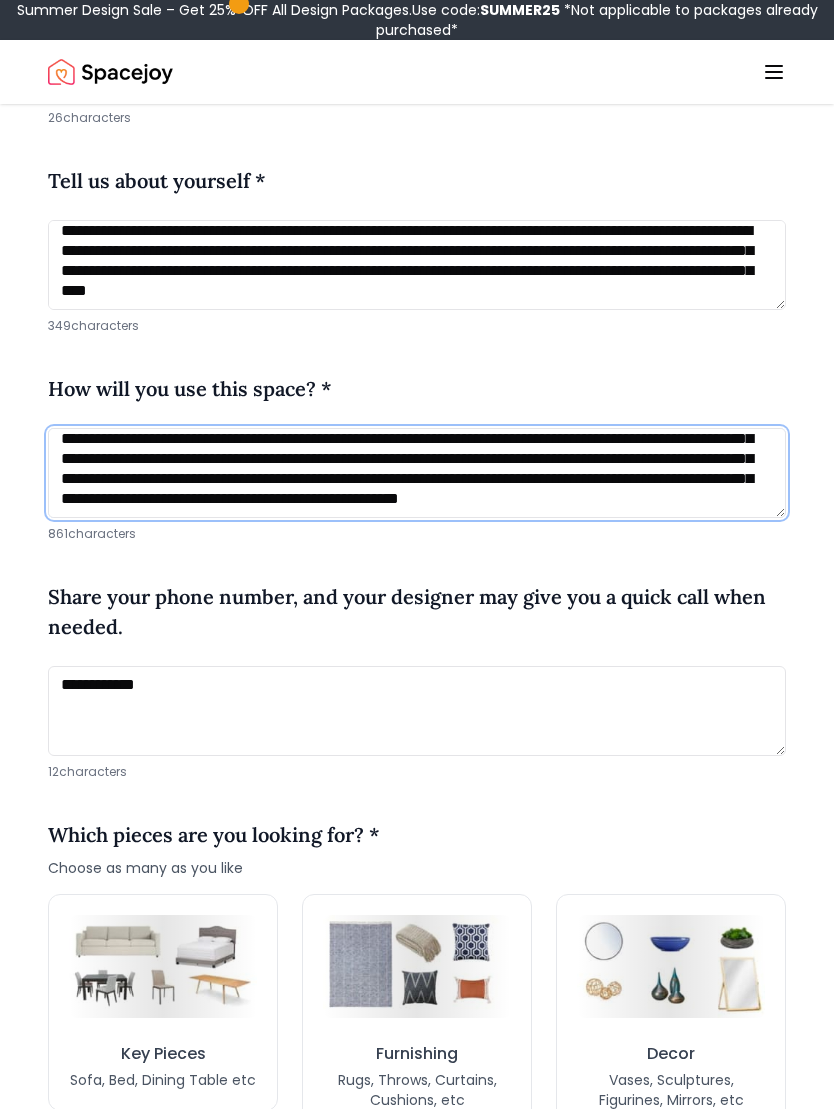 click on "**********" at bounding box center (417, 473) 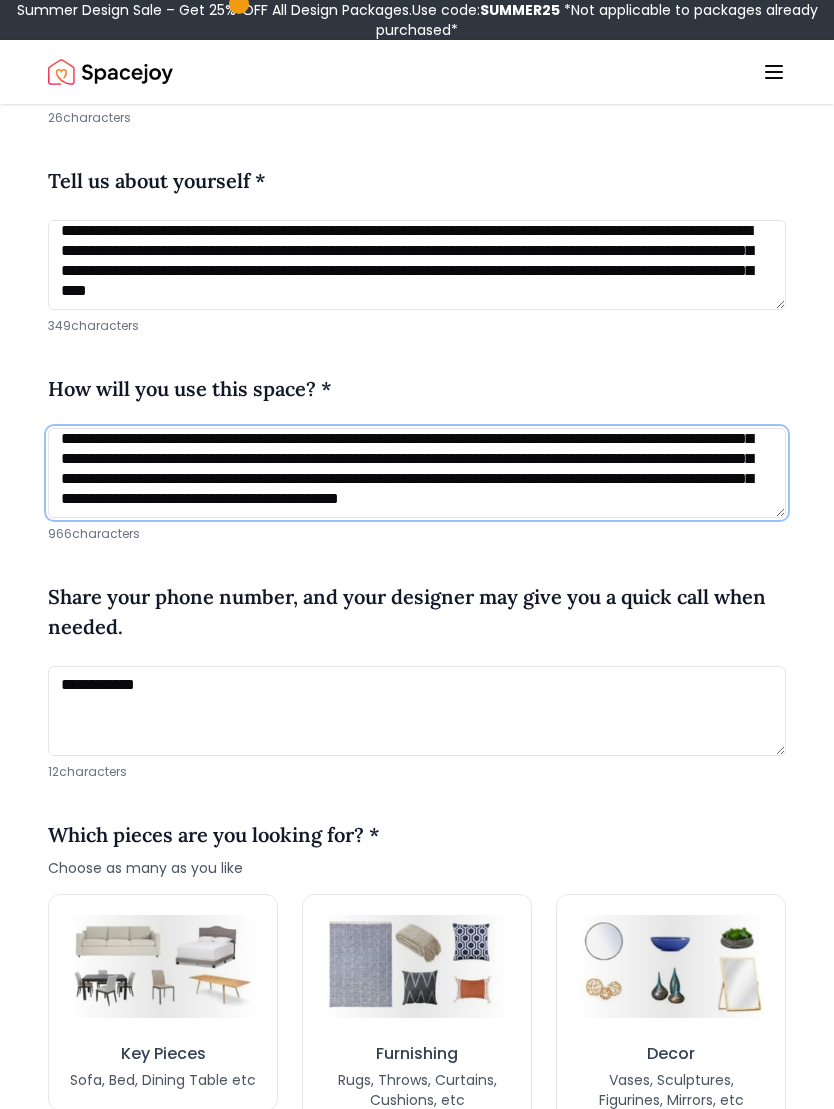 scroll, scrollTop: 161, scrollLeft: 0, axis: vertical 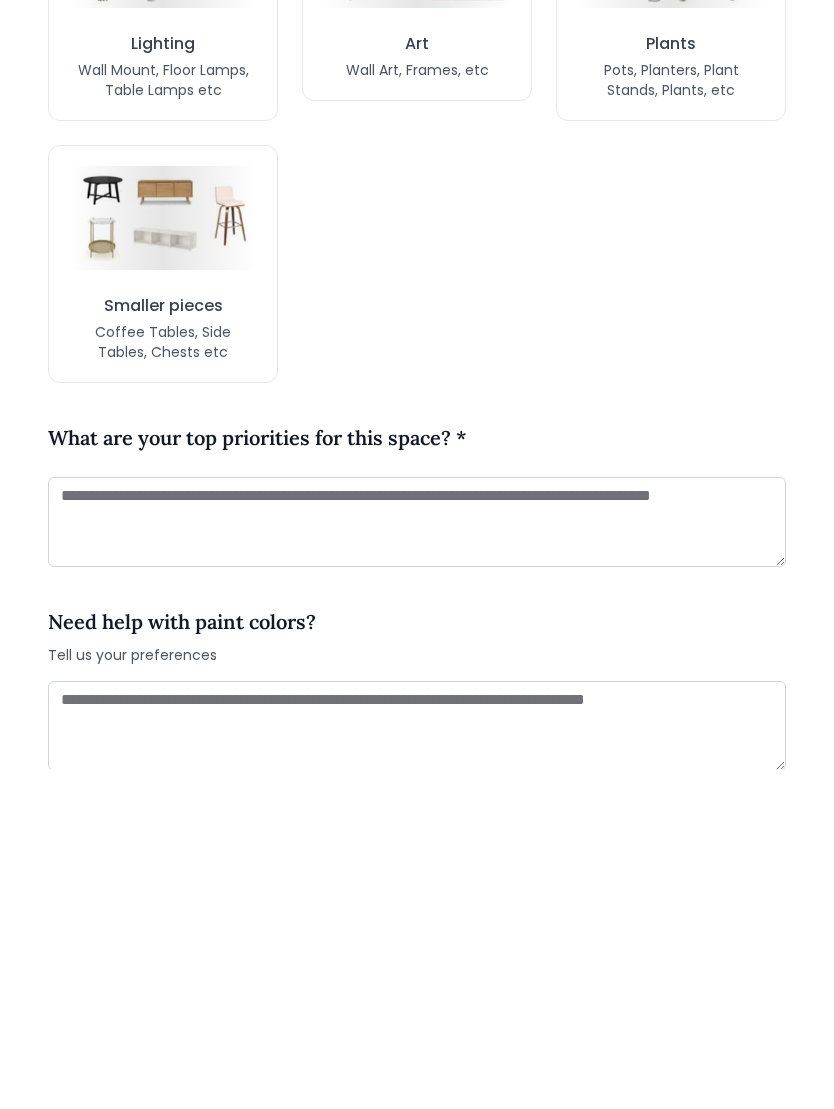 type on "**********" 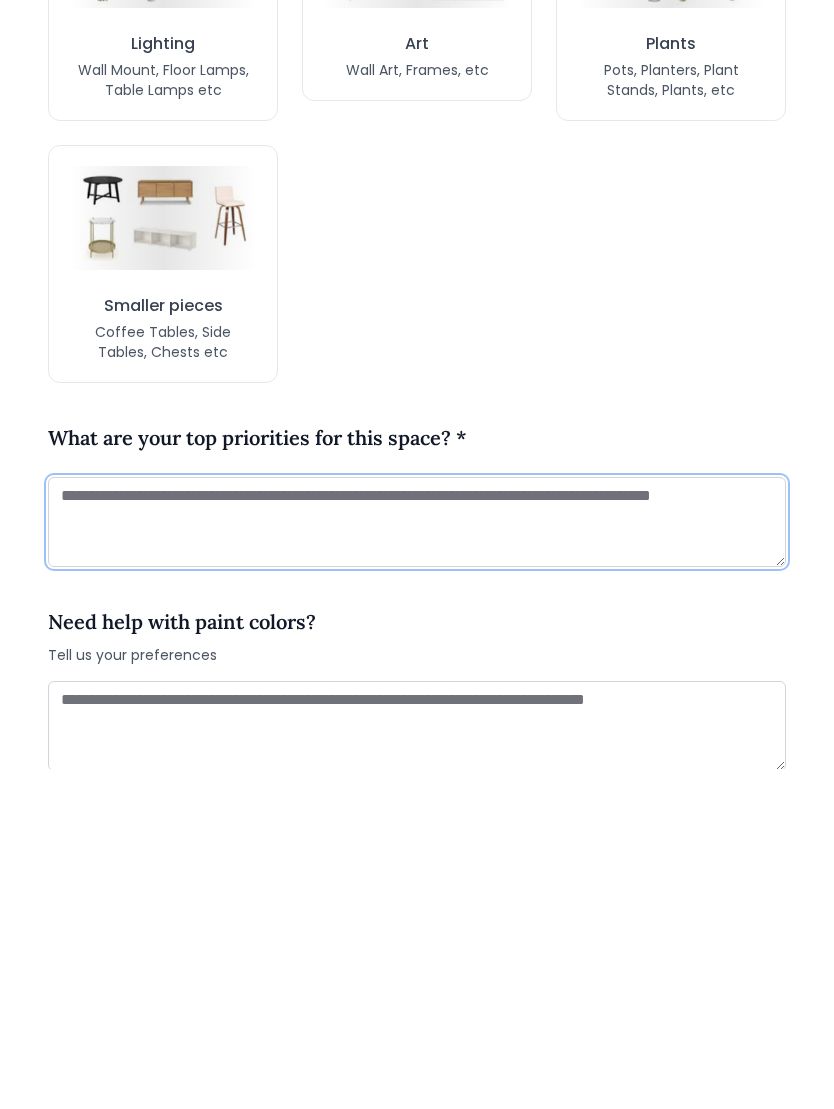 click at bounding box center (417, 862) 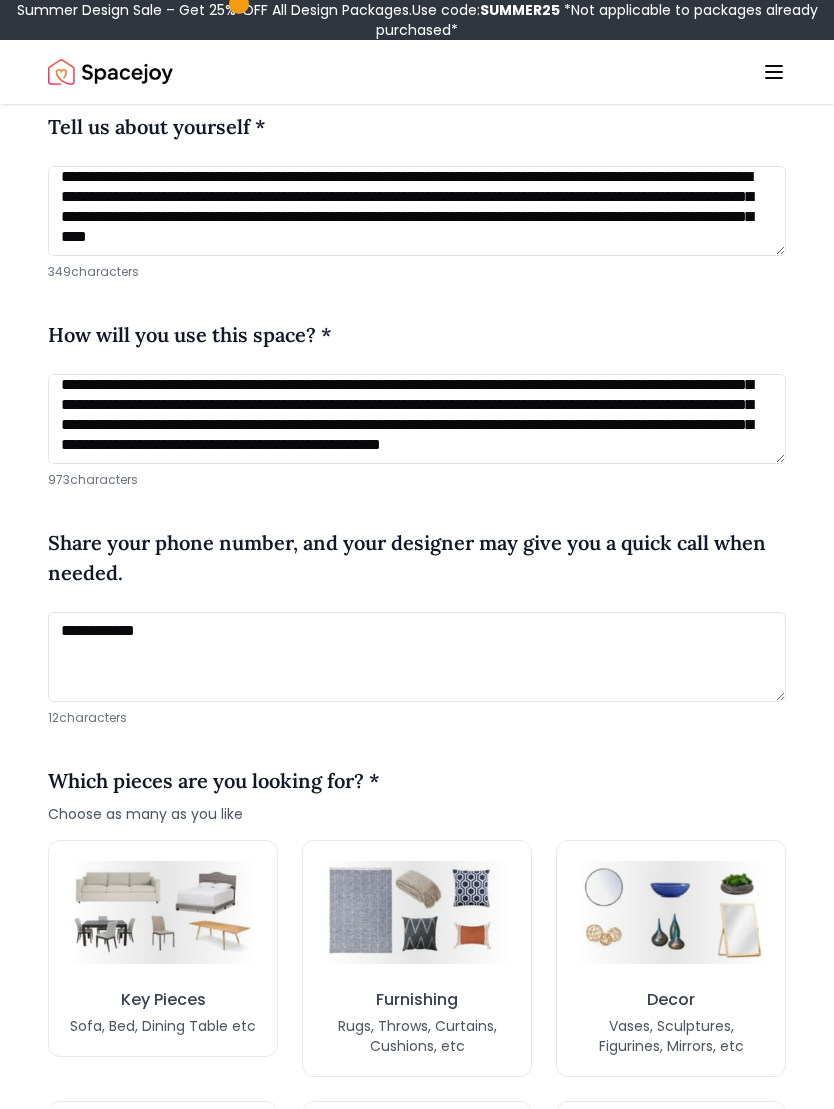 scroll, scrollTop: 1056, scrollLeft: 0, axis: vertical 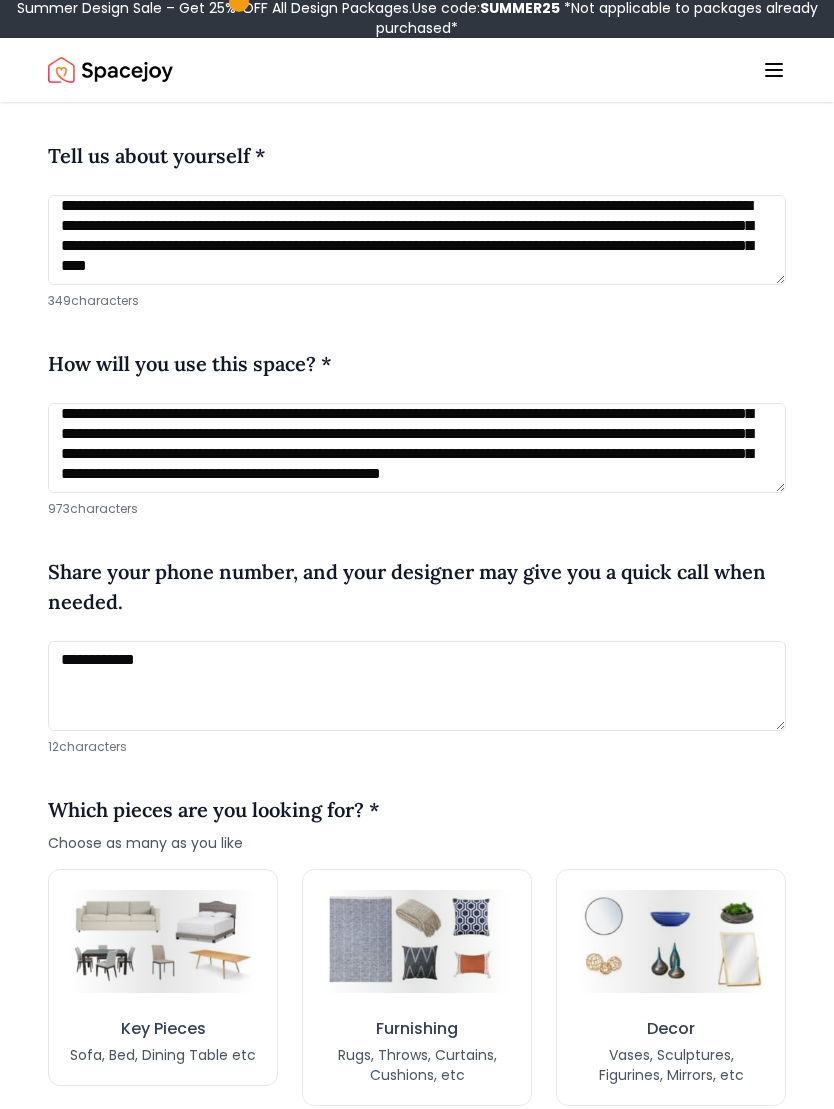 type on "**********" 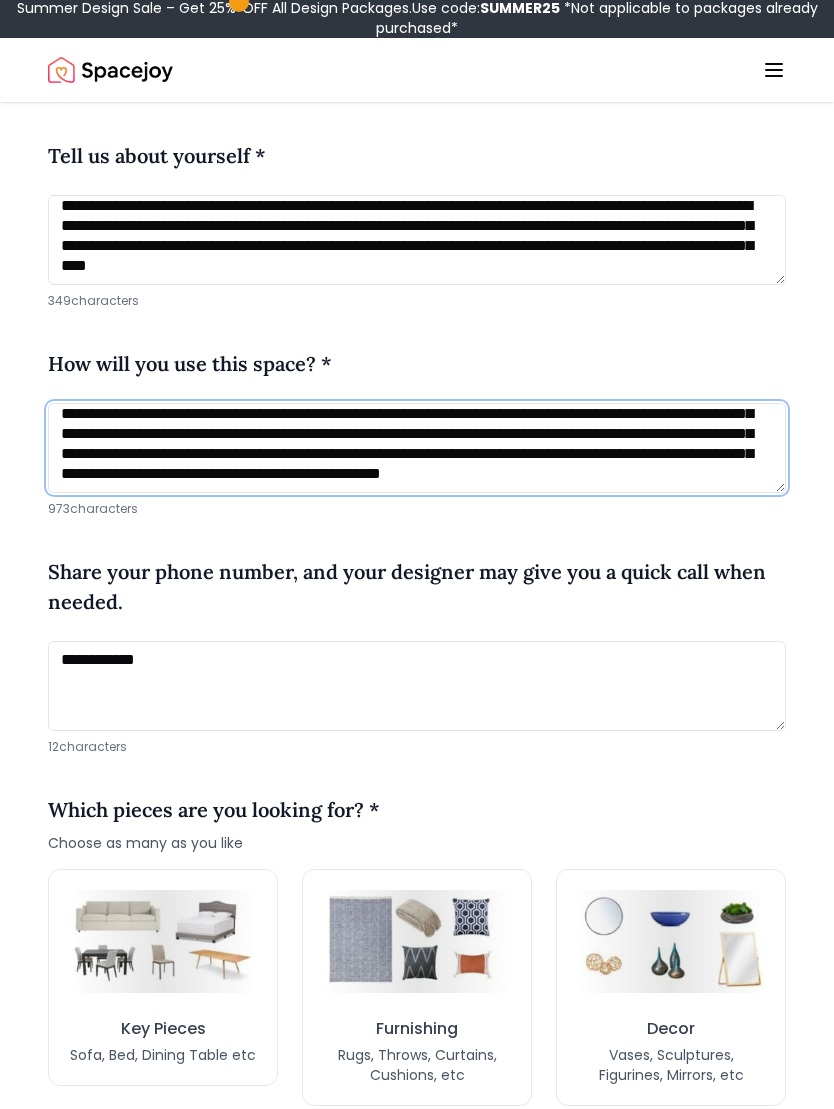 click on "**********" at bounding box center (417, 450) 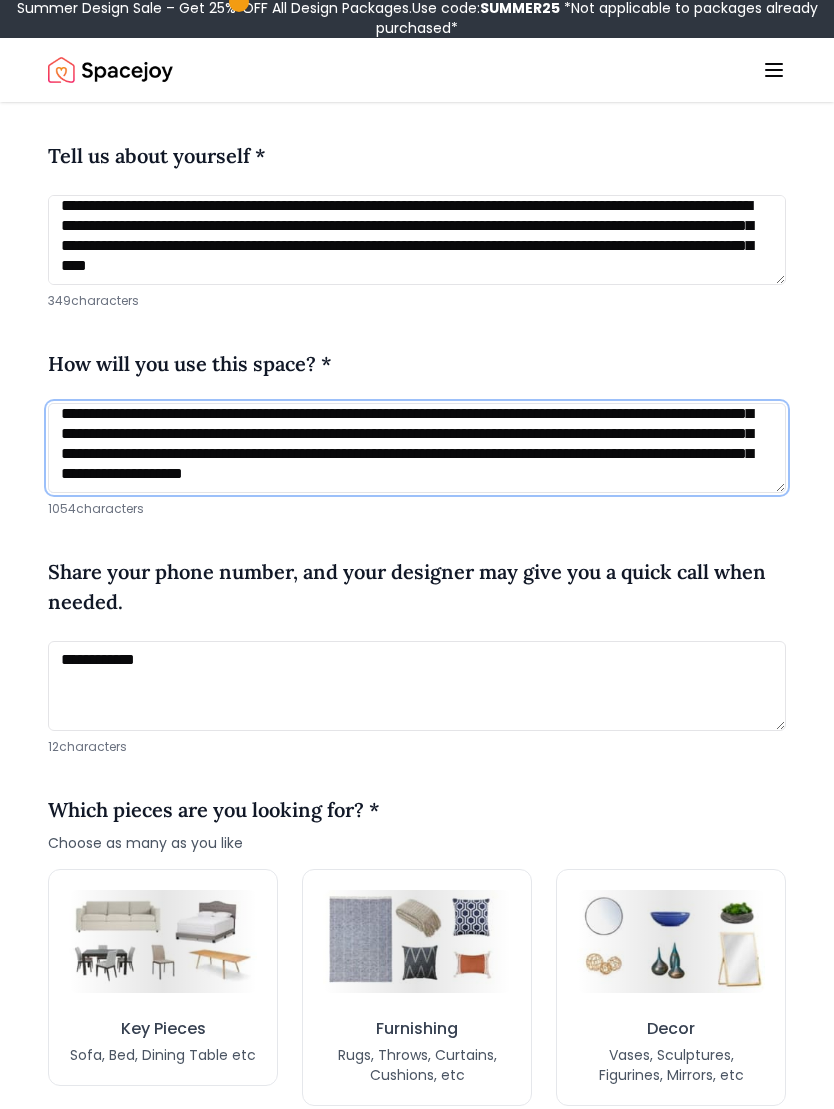 scroll, scrollTop: 181, scrollLeft: 0, axis: vertical 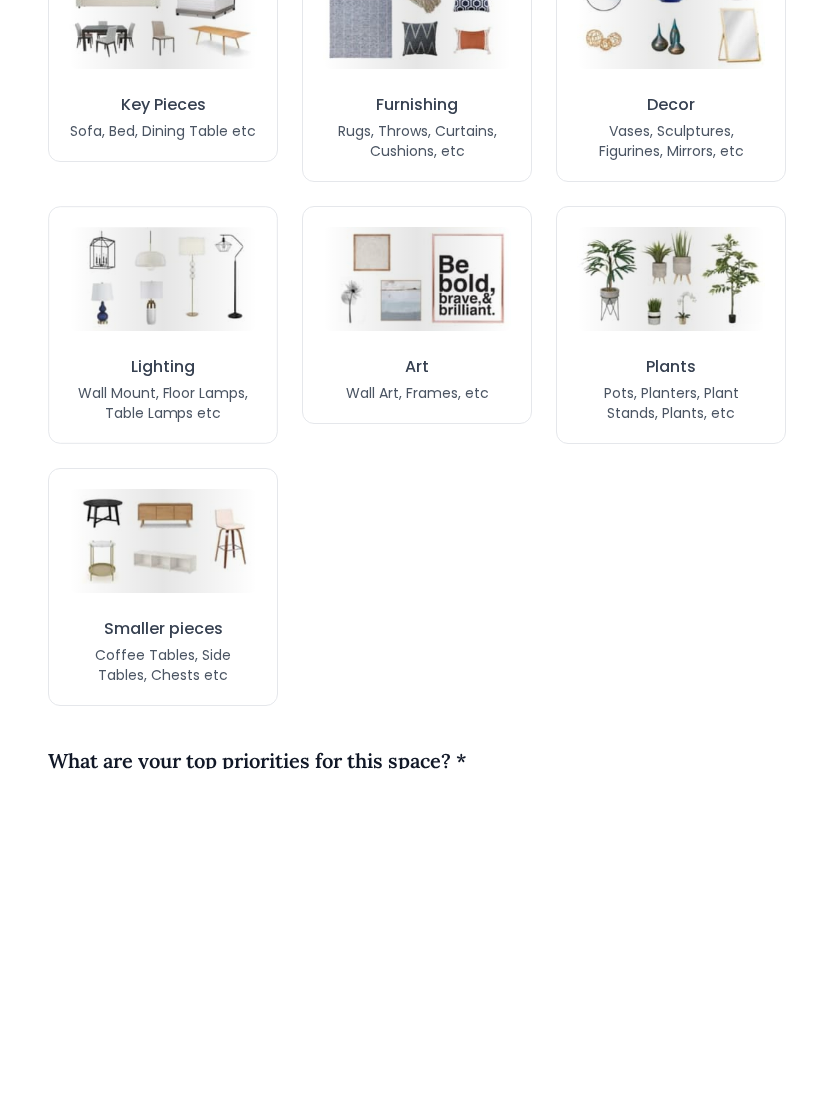 type on "**********" 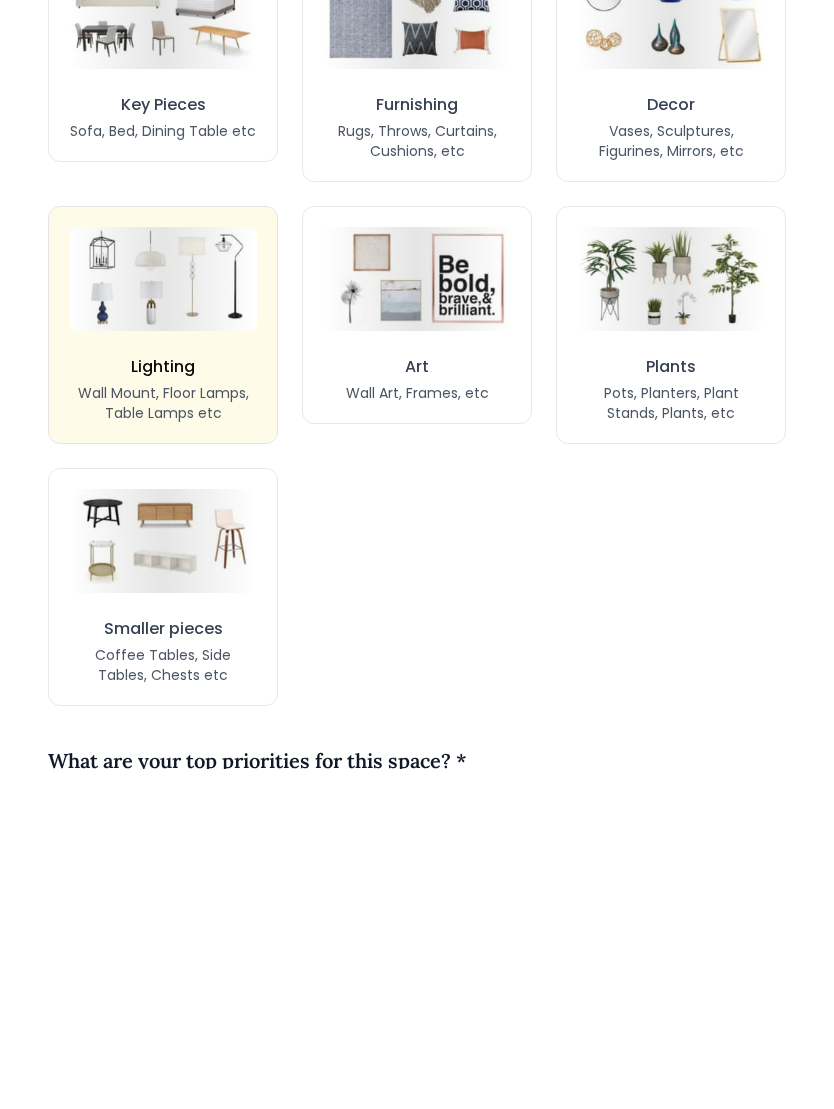scroll, scrollTop: 1983, scrollLeft: 0, axis: vertical 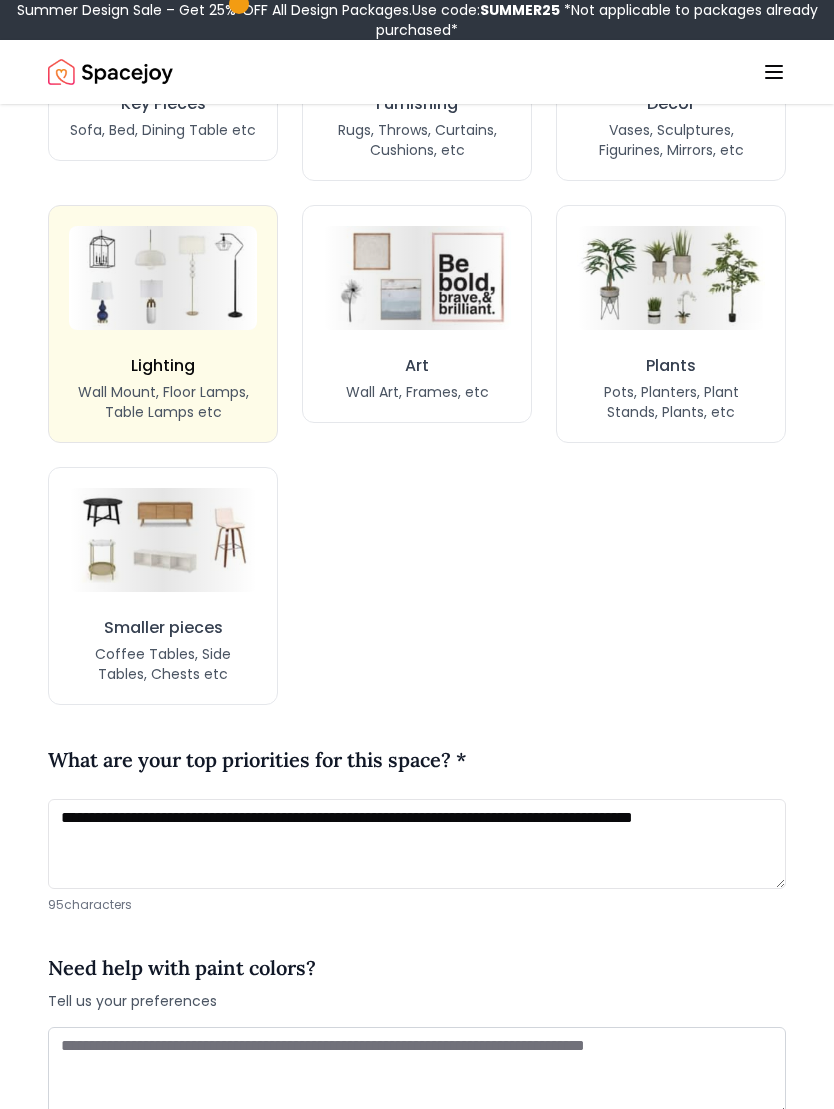 click at bounding box center (163, 278) 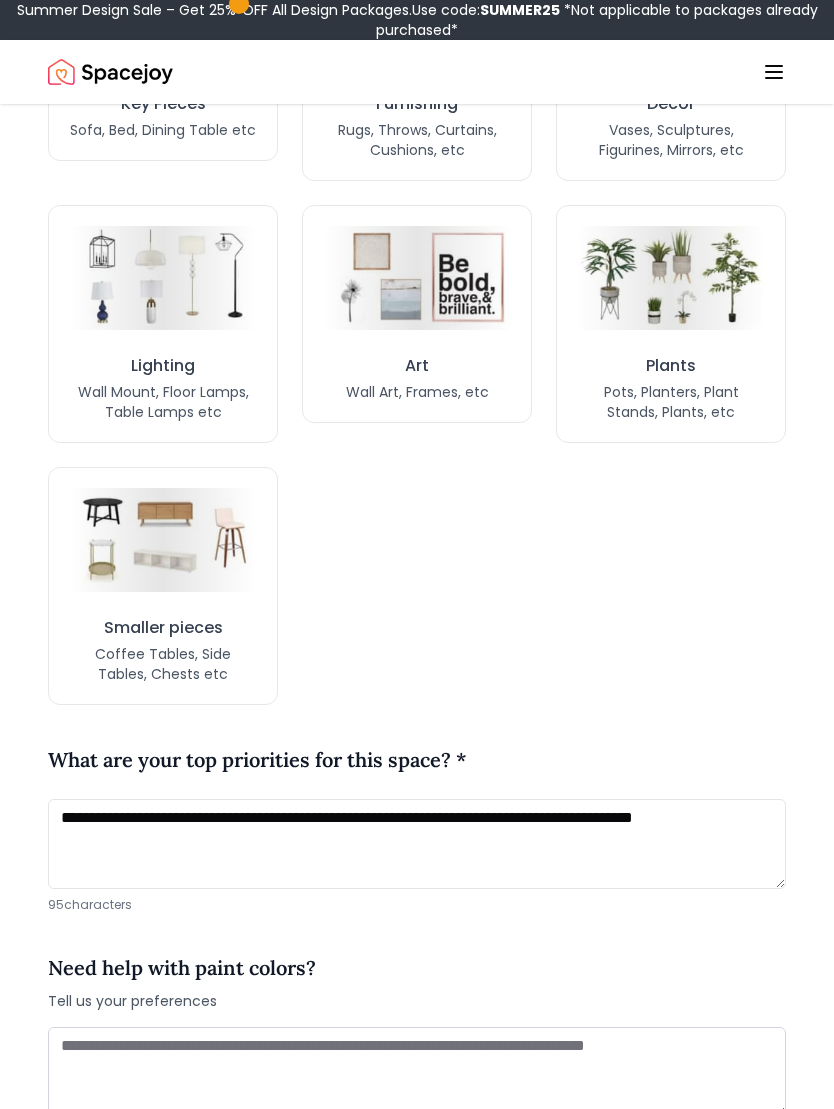 click at bounding box center [163, 278] 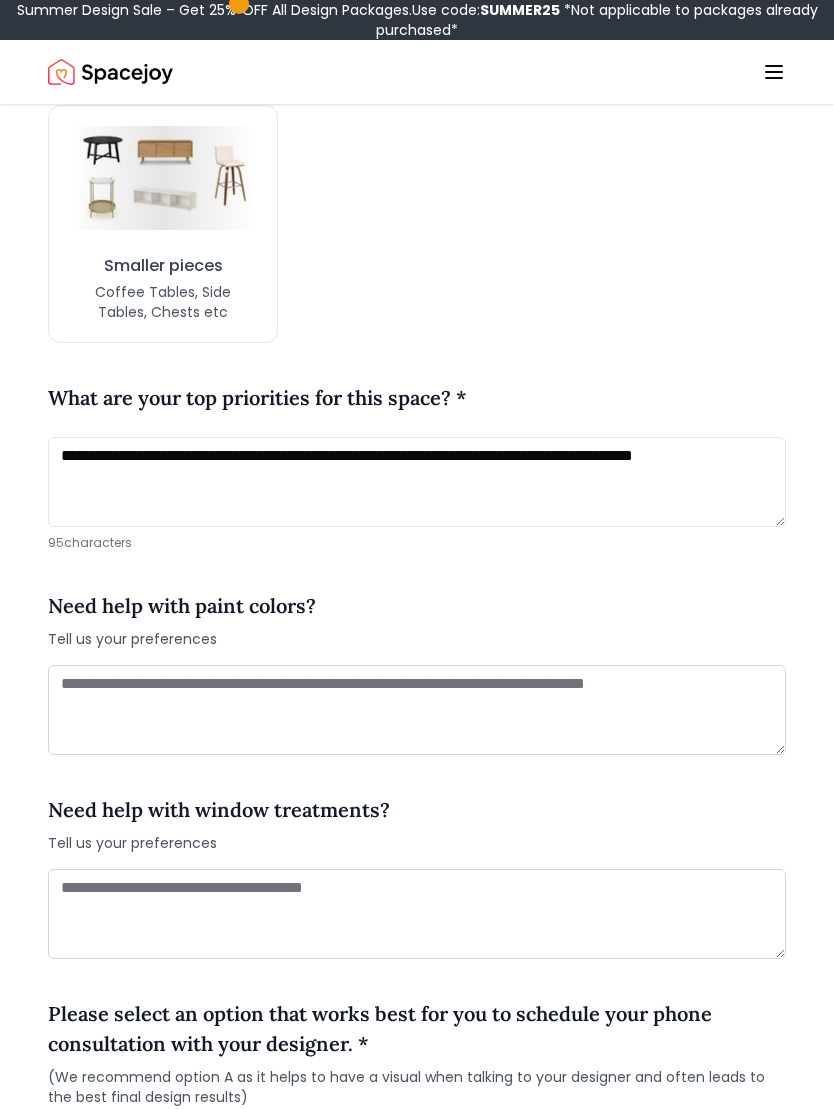 scroll, scrollTop: 2344, scrollLeft: 0, axis: vertical 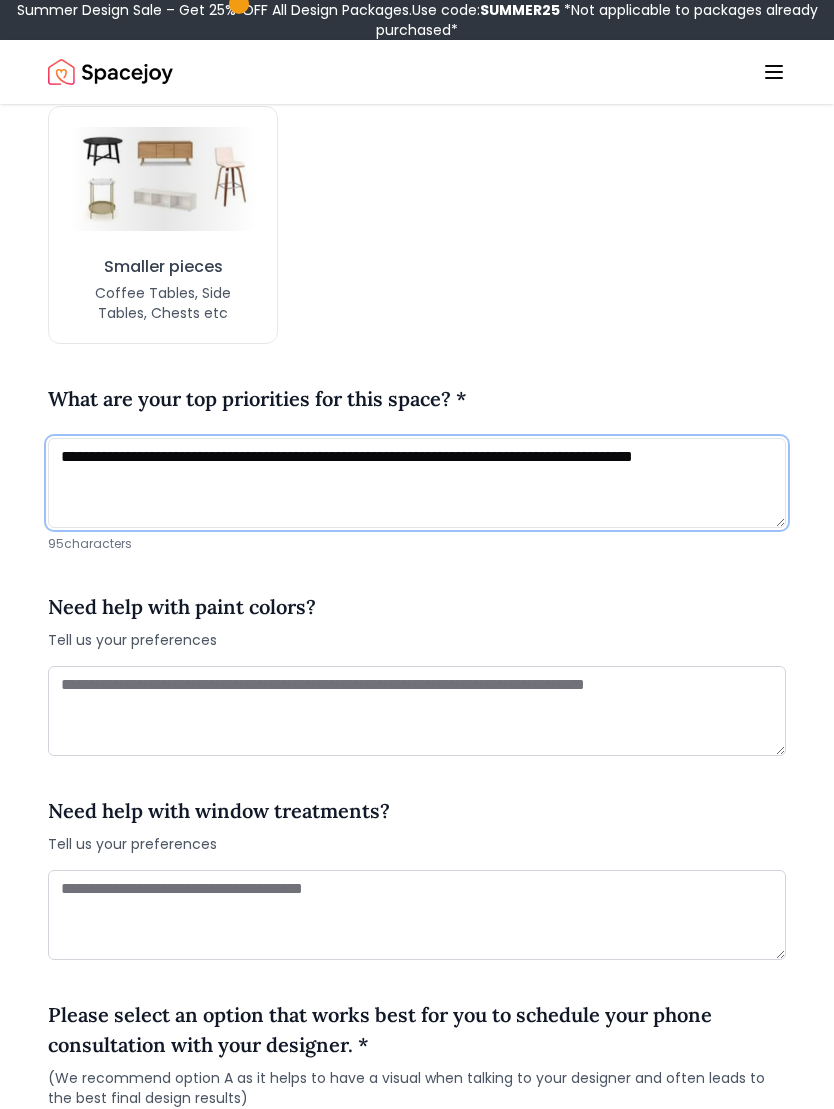 click on "**********" at bounding box center [417, 483] 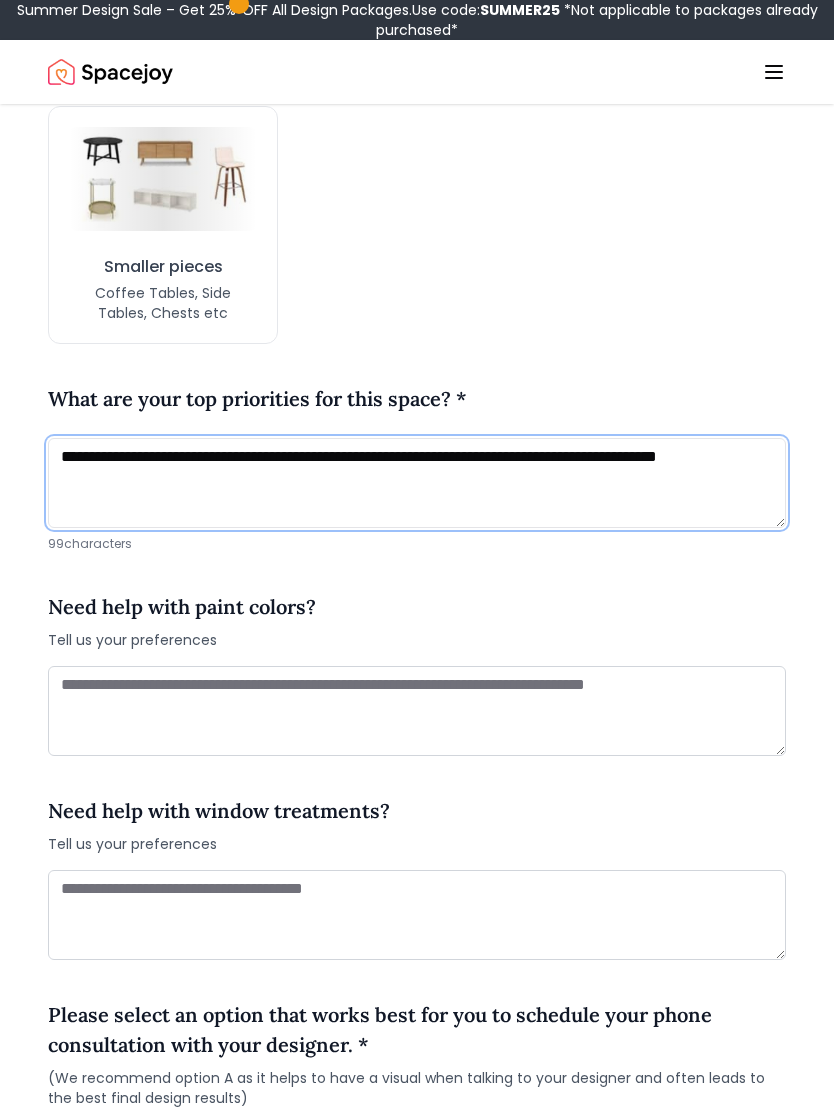 click on "**********" at bounding box center (417, 483) 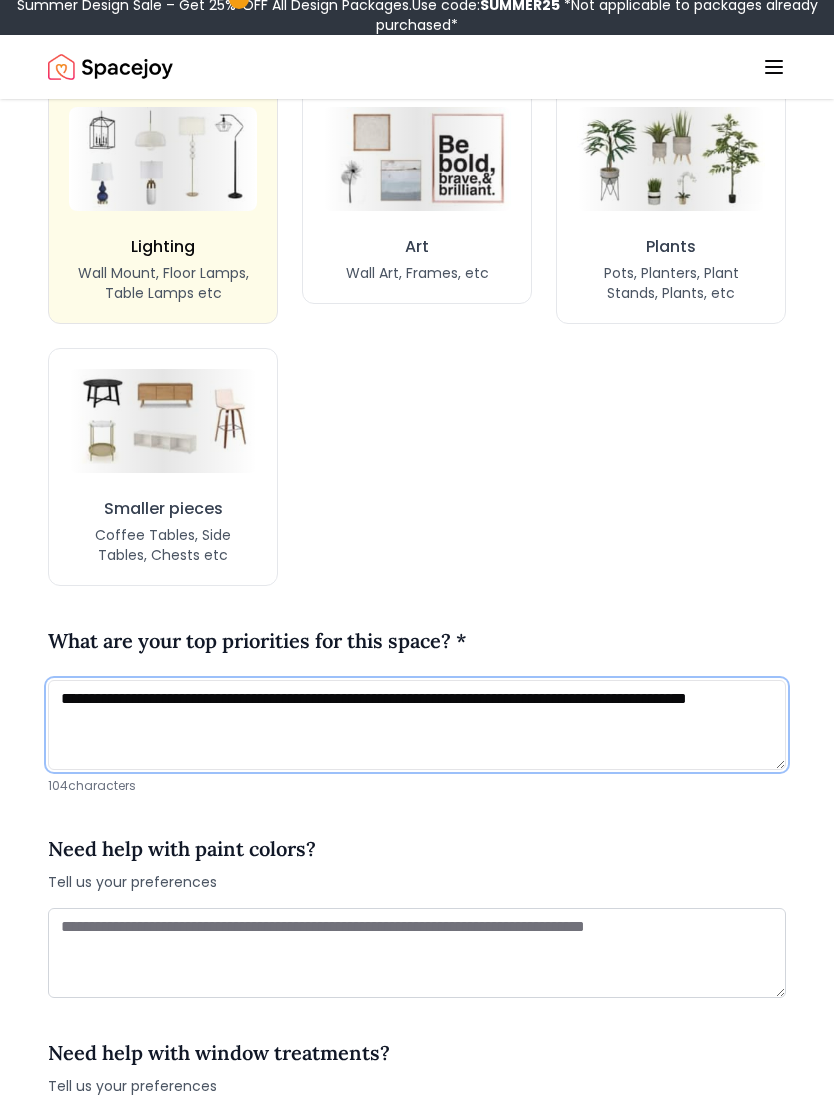 type on "**********" 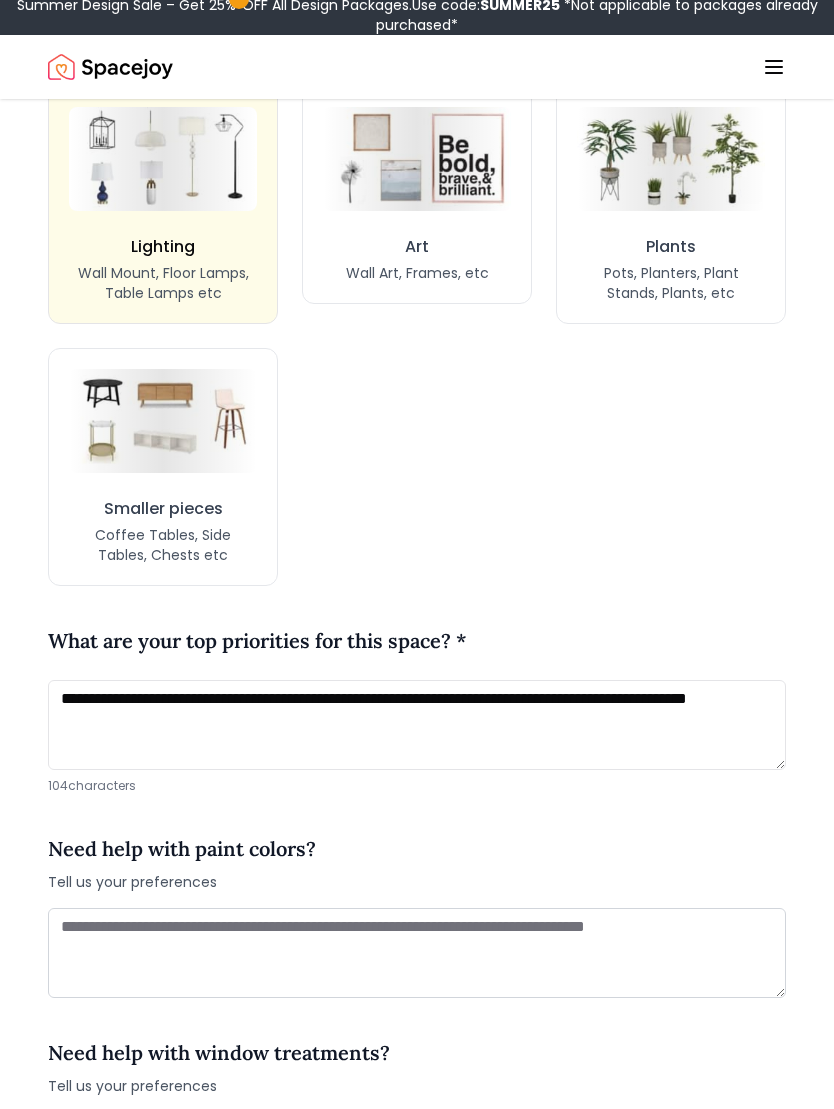 click on "Lighting Wall Mount, Floor Lamps, Table Lamps etc" at bounding box center [163, 274] 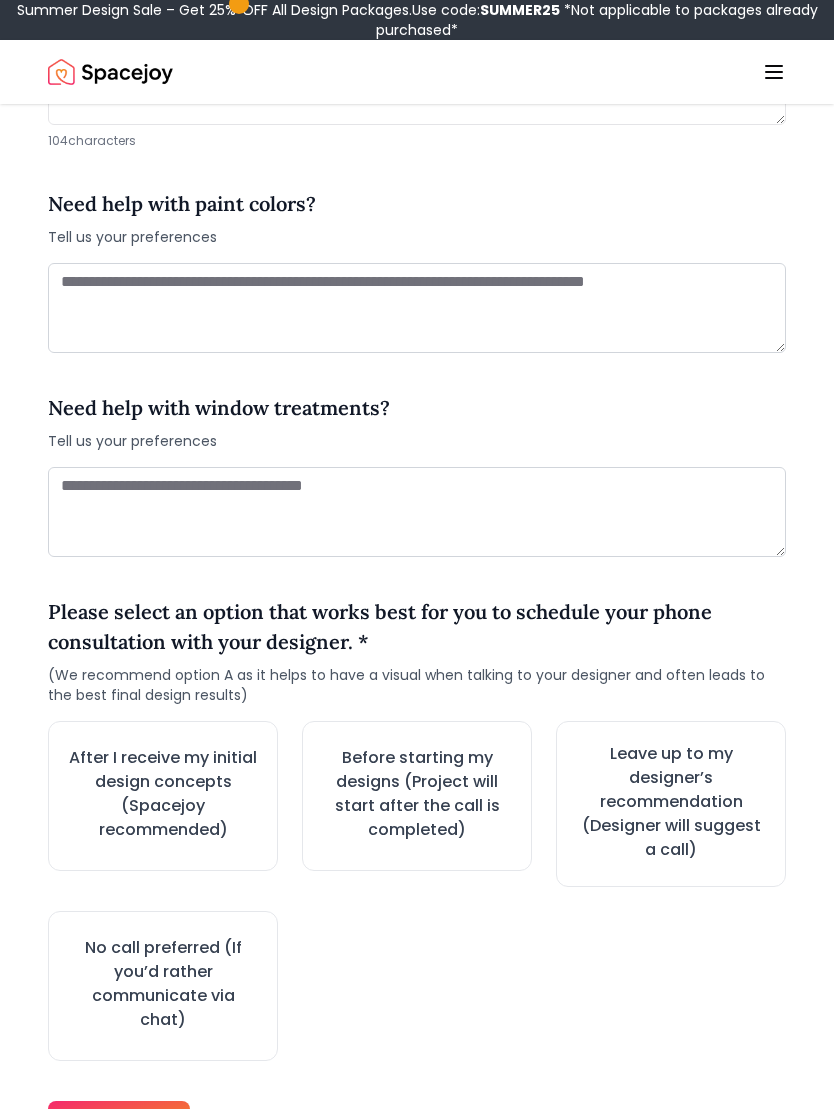 scroll, scrollTop: 2751, scrollLeft: 0, axis: vertical 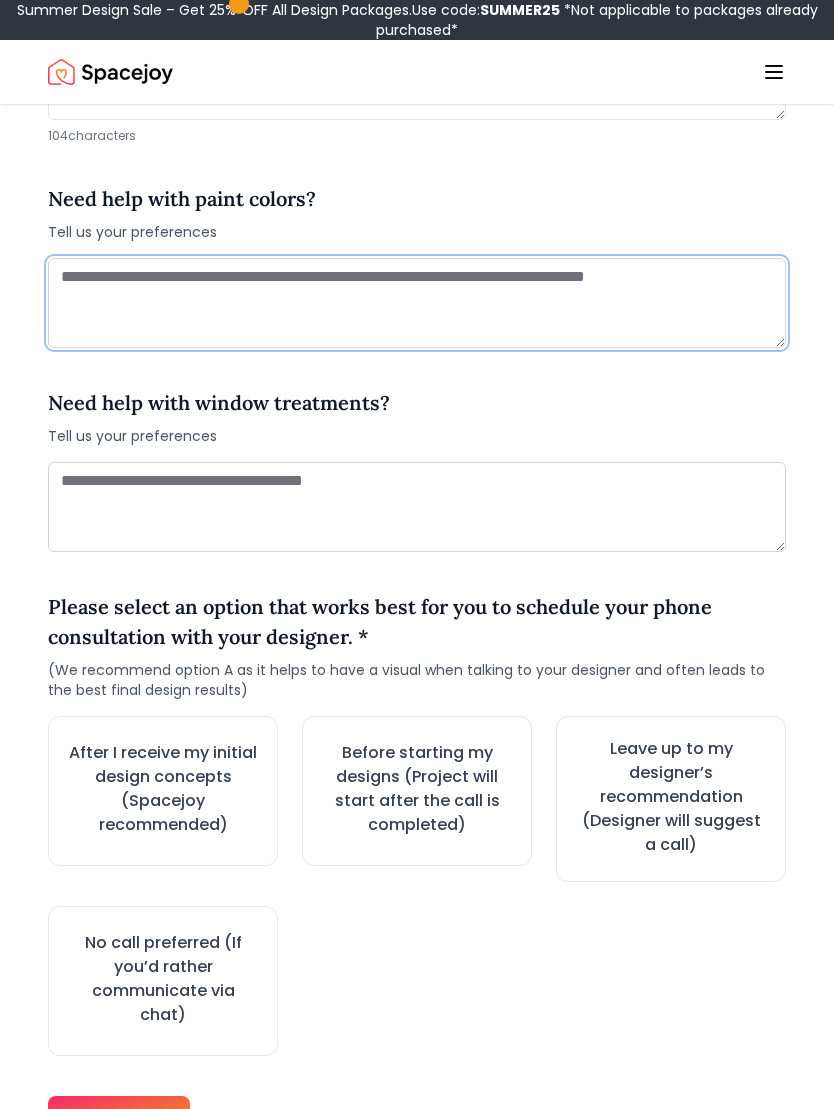 click at bounding box center (417, 304) 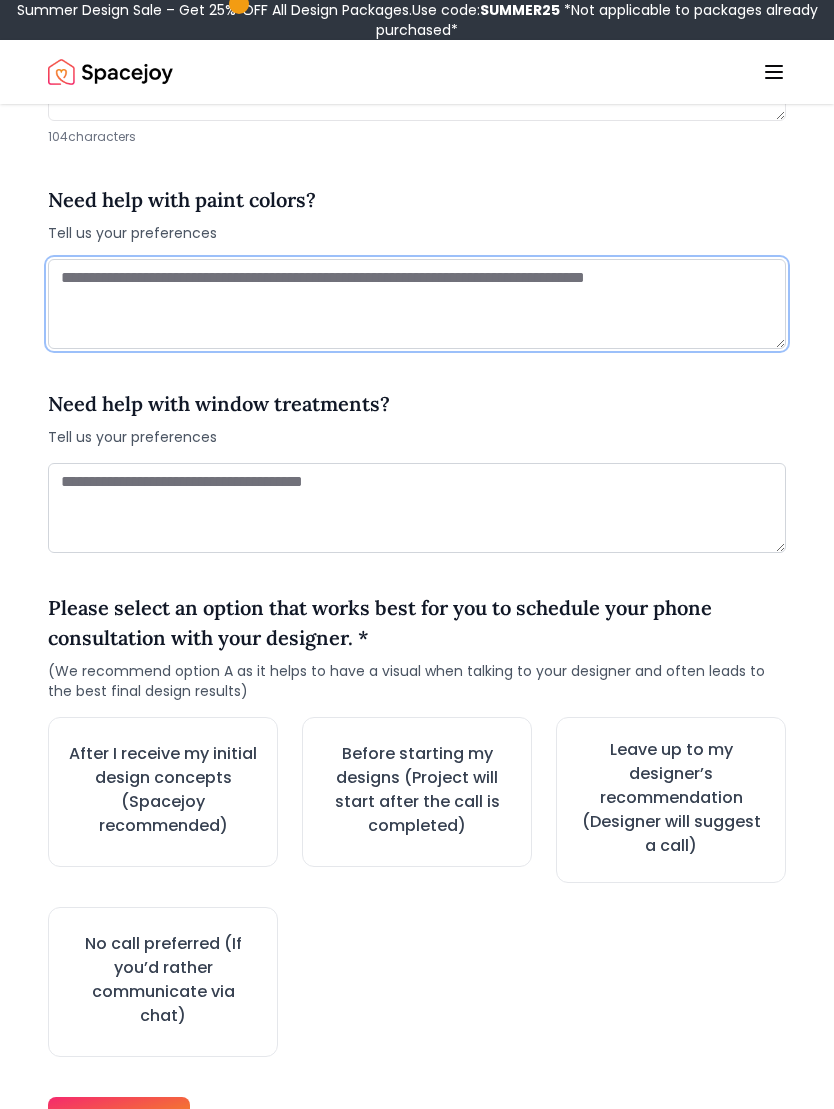 type on "*" 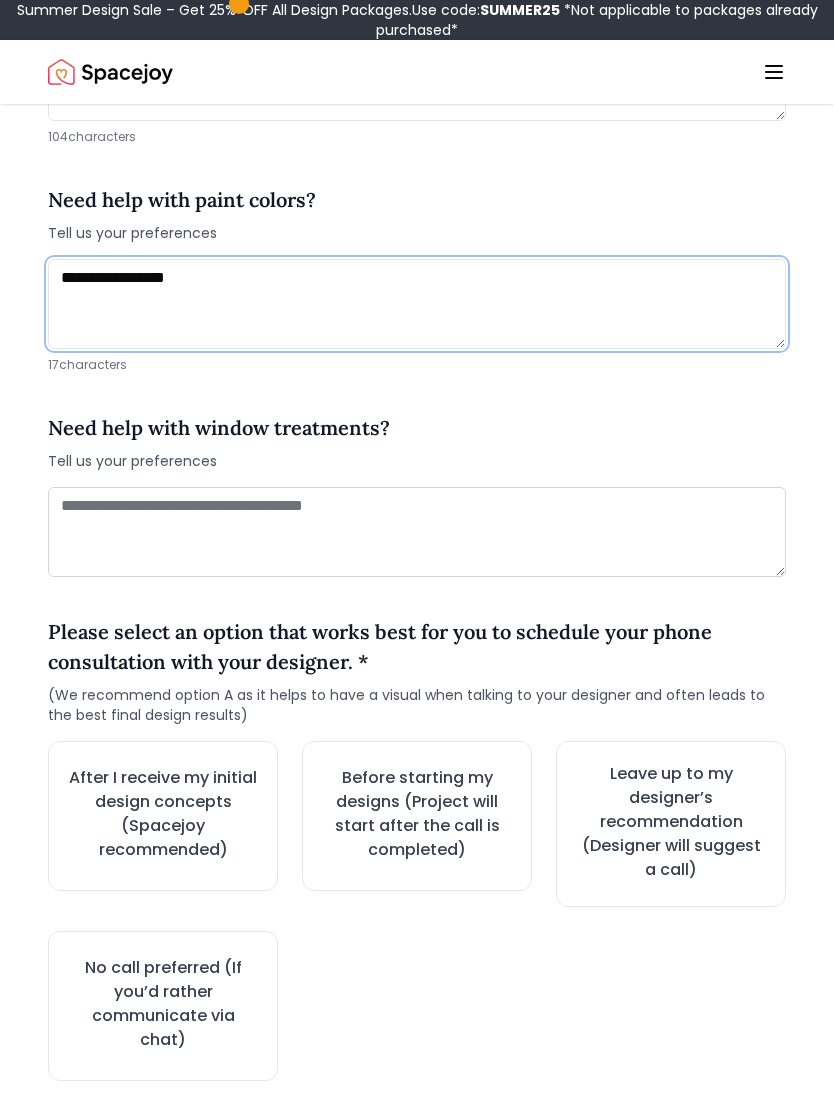 click on "**********" at bounding box center (417, 304) 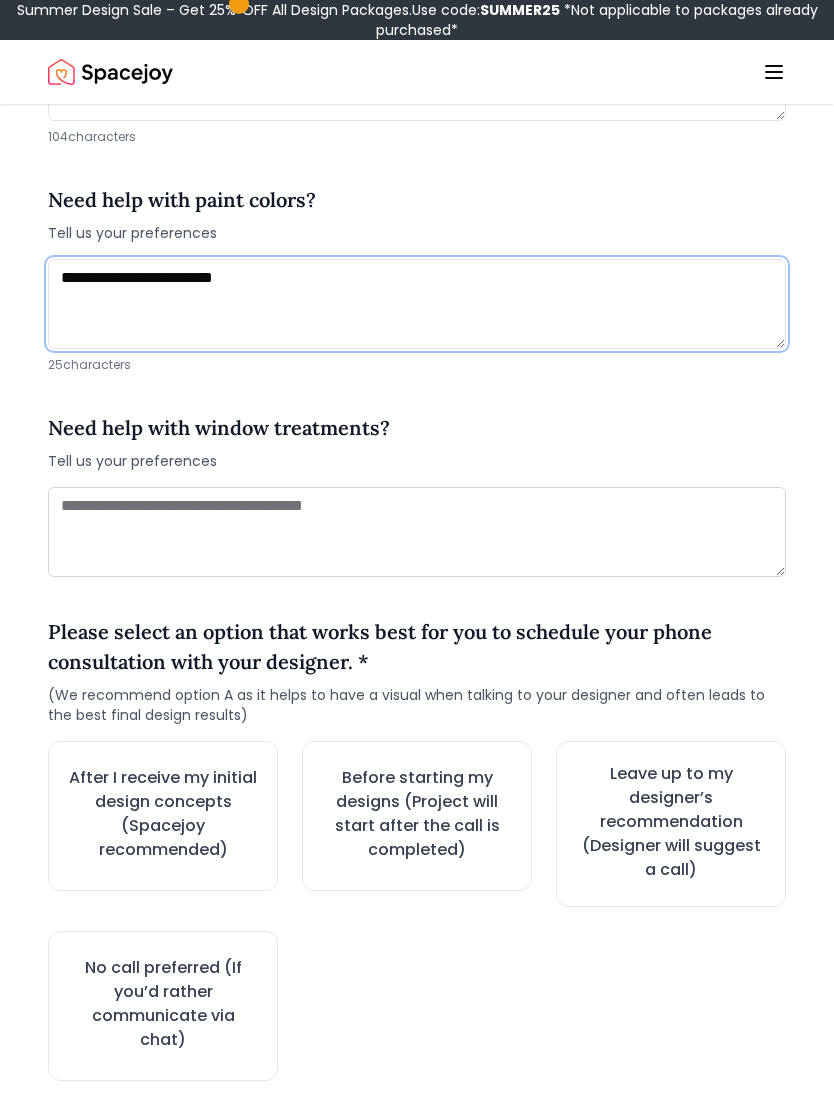 click on "**********" at bounding box center (417, 304) 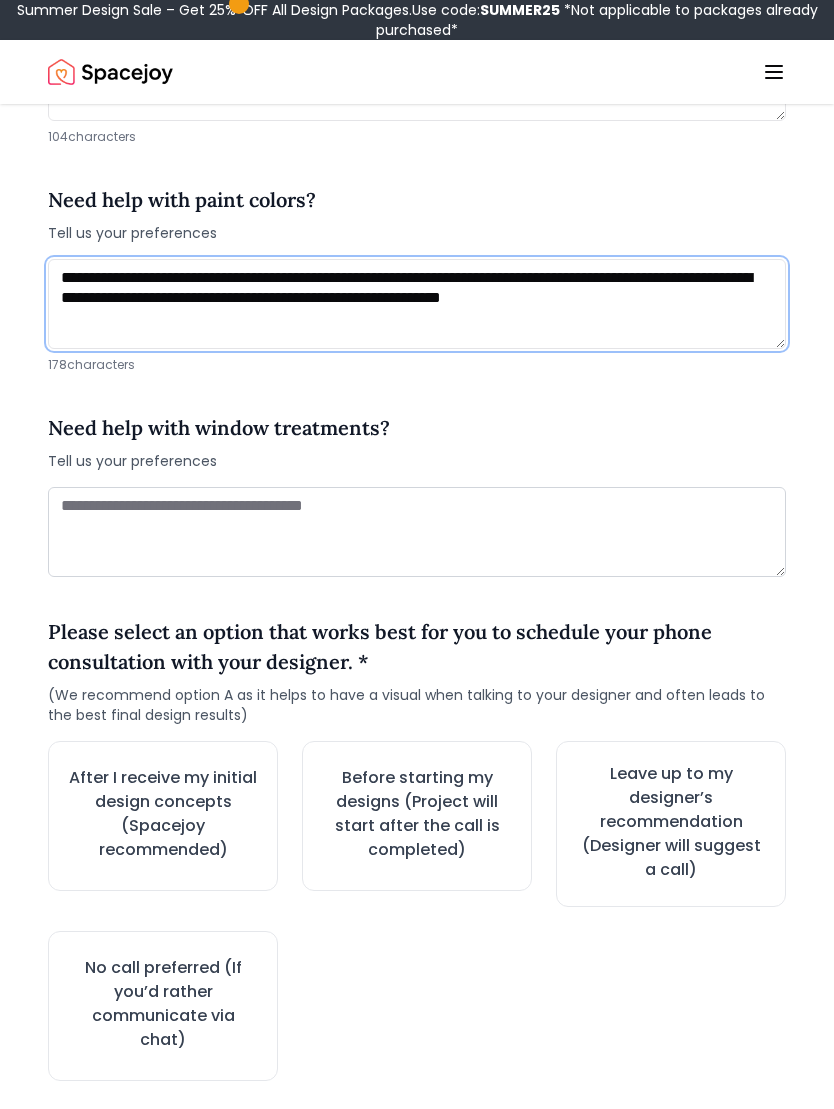 click on "**********" at bounding box center (417, 304) 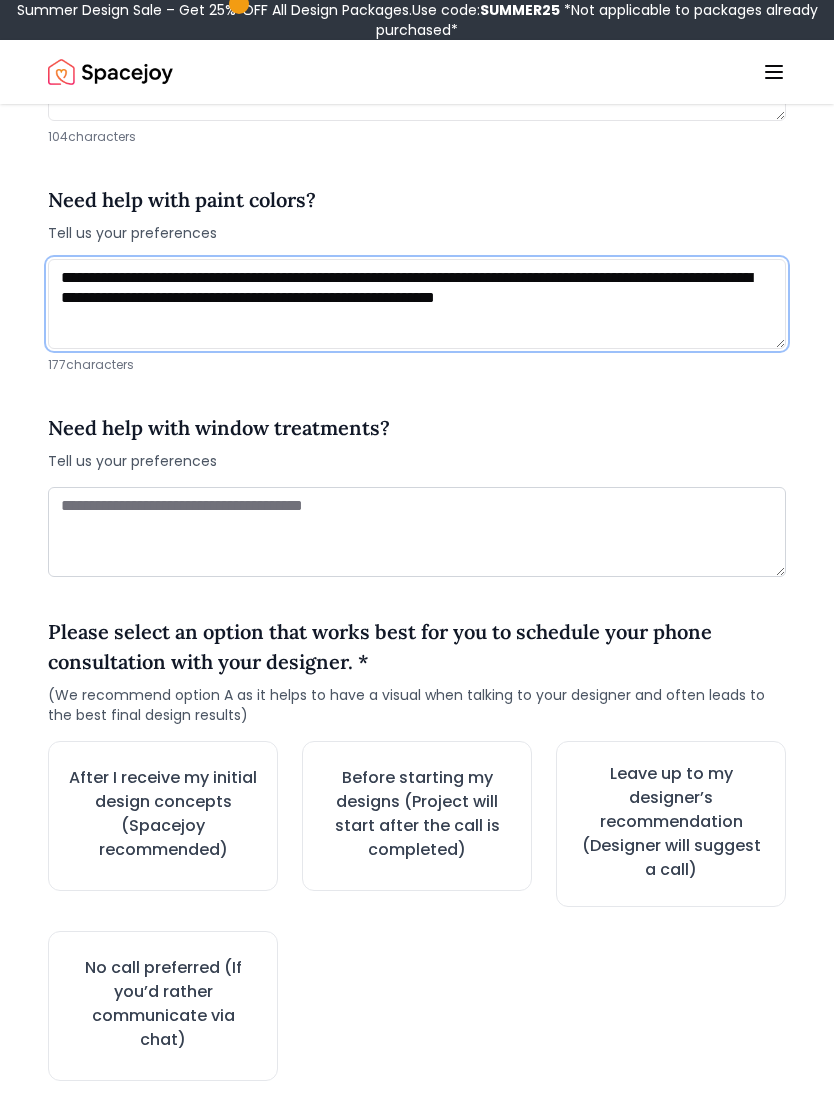 click on "**********" at bounding box center [417, 304] 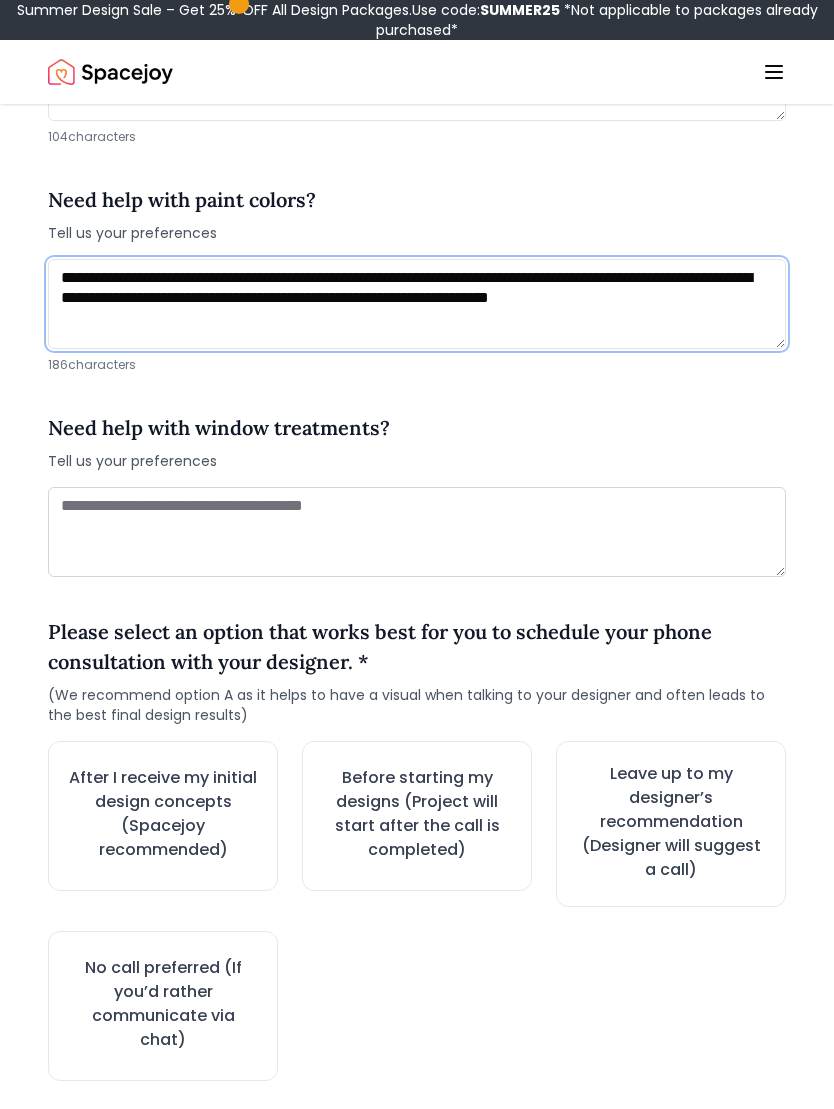 click on "**********" at bounding box center (417, 304) 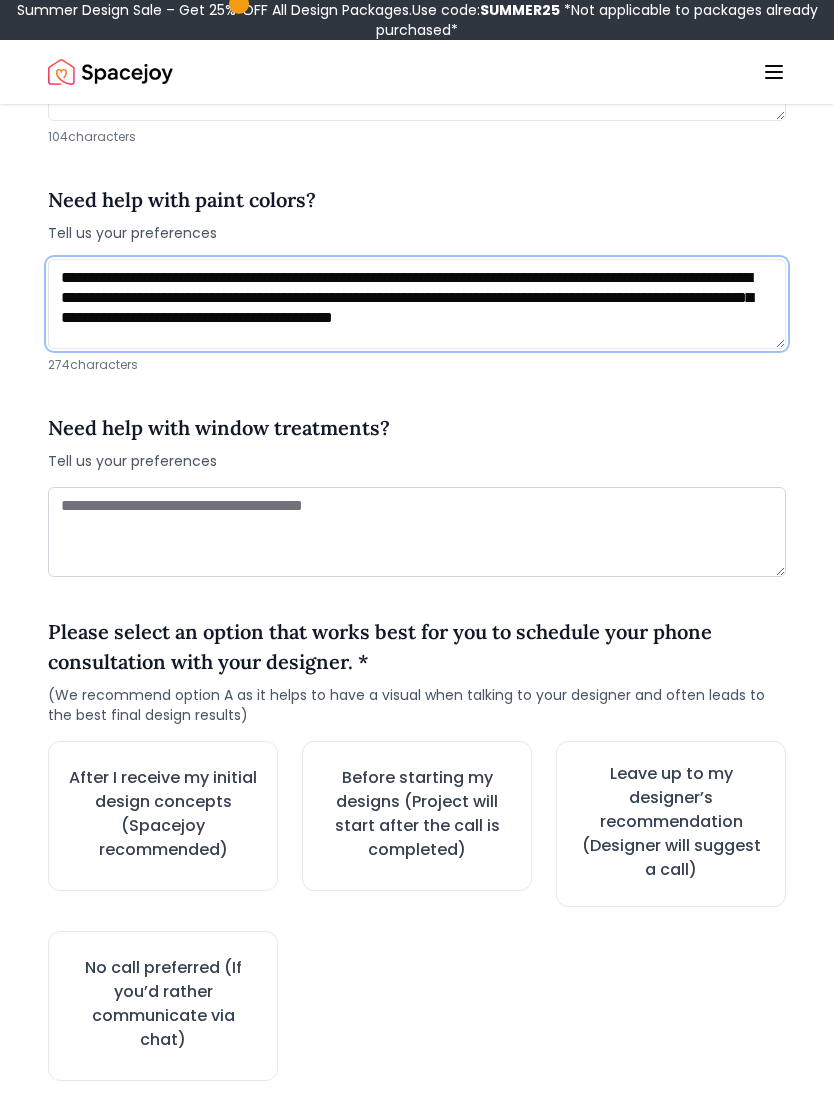 scroll, scrollTop: 2, scrollLeft: 0, axis: vertical 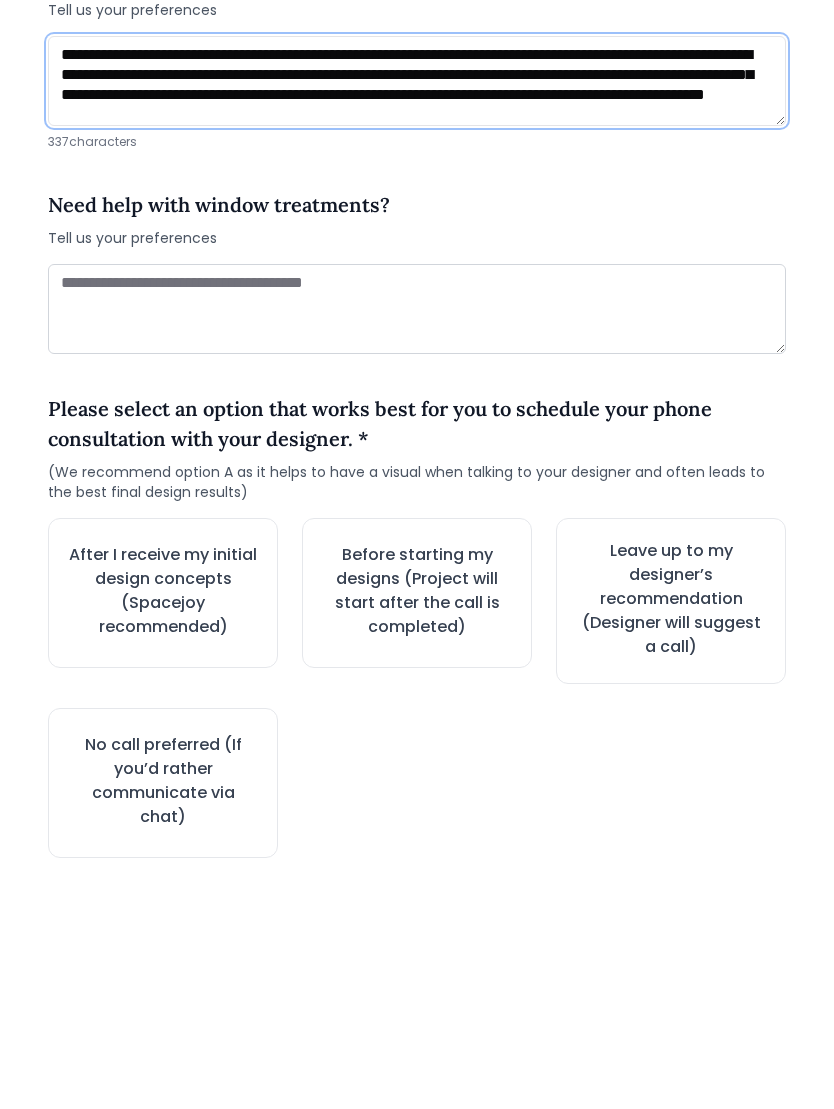 type on "**********" 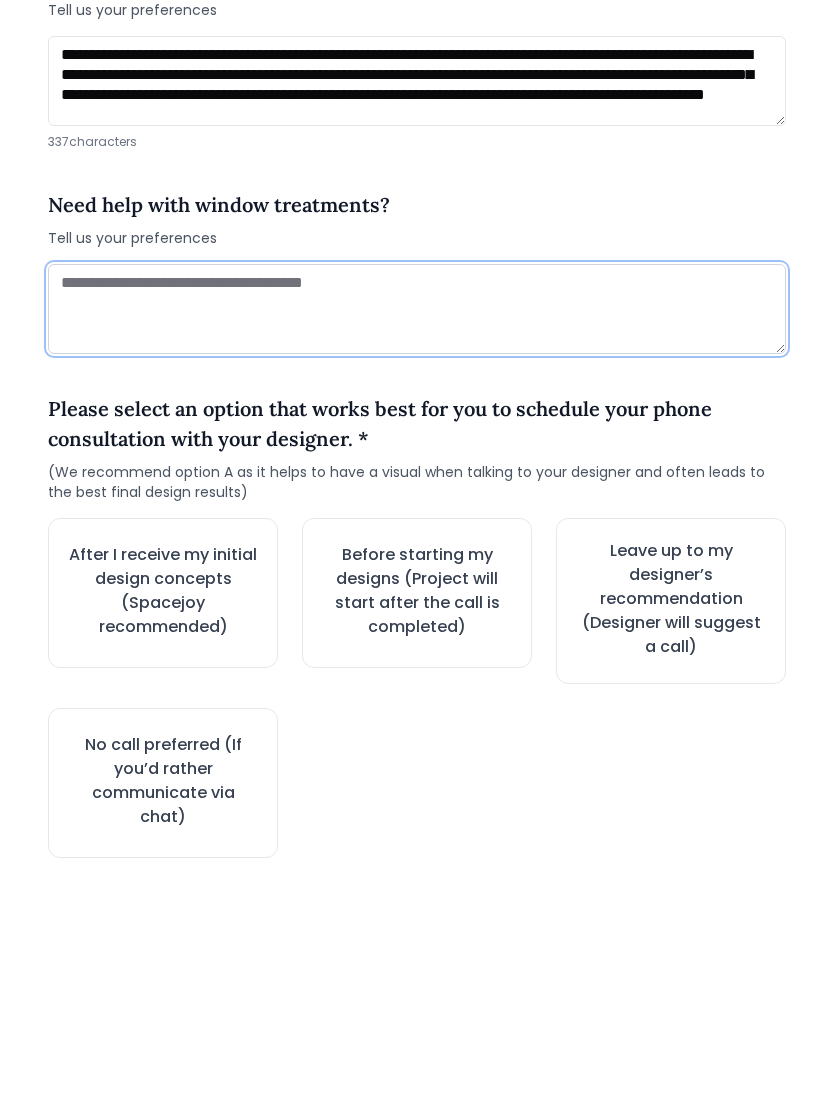 click at bounding box center [417, 532] 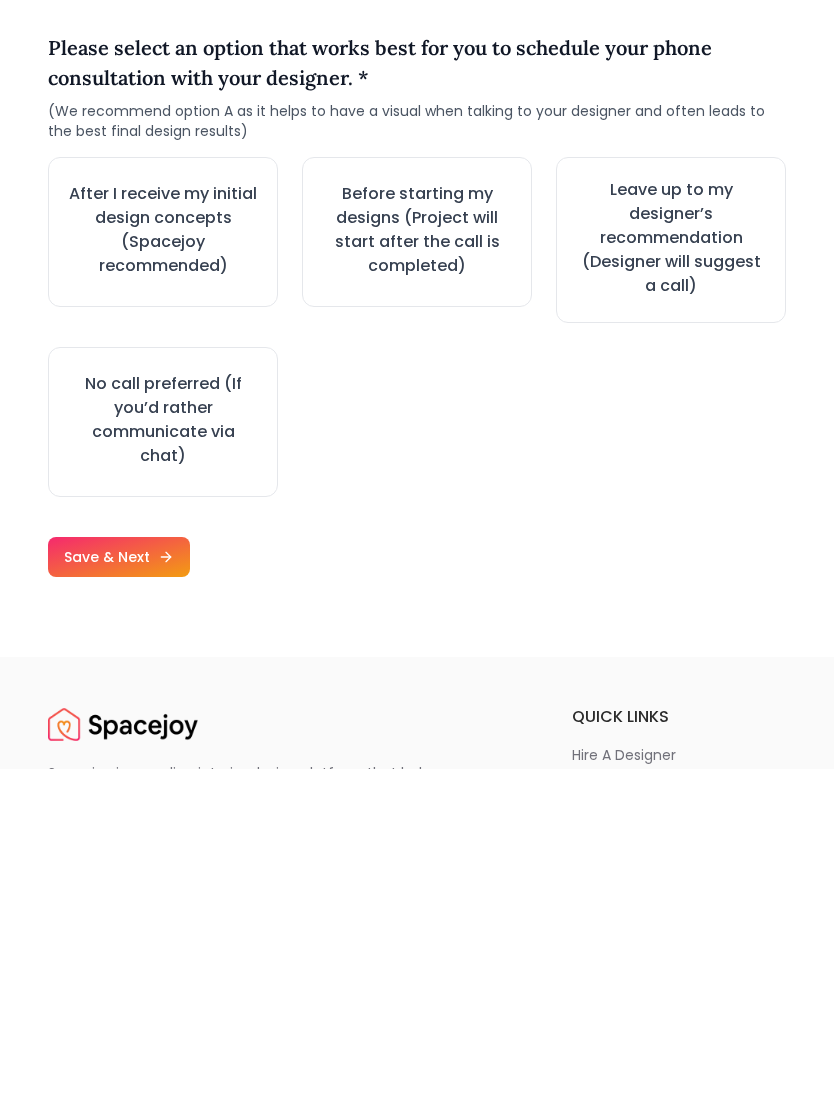 scroll, scrollTop: 3026, scrollLeft: 0, axis: vertical 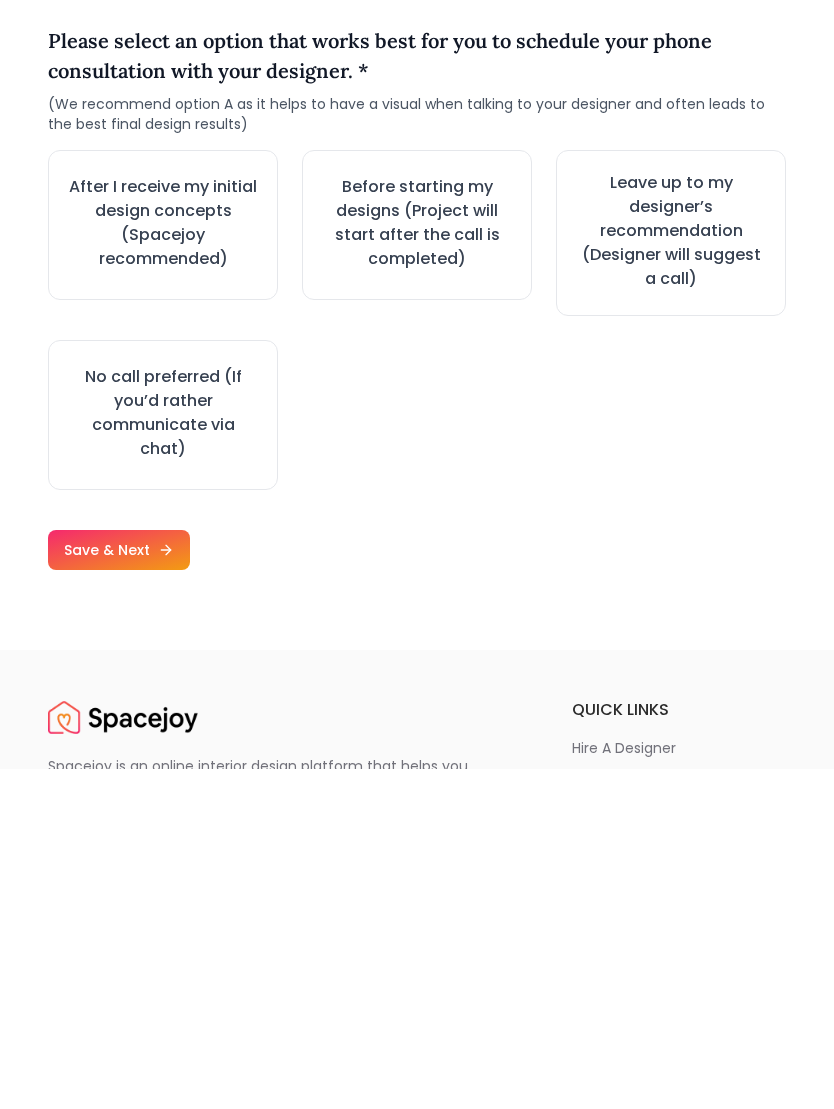 type on "**********" 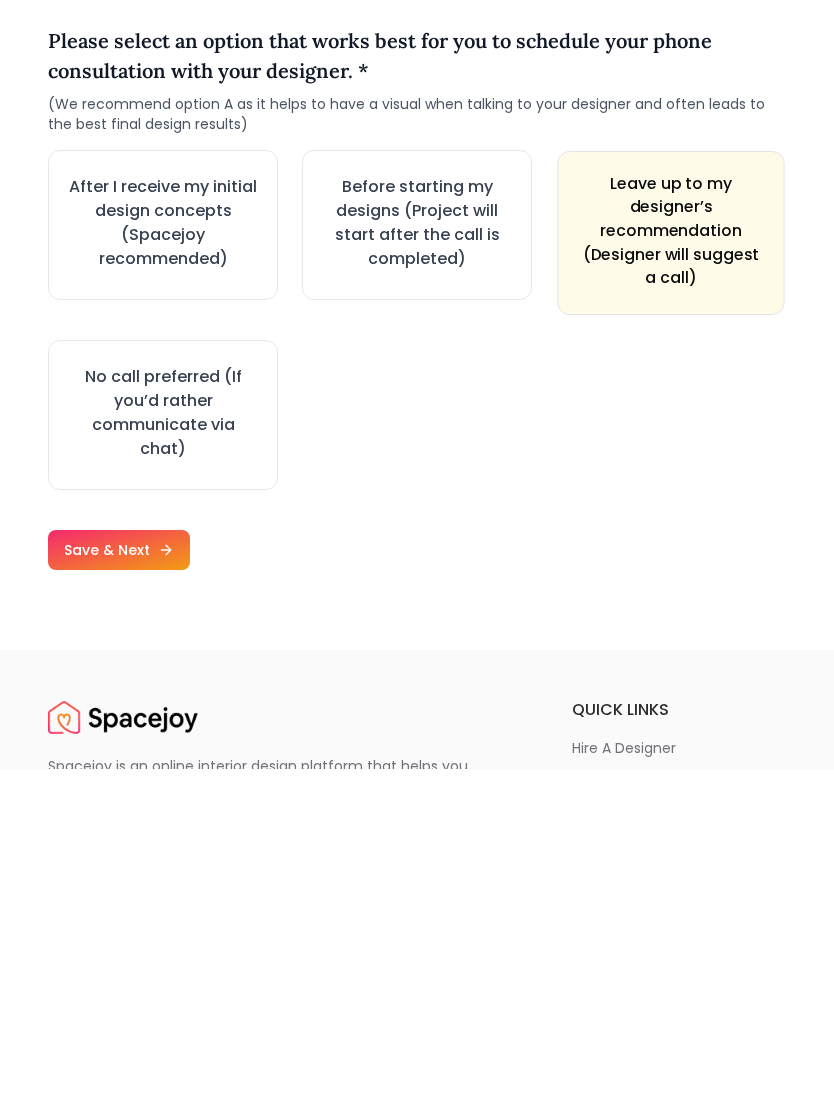 scroll, scrollTop: 3367, scrollLeft: 0, axis: vertical 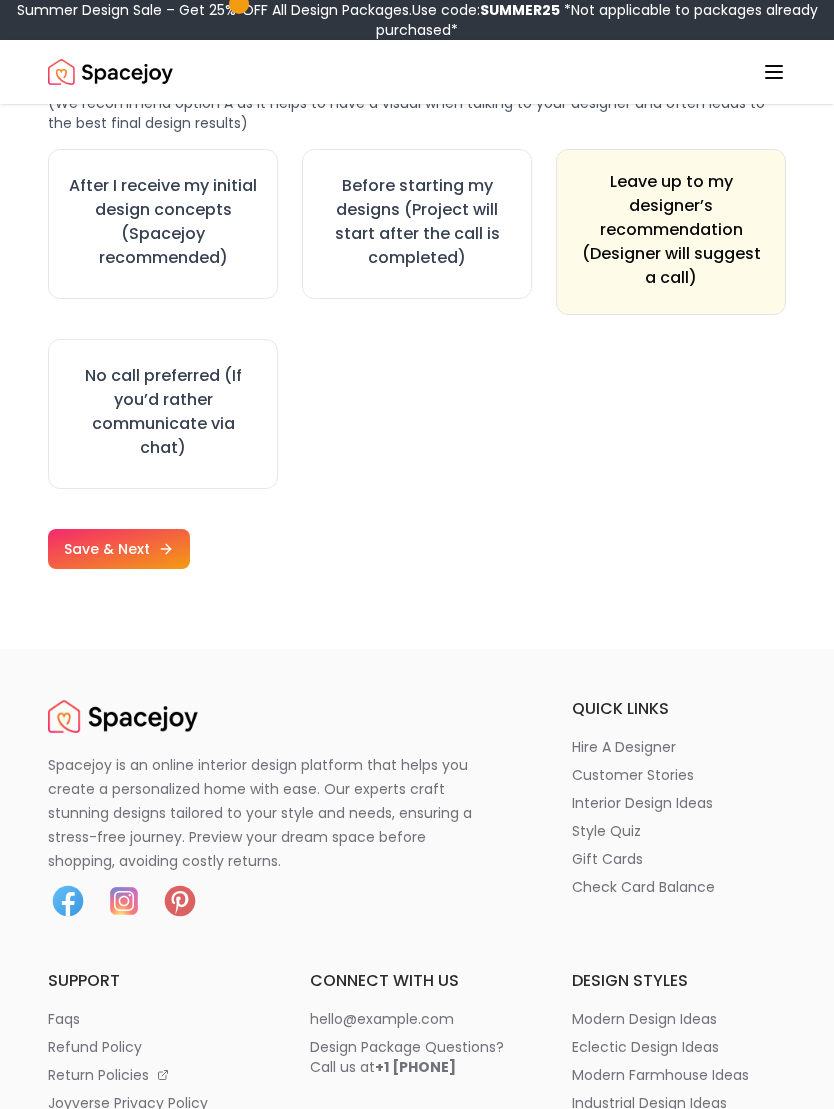 click on "Save & Next" at bounding box center (119, 549) 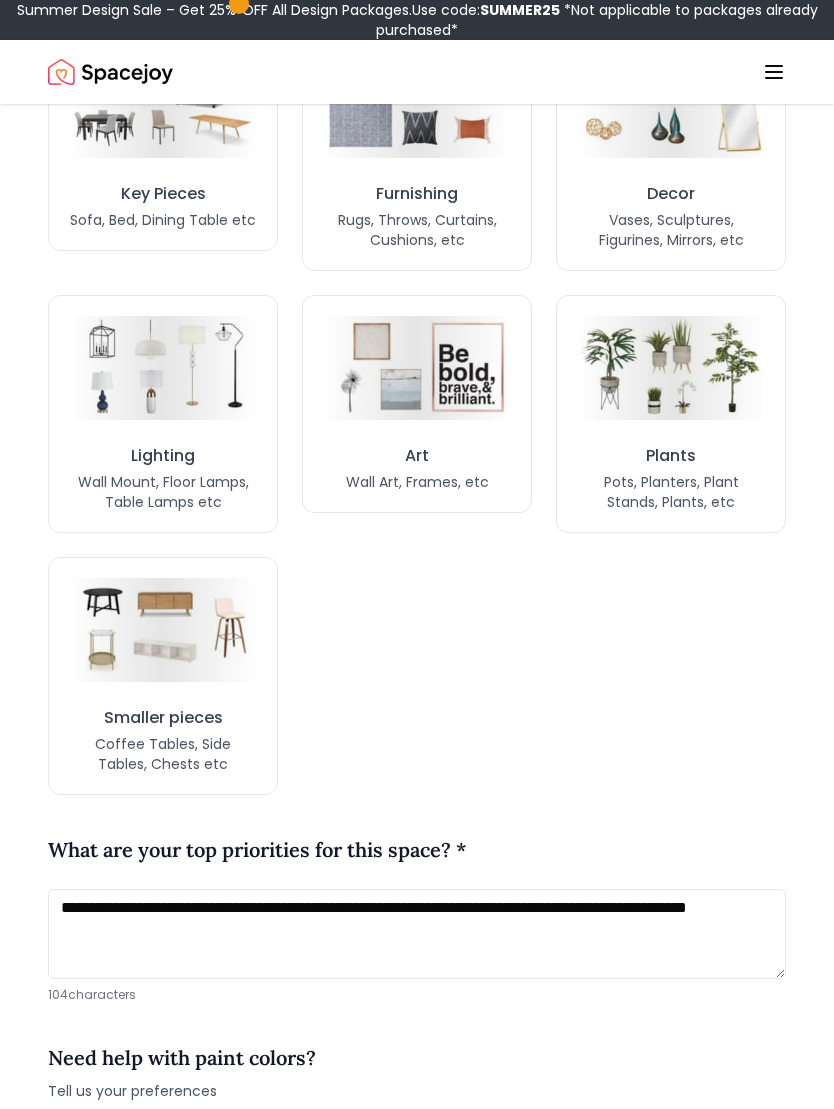 scroll, scrollTop: 1892, scrollLeft: 0, axis: vertical 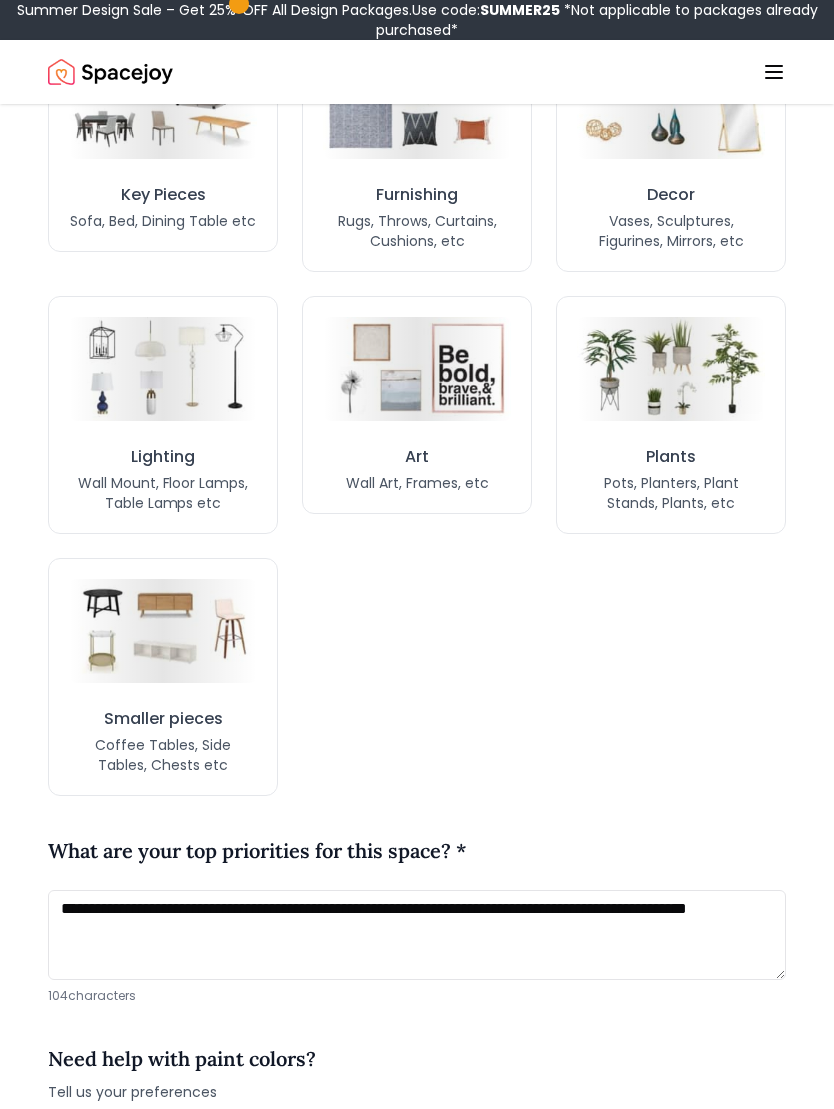 click on "Lighting Wall Mount, Floor Lamps, Table Lamps etc" at bounding box center [163, 415] 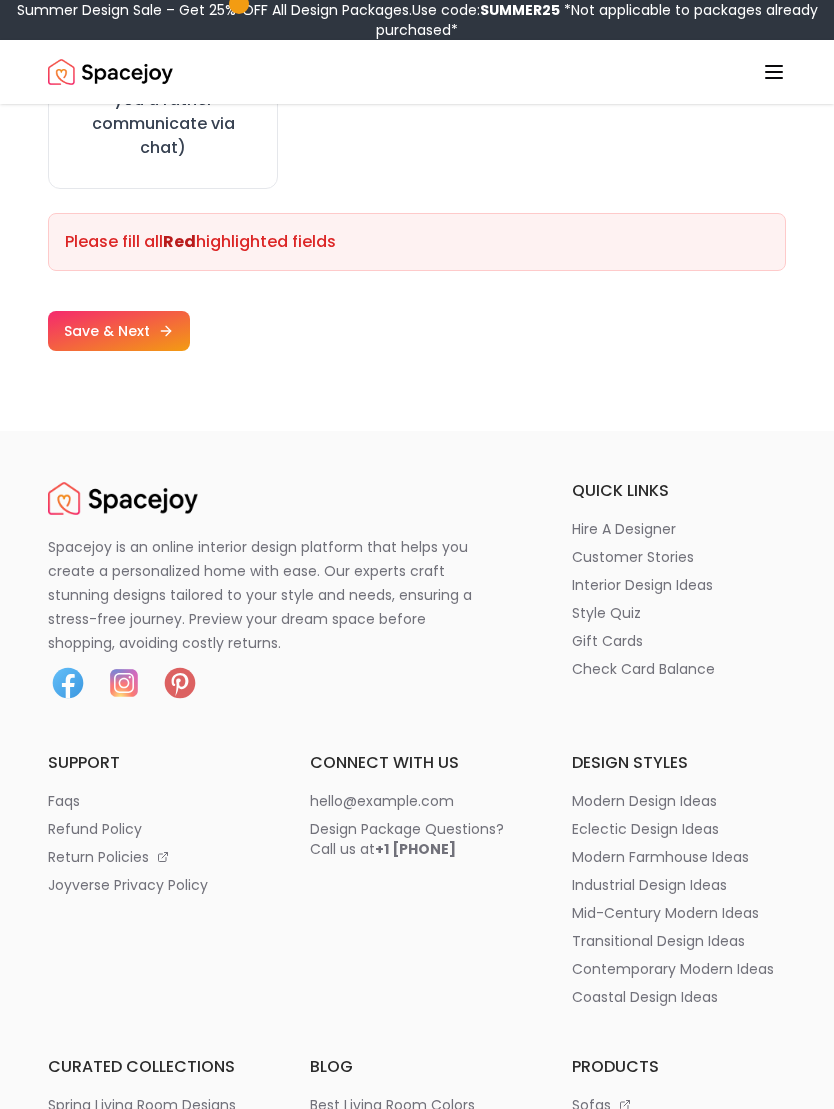 scroll, scrollTop: 3667, scrollLeft: 0, axis: vertical 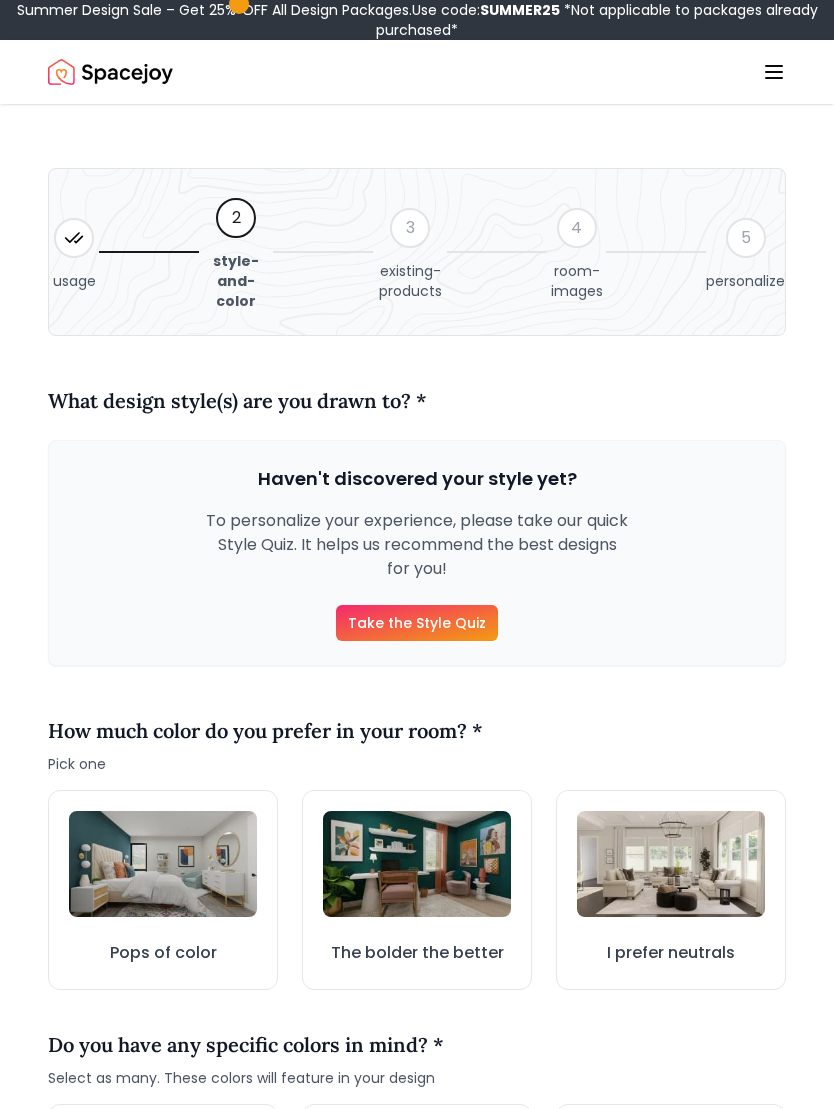 click on "Take the Style Quiz" at bounding box center (417, 623) 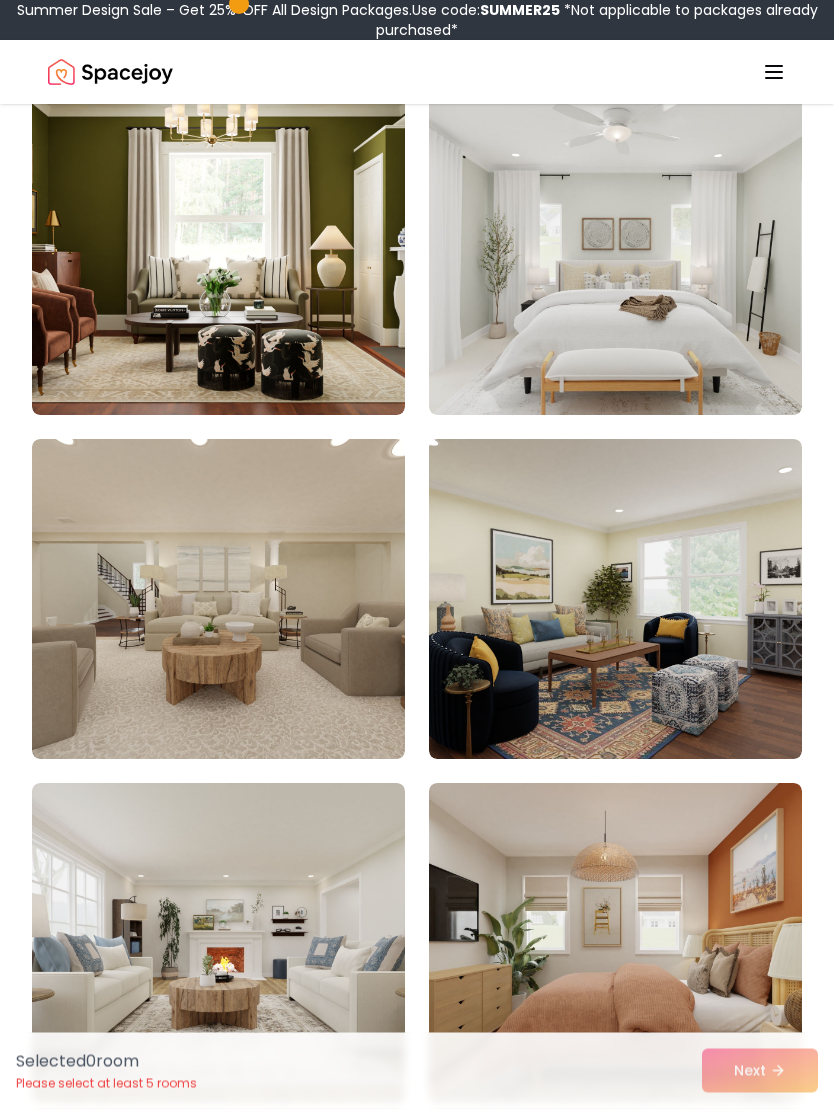 scroll, scrollTop: 1993, scrollLeft: 0, axis: vertical 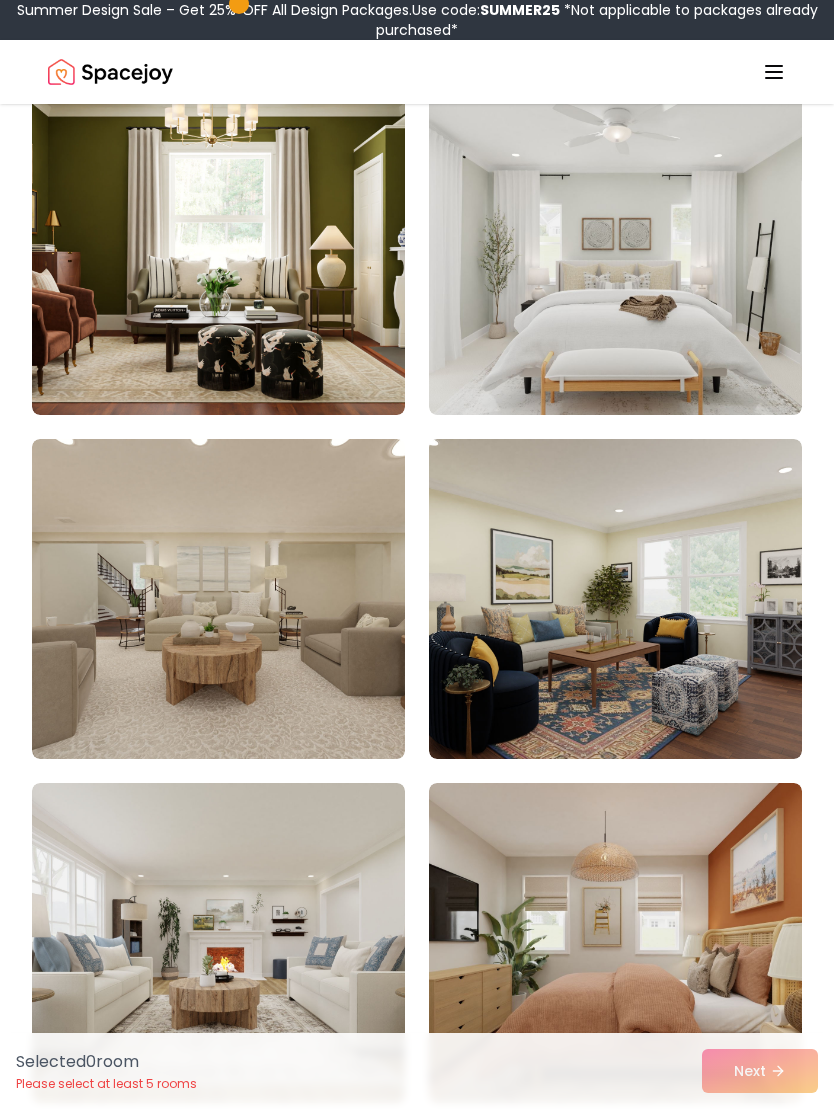 click at bounding box center (615, 255) 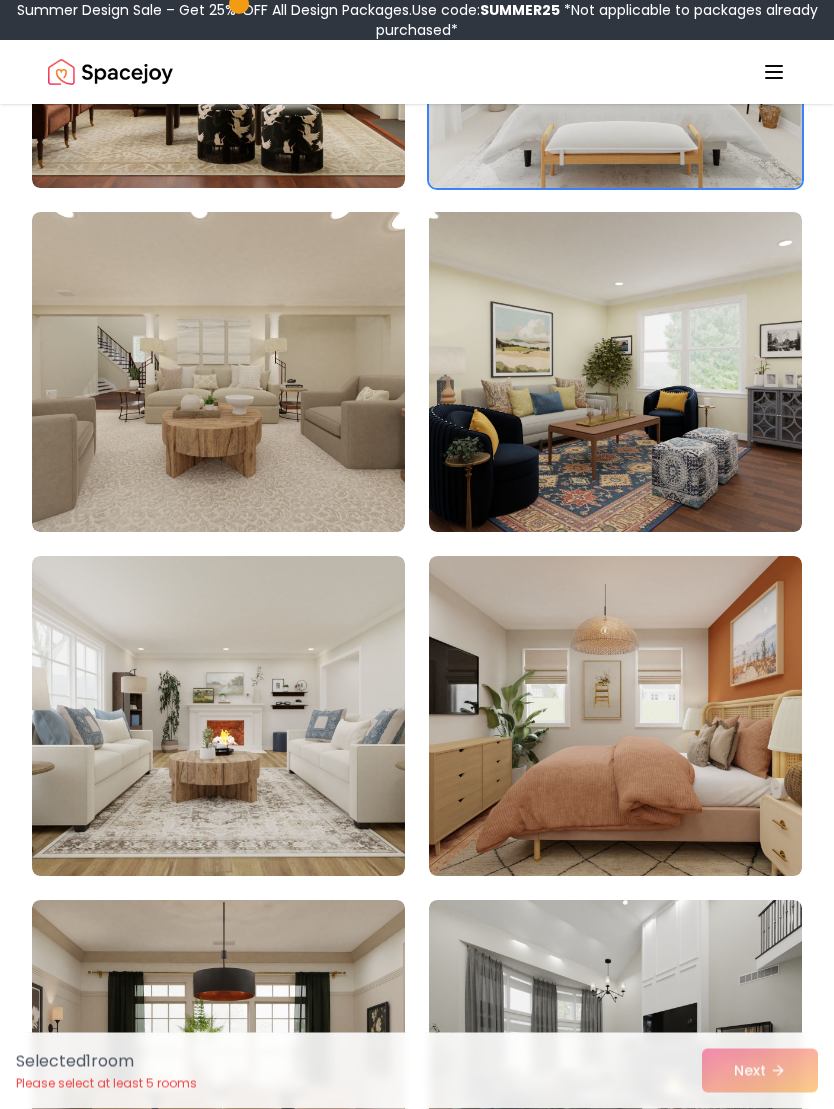 scroll, scrollTop: 2220, scrollLeft: 0, axis: vertical 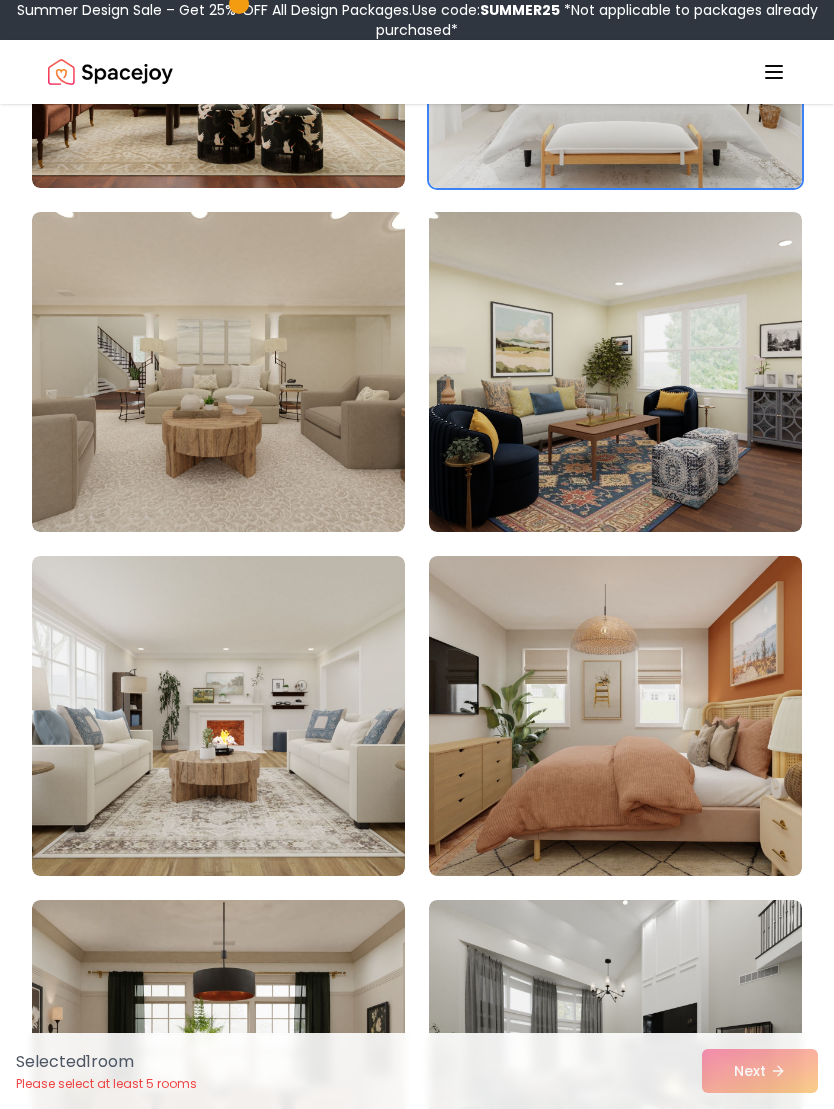 click at bounding box center [218, 716] 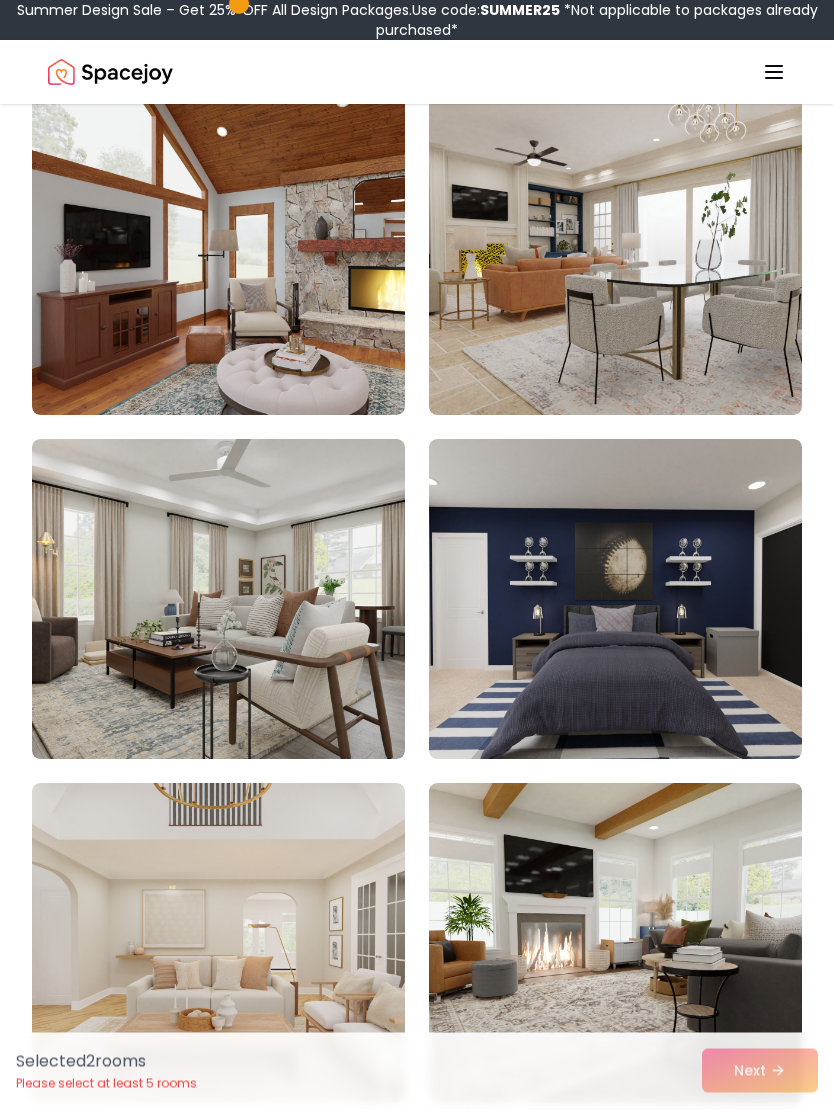 scroll, scrollTop: 3369, scrollLeft: 0, axis: vertical 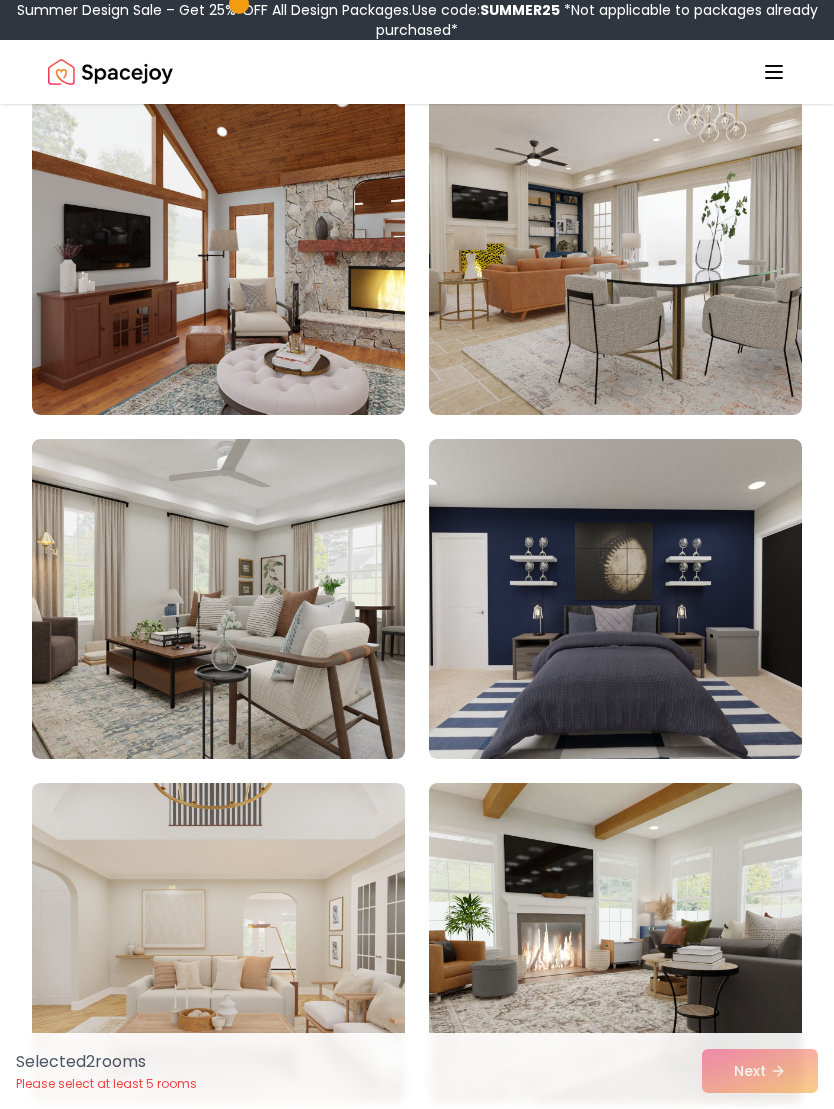 click at bounding box center [218, 255] 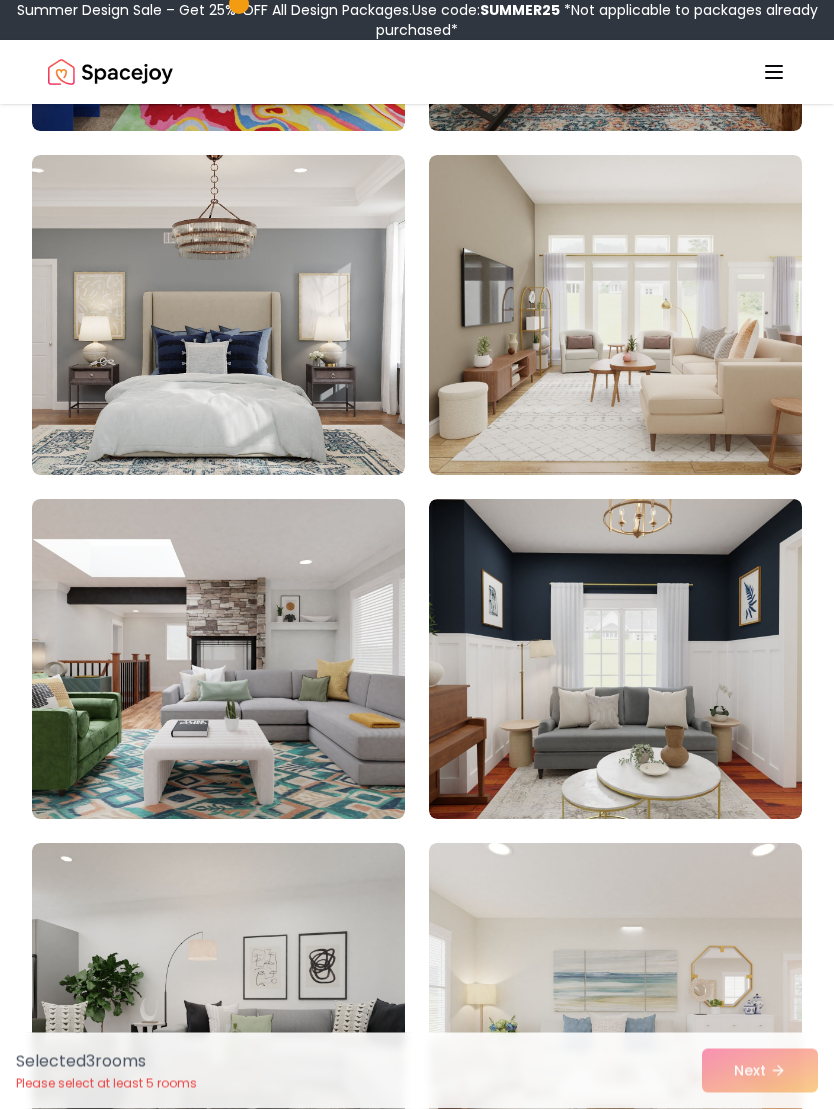 scroll, scrollTop: 10189, scrollLeft: 0, axis: vertical 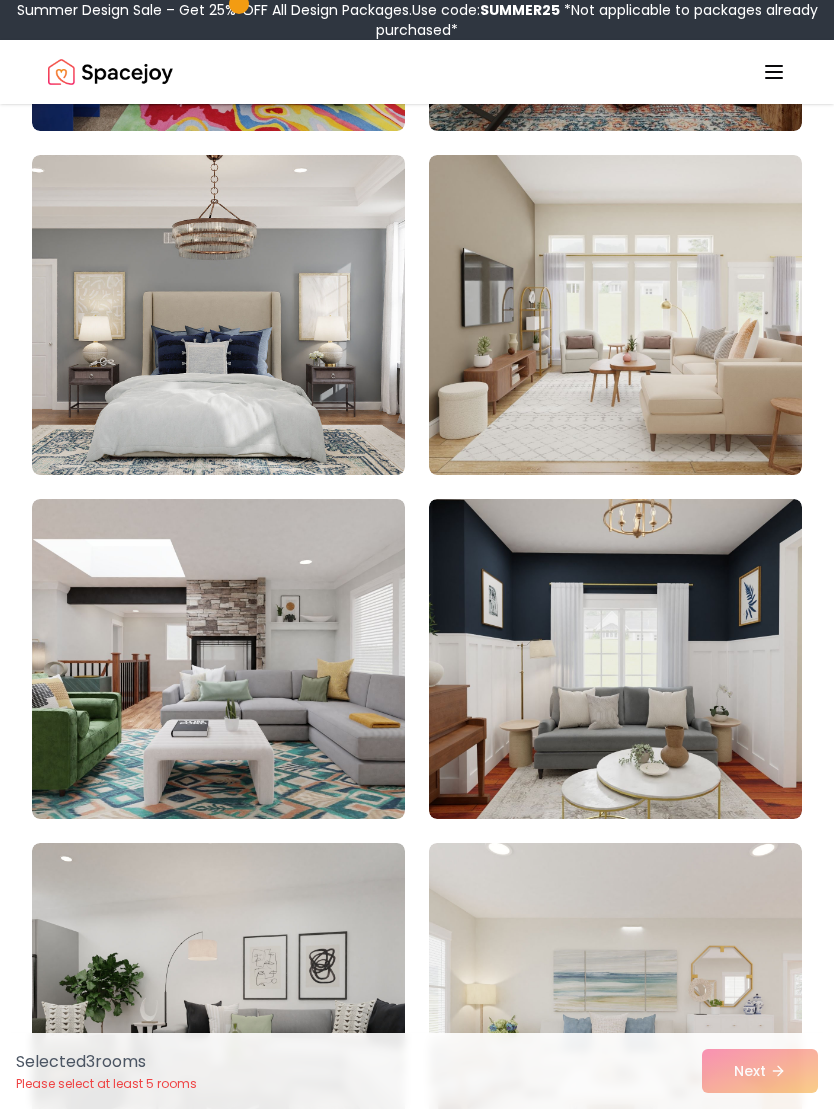 click at bounding box center (615, 315) 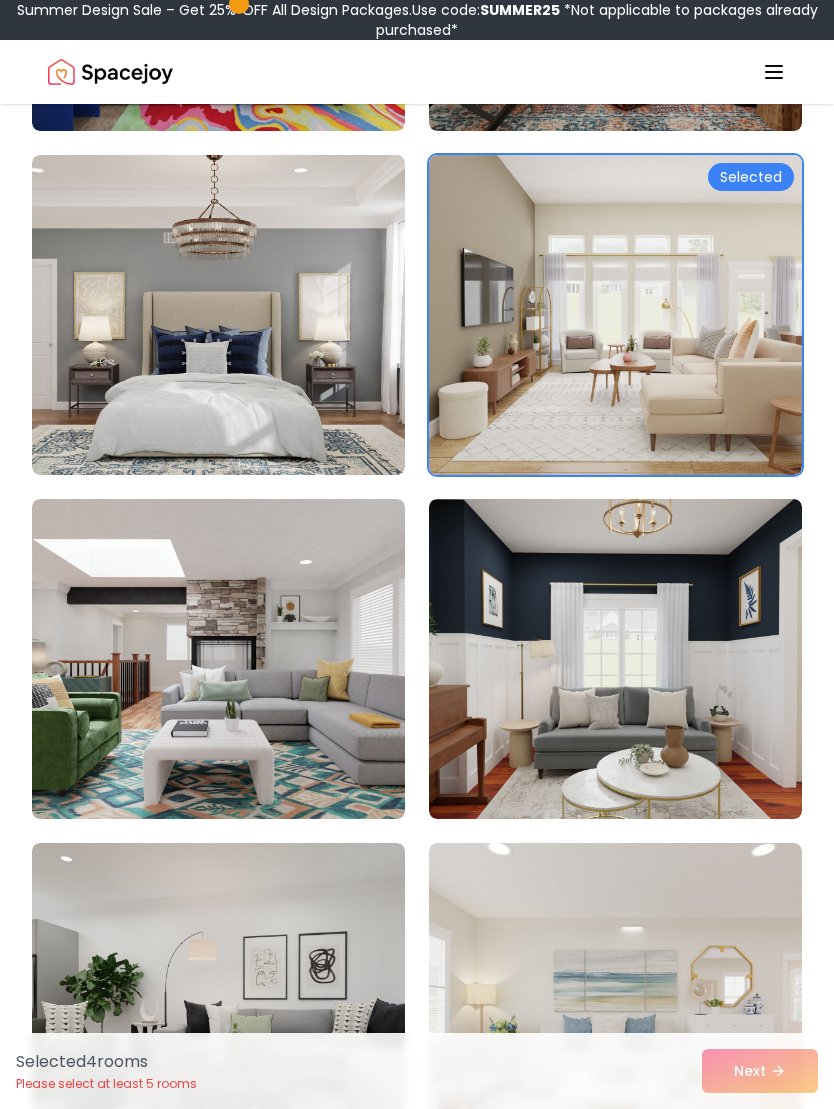 click at bounding box center [218, 315] 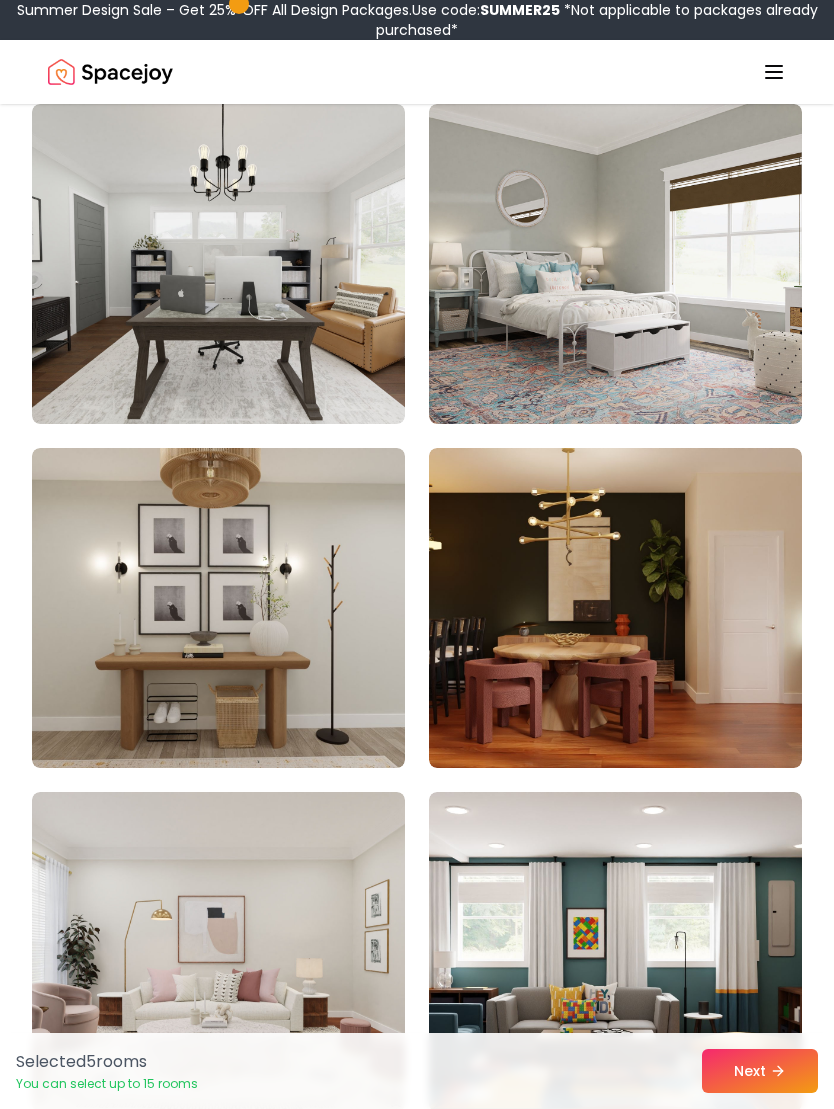 scroll, scrollTop: 15396, scrollLeft: 0, axis: vertical 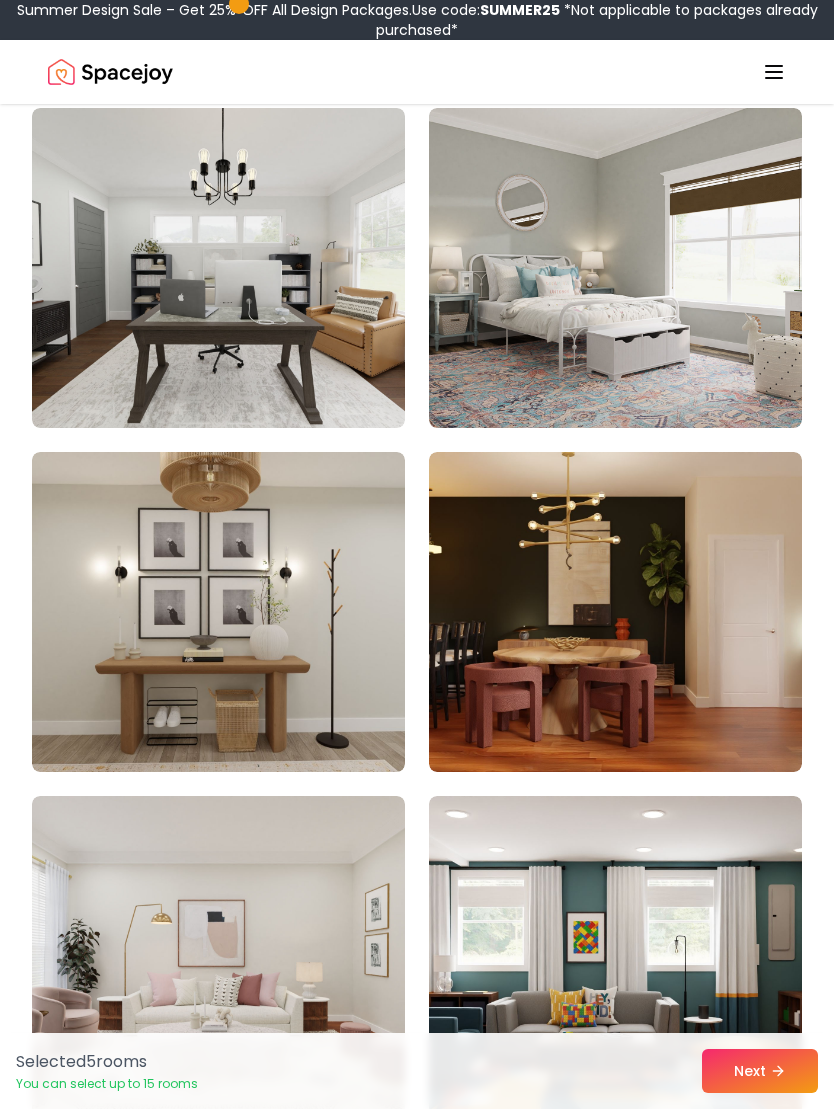 click at bounding box center (218, 612) 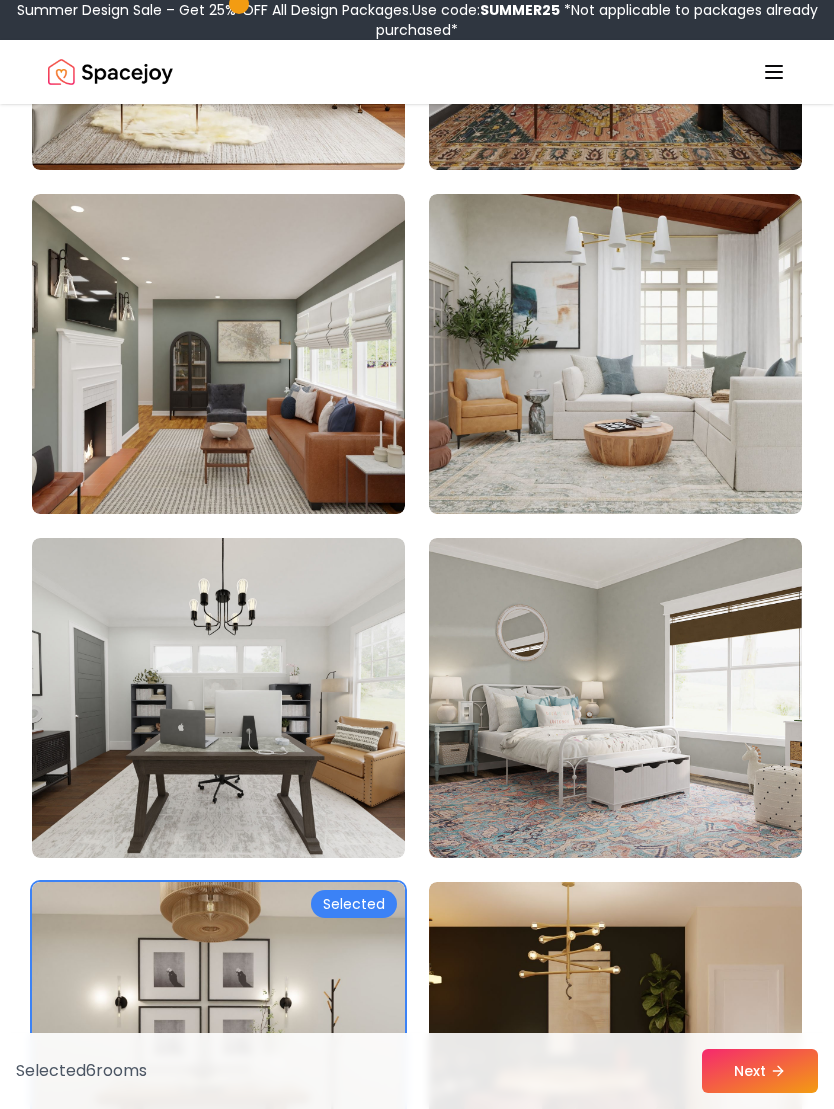 scroll, scrollTop: 14963, scrollLeft: 0, axis: vertical 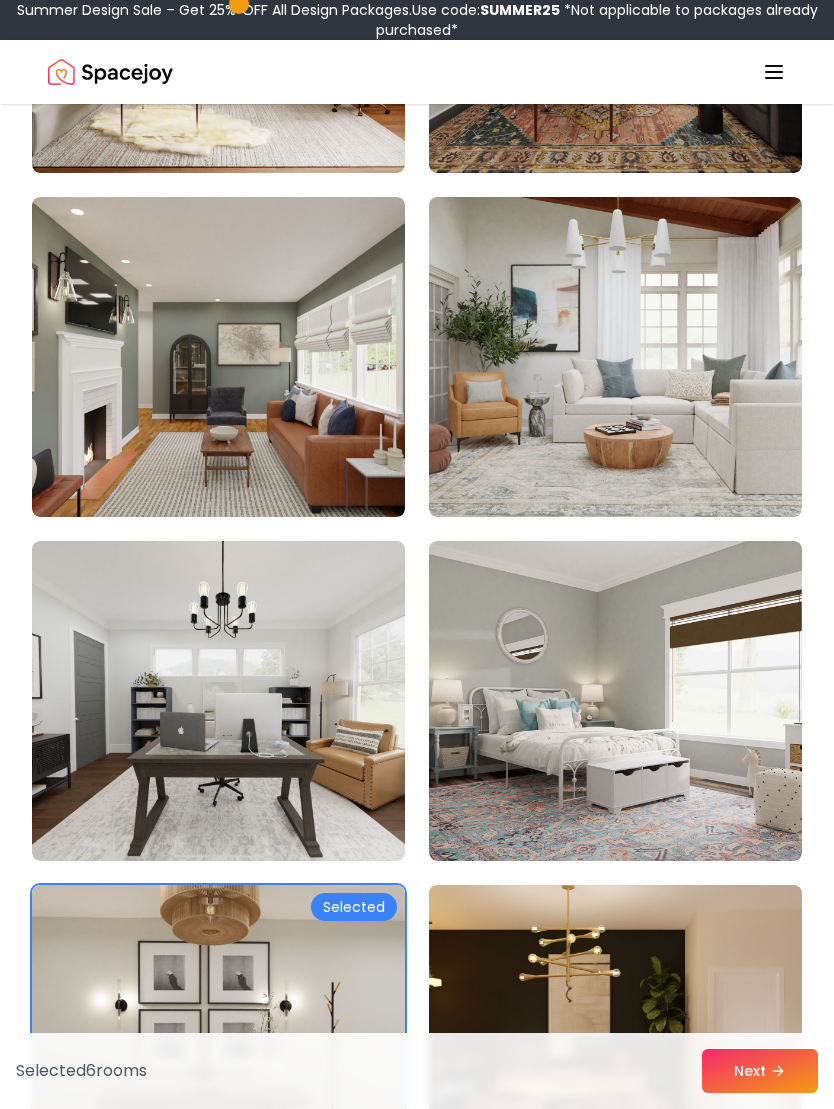 click at bounding box center [615, 701] 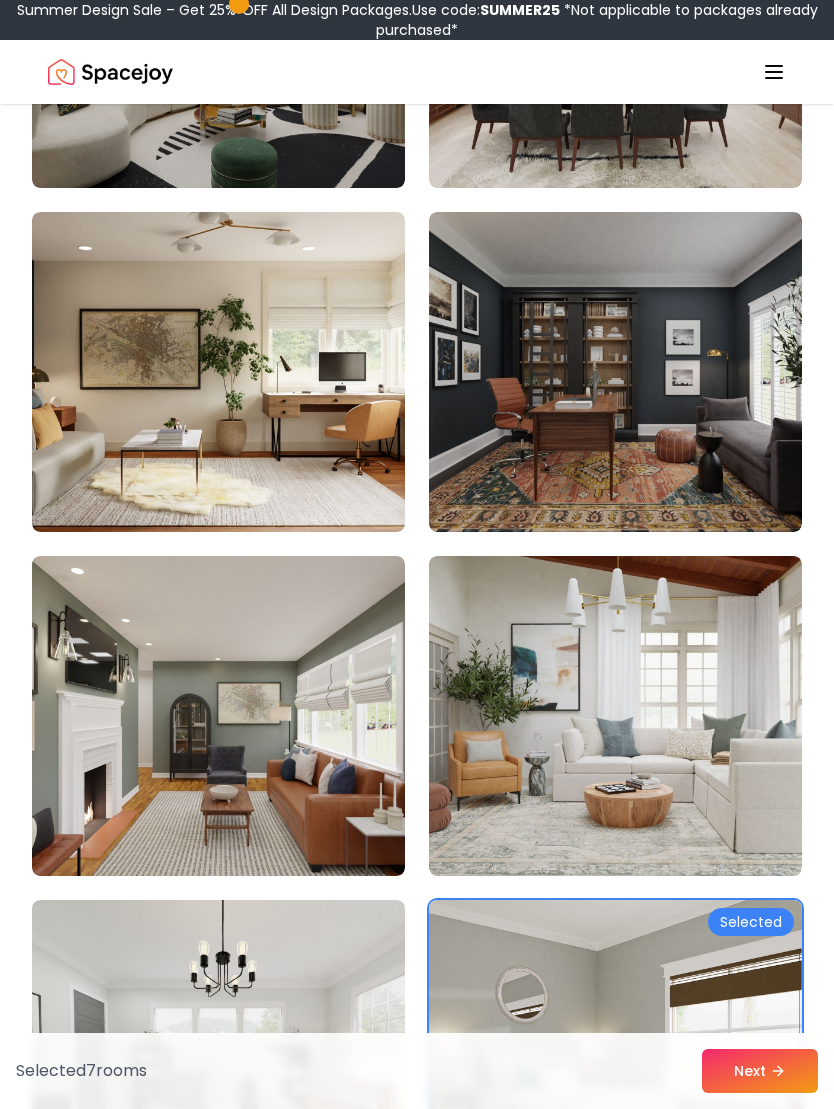 scroll, scrollTop: 14591, scrollLeft: 0, axis: vertical 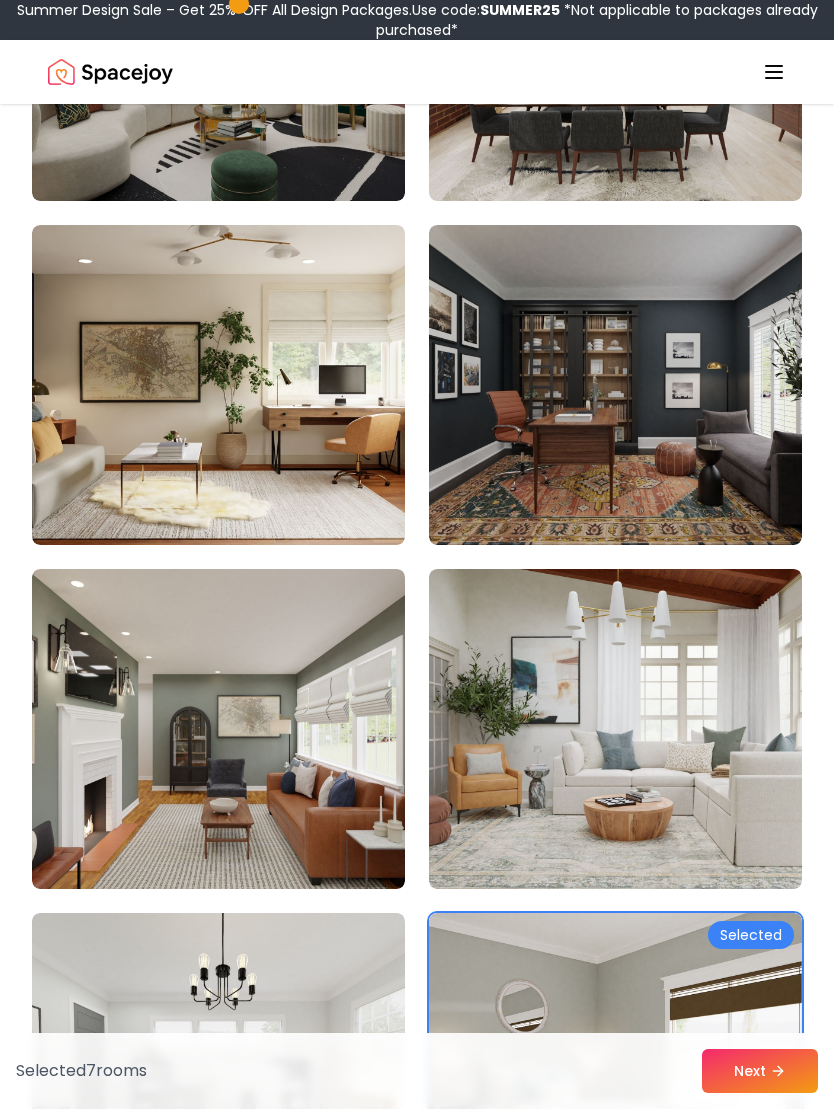 click at bounding box center (218, 729) 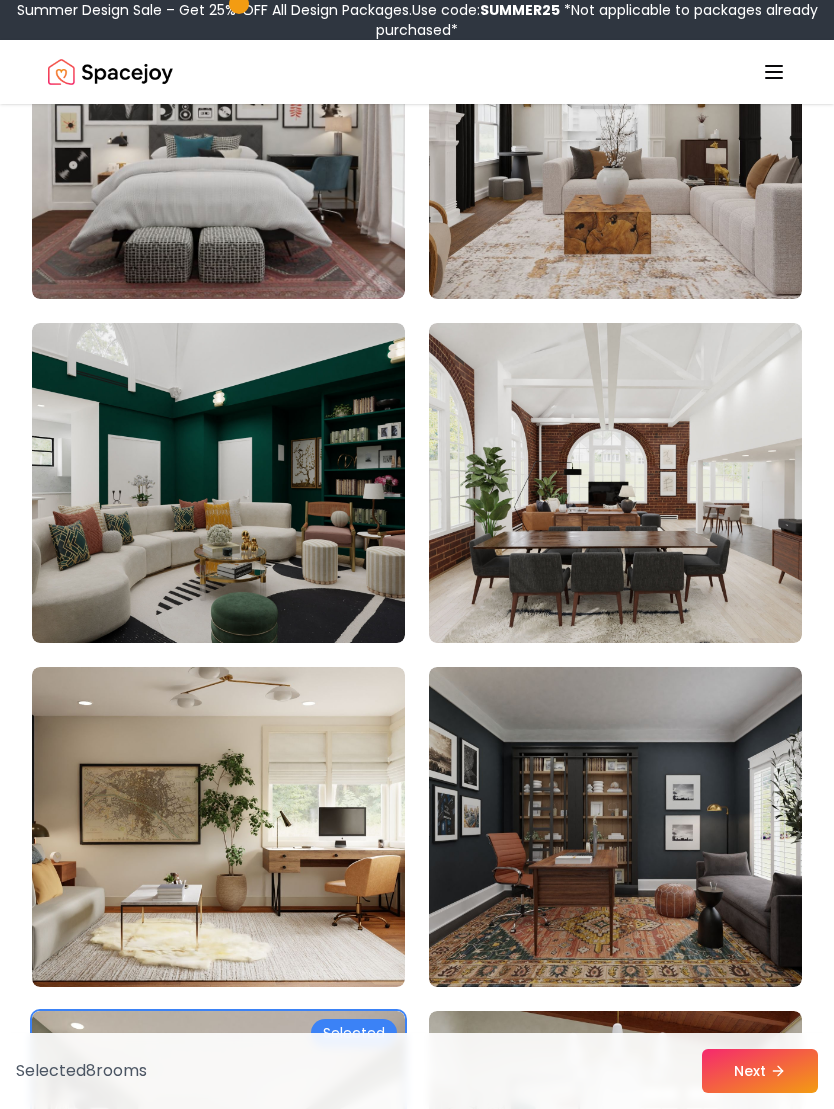 scroll, scrollTop: 14148, scrollLeft: 0, axis: vertical 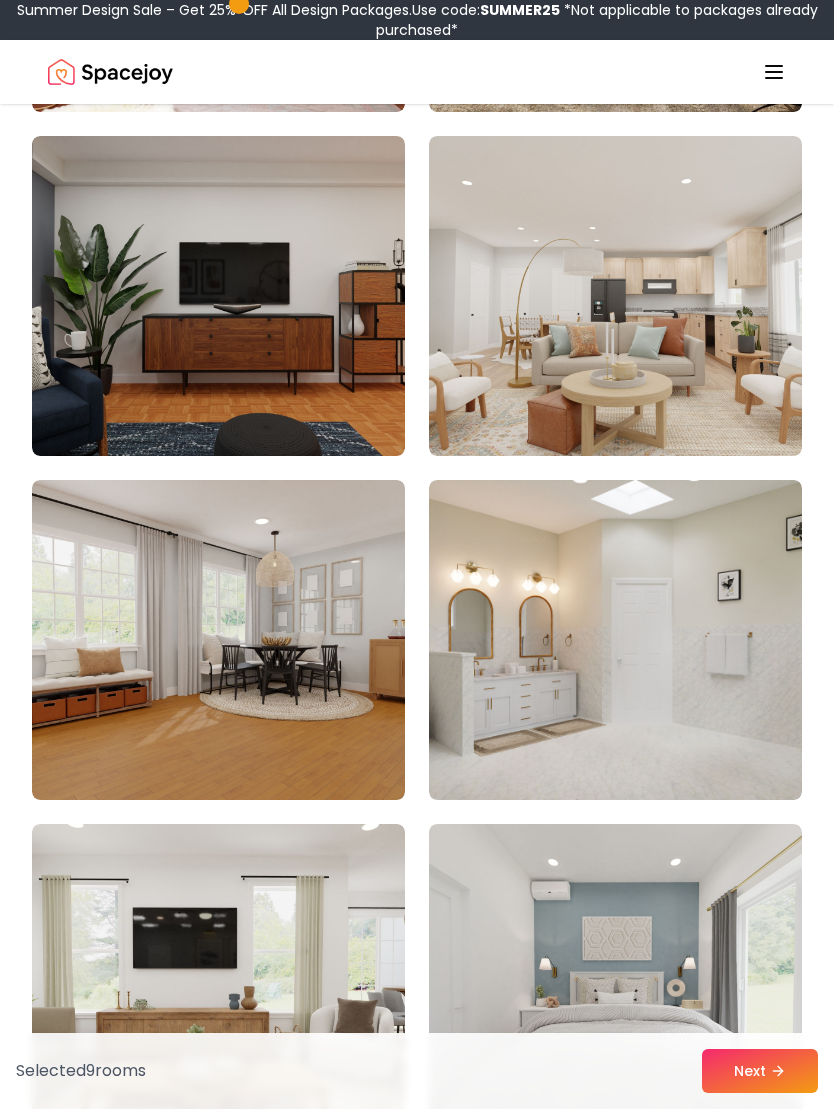 click at bounding box center [615, 640] 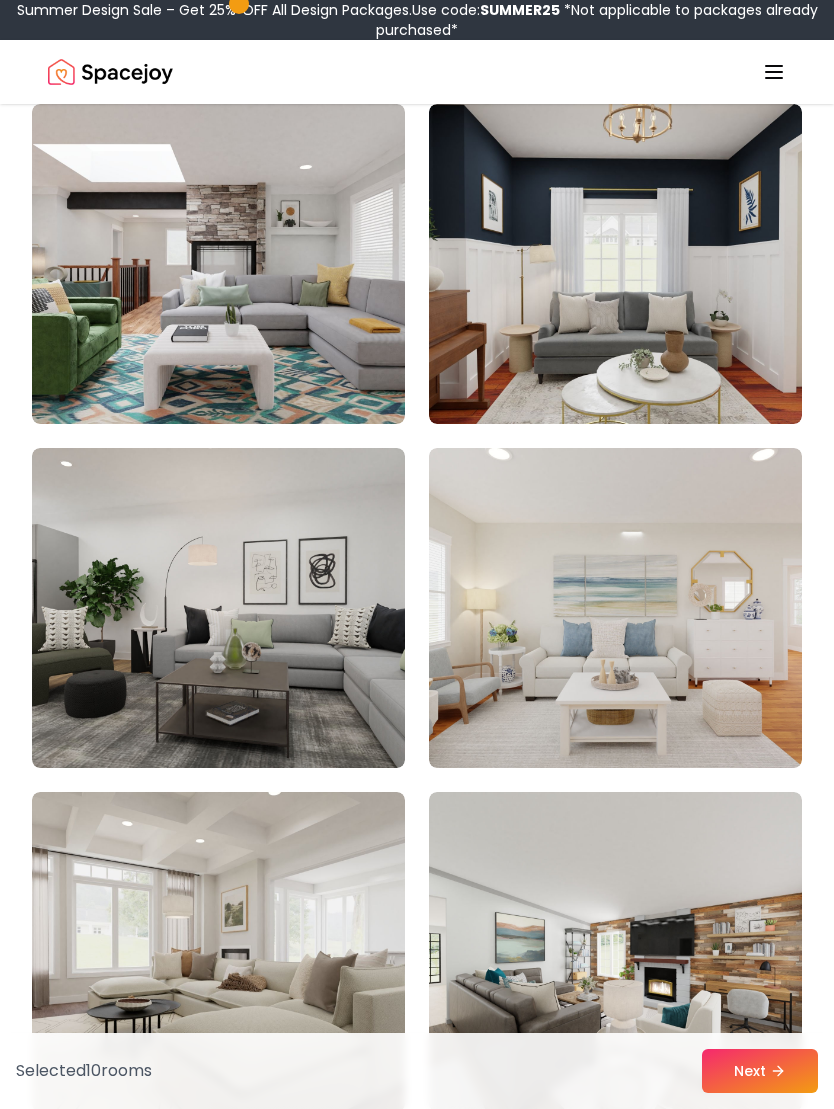 scroll, scrollTop: 10583, scrollLeft: 0, axis: vertical 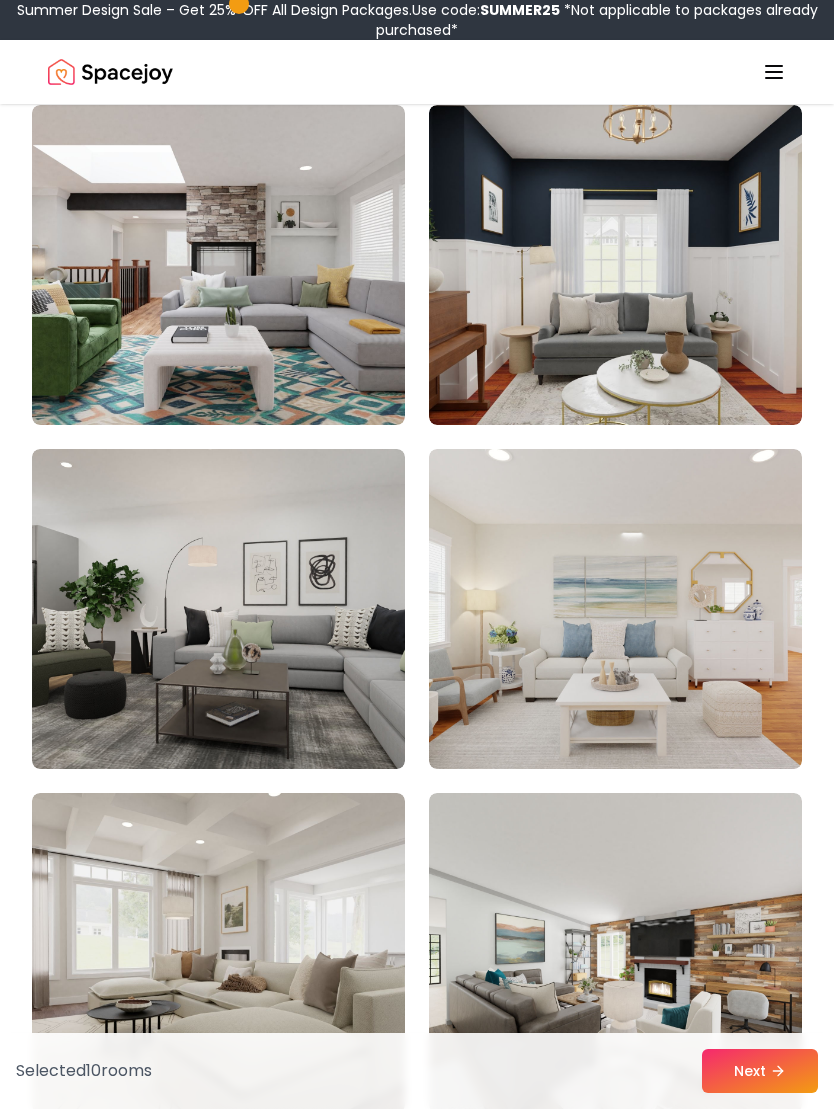 click at bounding box center (615, 609) 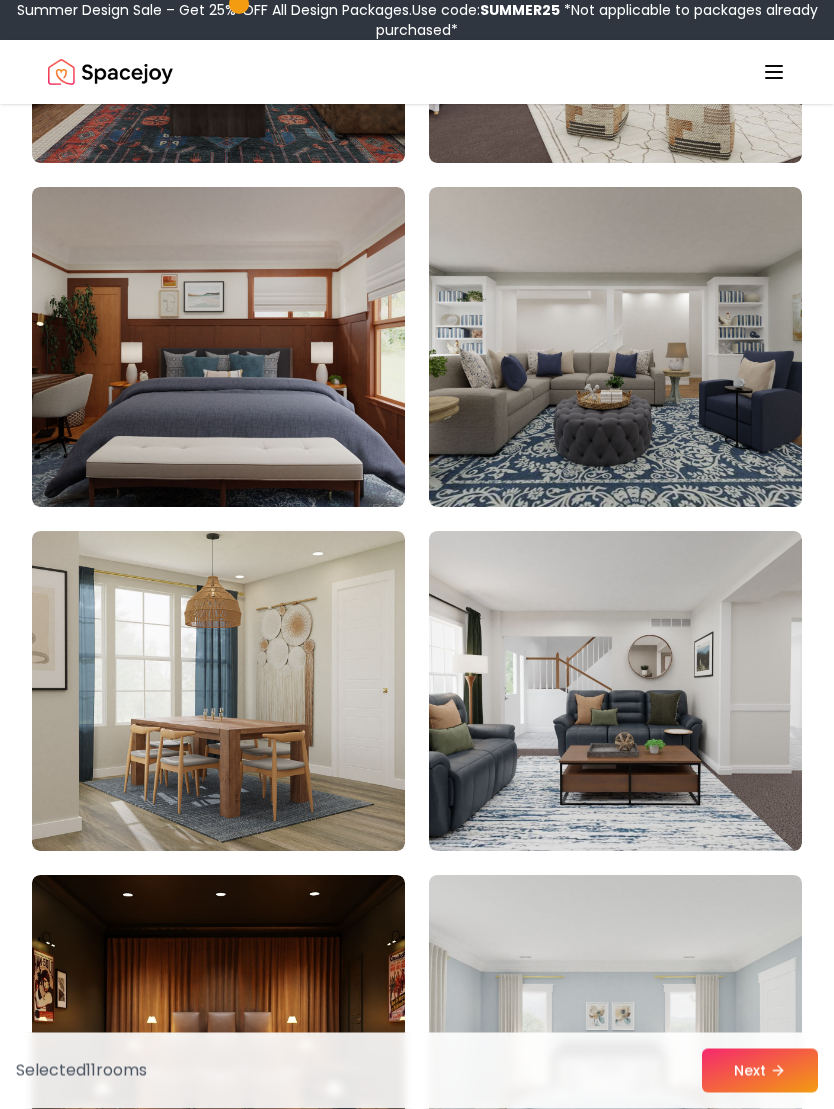 scroll, scrollTop: 6717, scrollLeft: 0, axis: vertical 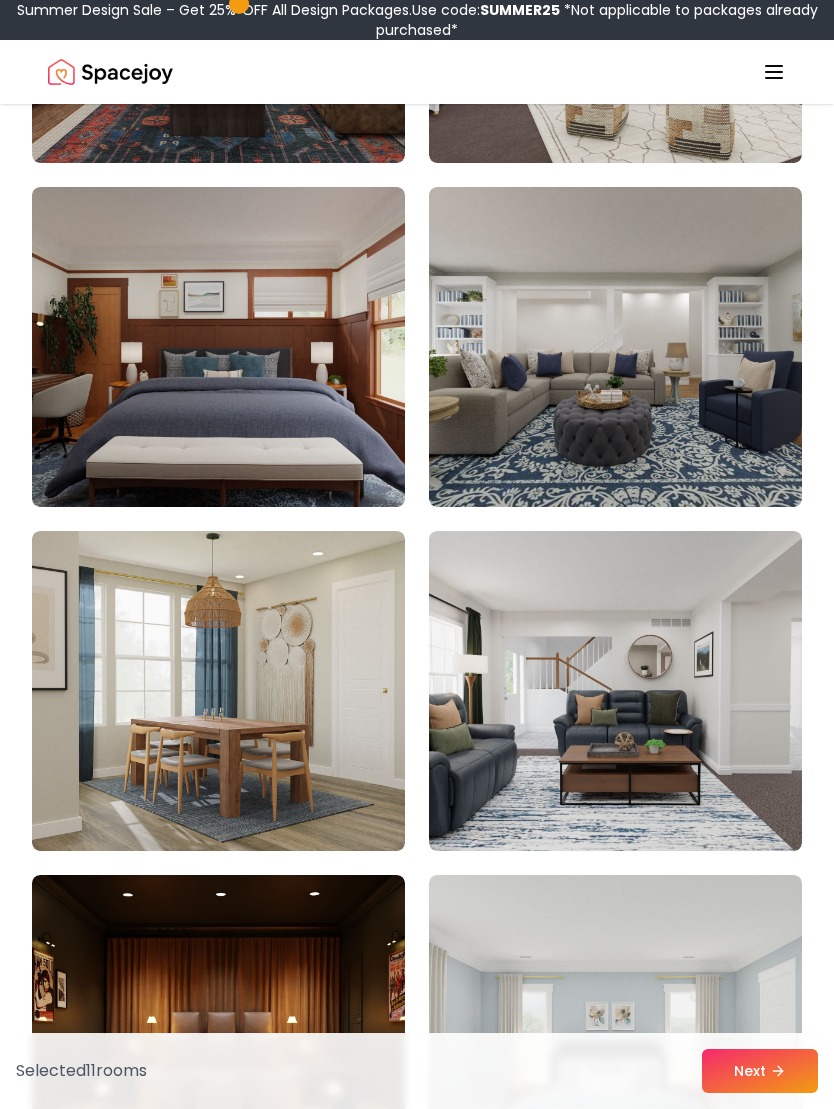 click at bounding box center (218, 691) 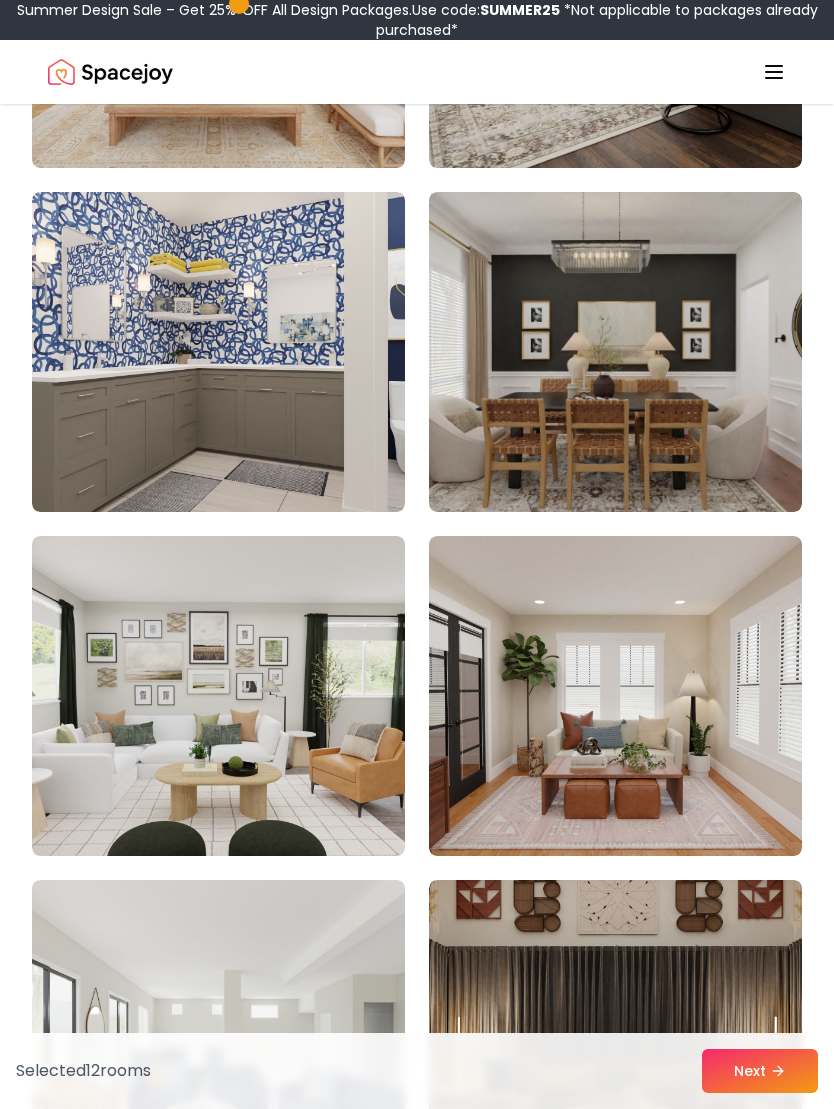 scroll, scrollTop: 4299, scrollLeft: 0, axis: vertical 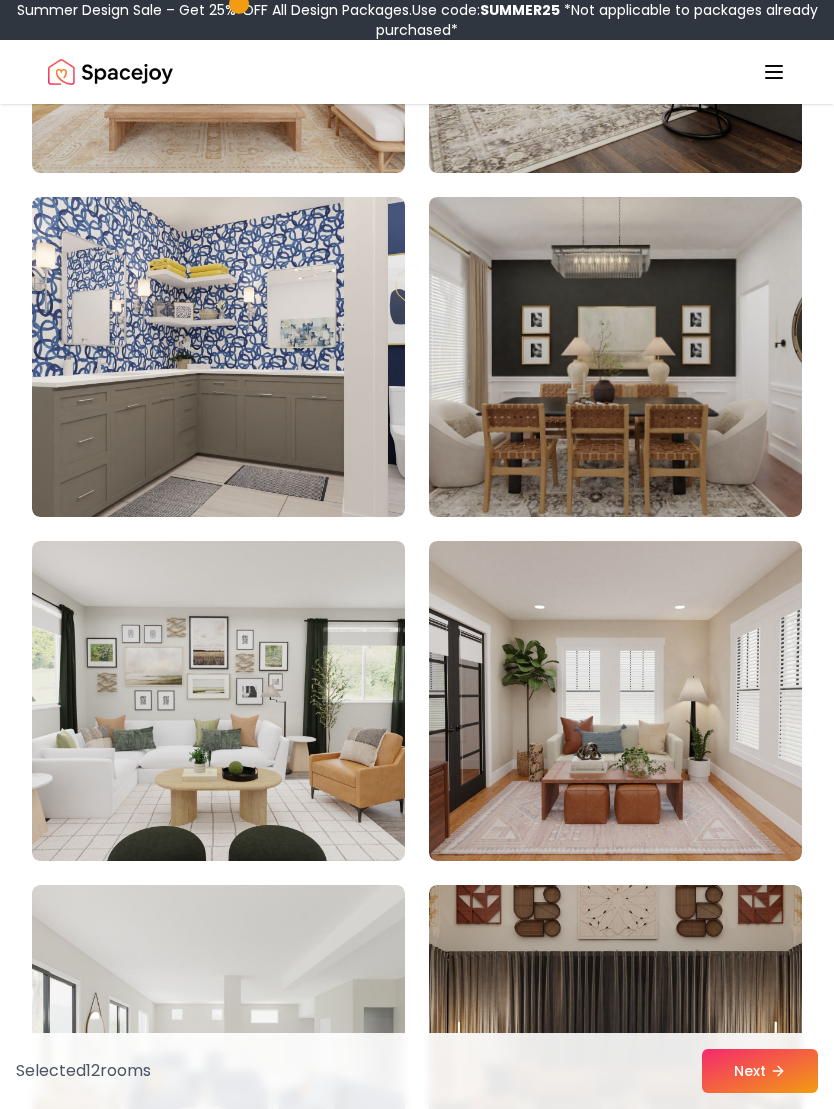 click at bounding box center [615, 701] 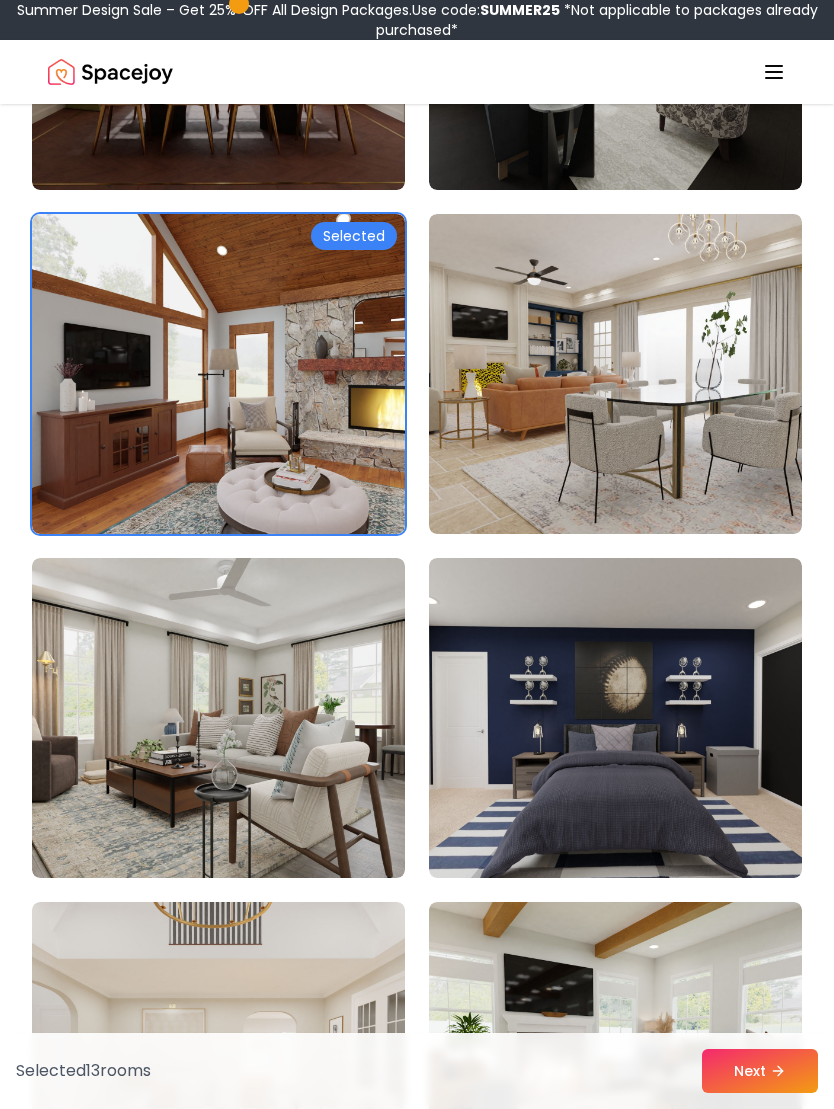 scroll, scrollTop: 3241, scrollLeft: 0, axis: vertical 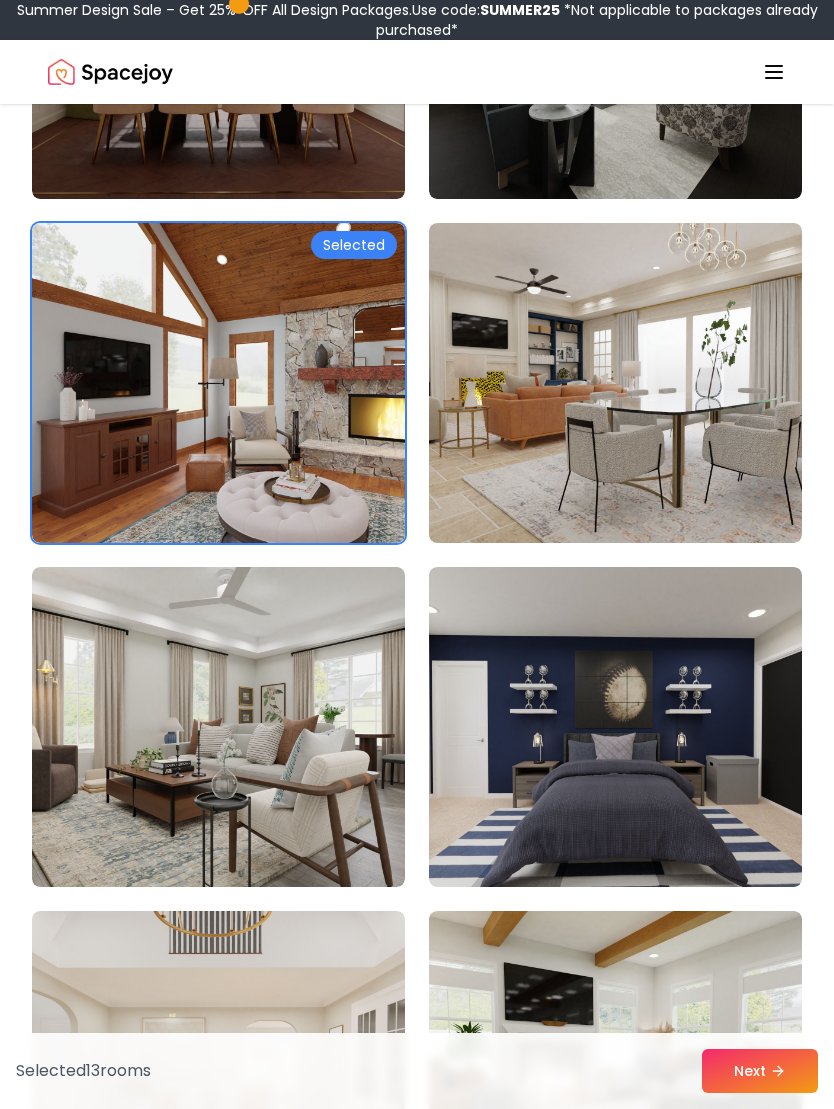 click at bounding box center (218, 727) 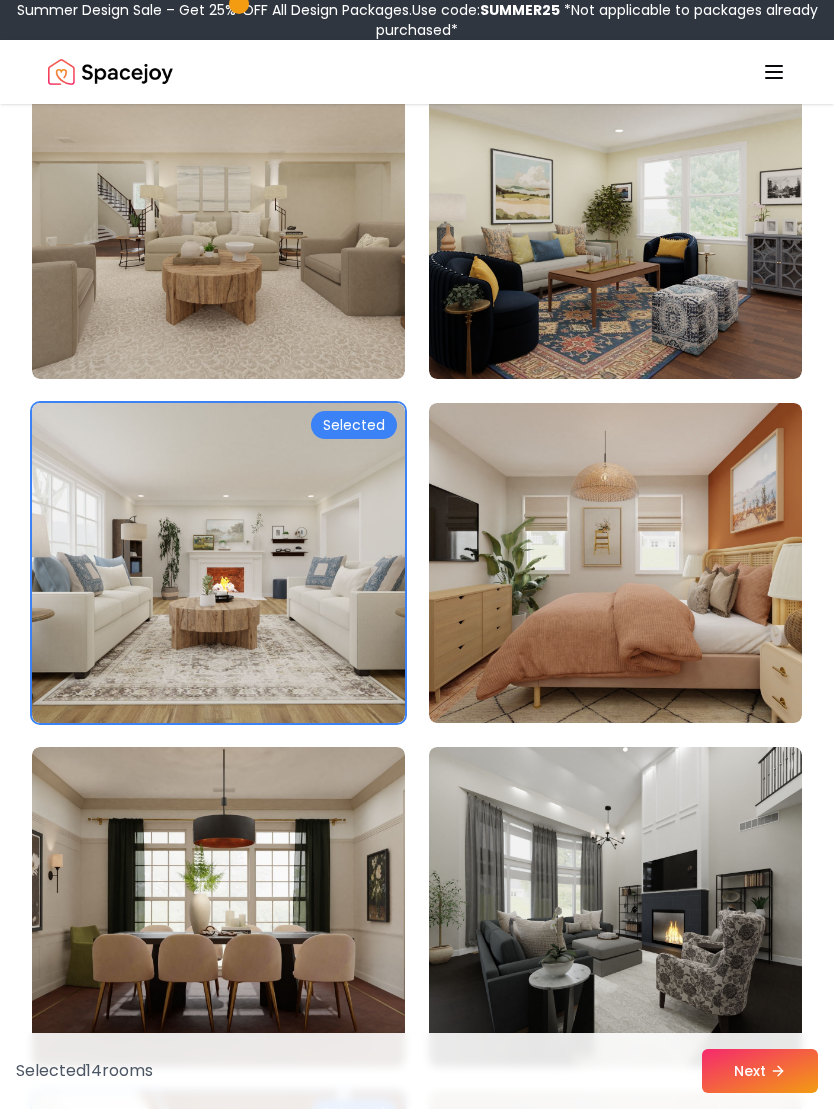 scroll, scrollTop: 2372, scrollLeft: 0, axis: vertical 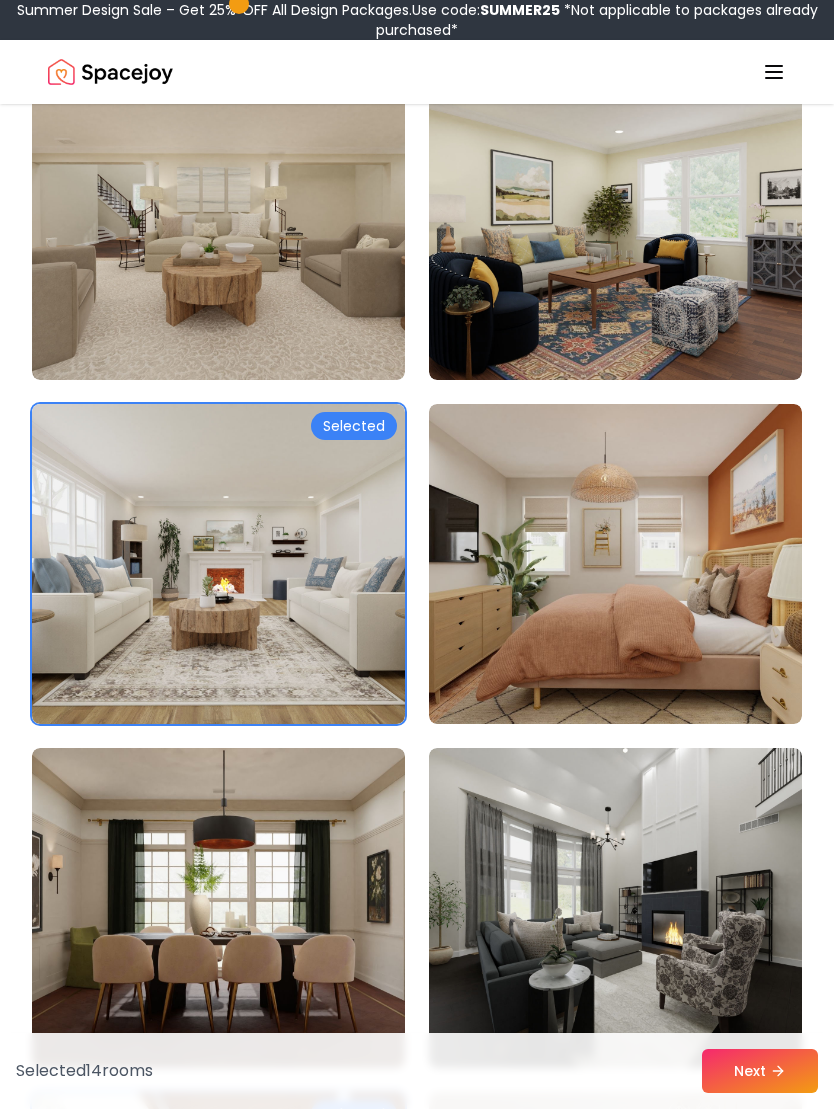 click at bounding box center [615, 908] 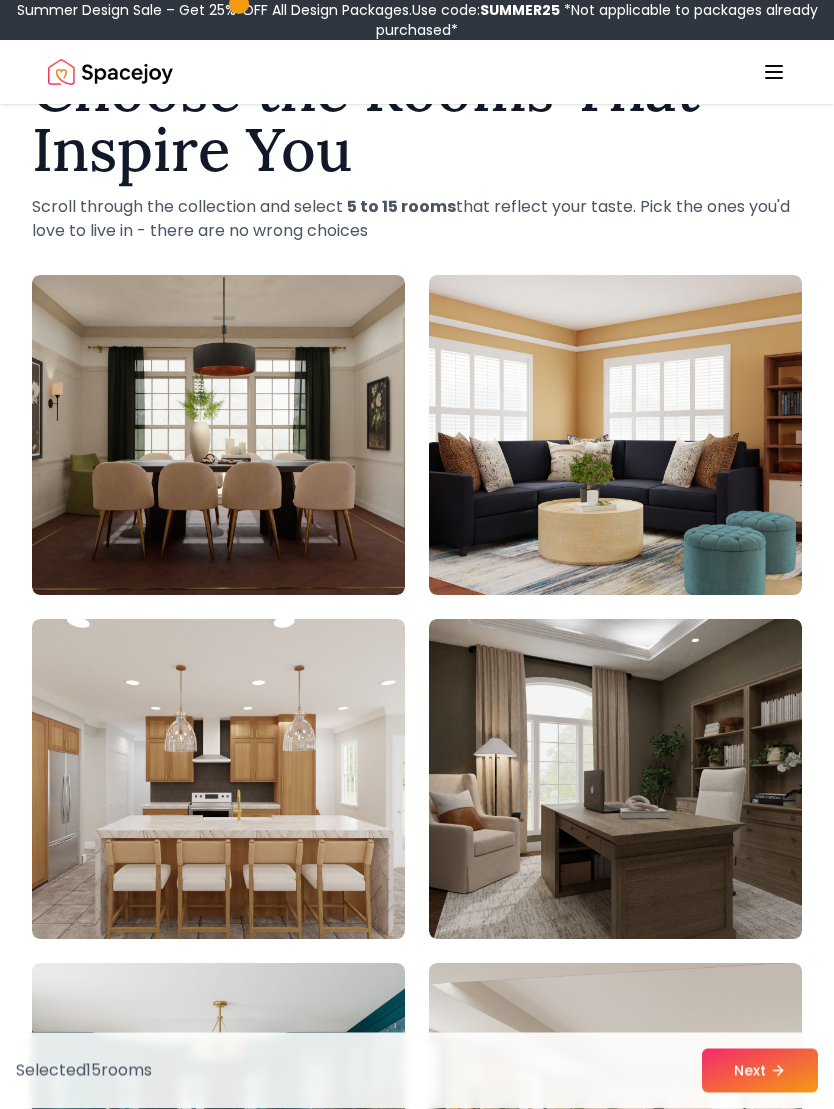 scroll, scrollTop: 85, scrollLeft: 0, axis: vertical 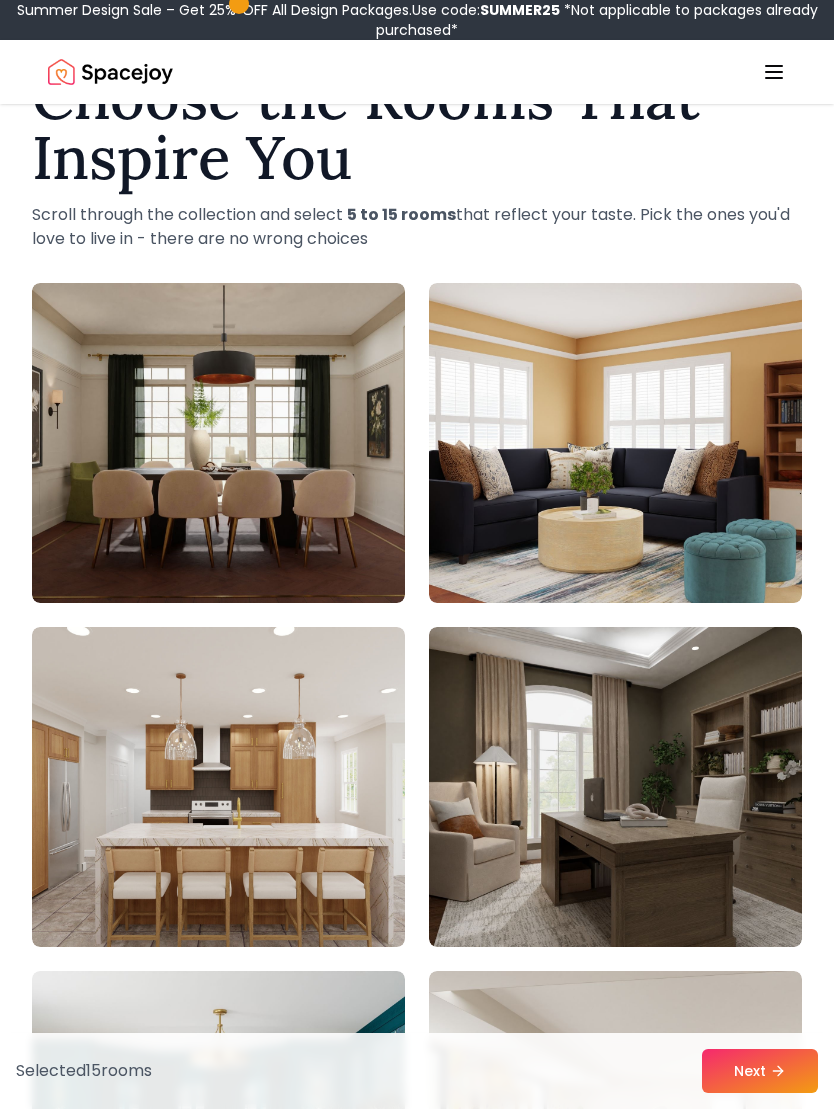 click on "Next" at bounding box center (760, 1071) 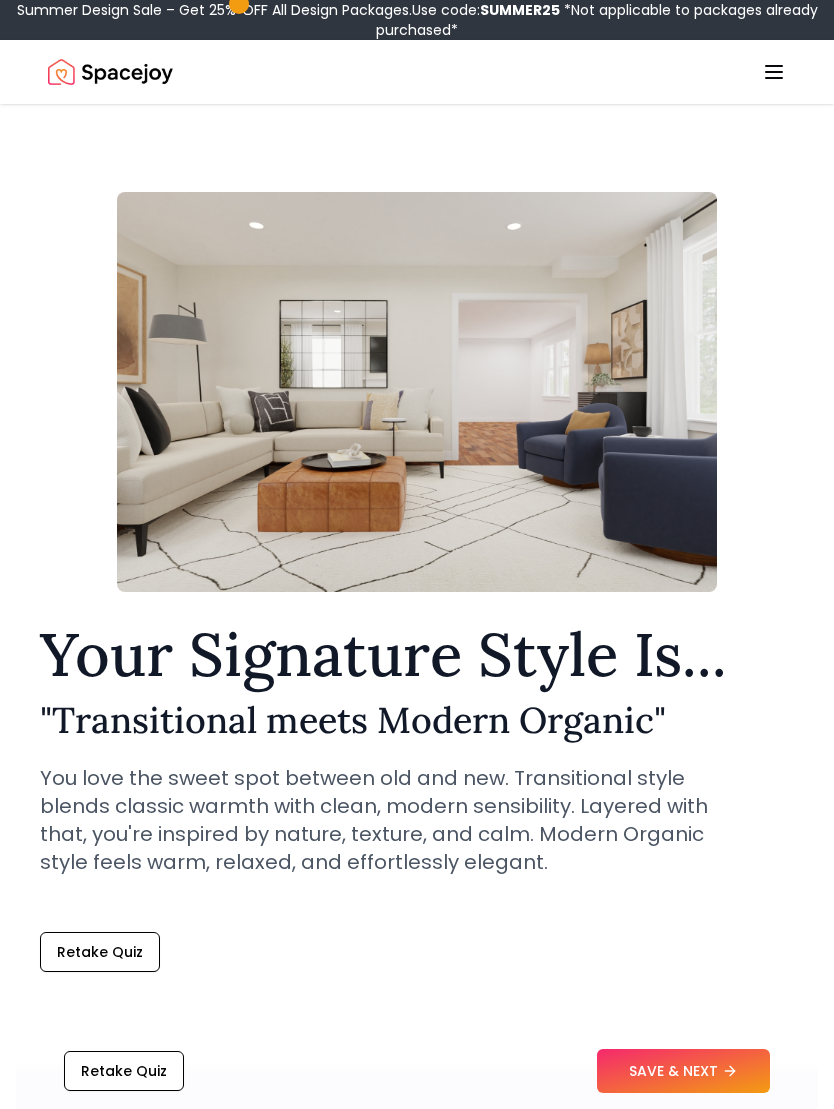 scroll, scrollTop: 0, scrollLeft: 0, axis: both 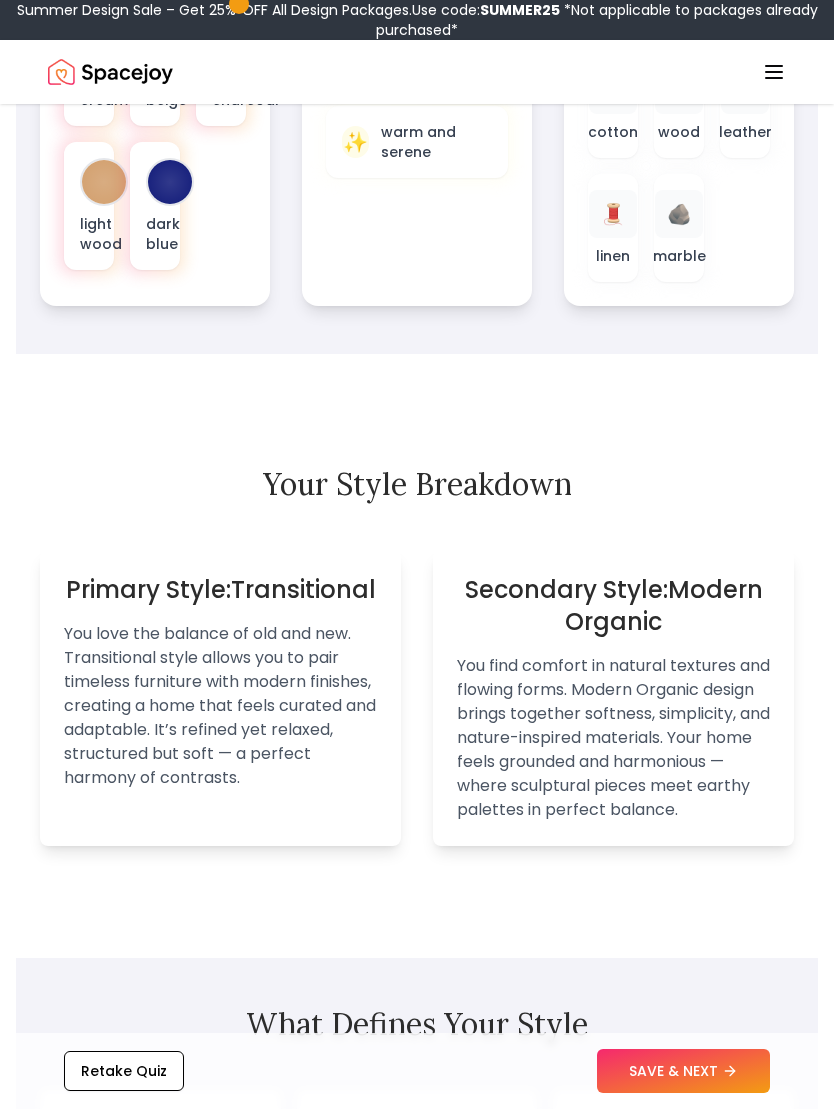 click on "SAVE & NEXT" at bounding box center (683, 1071) 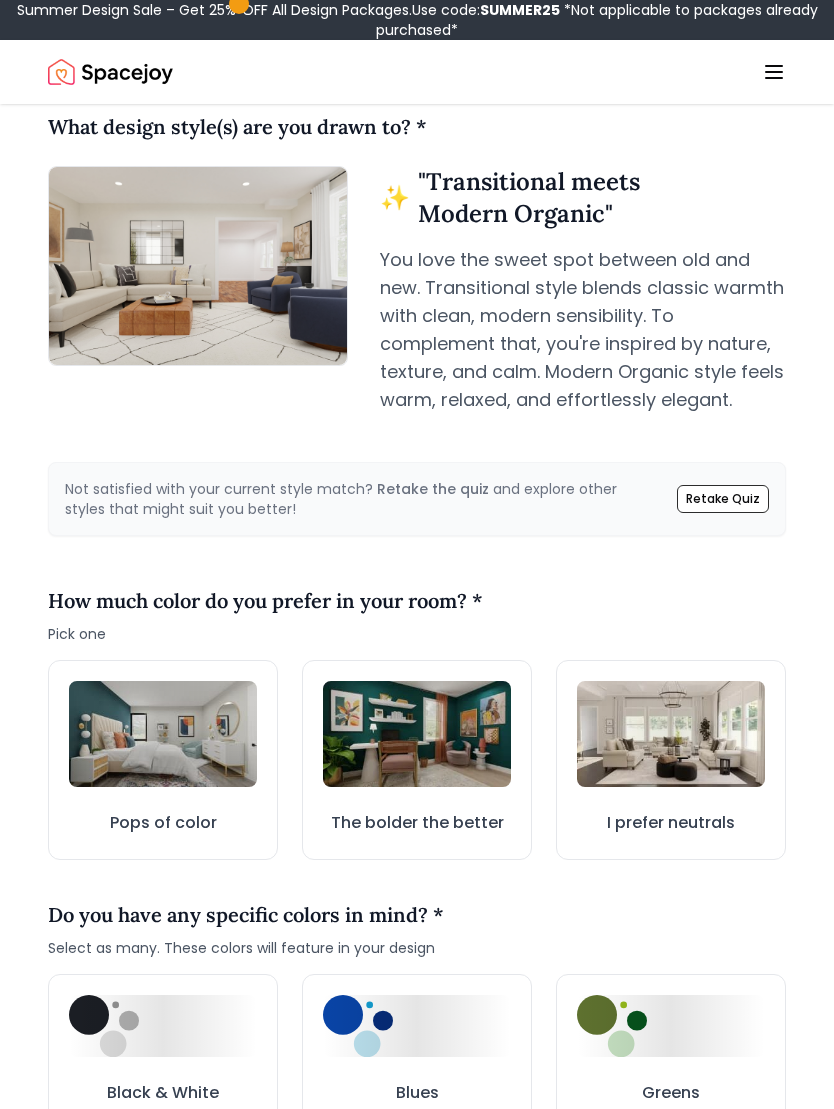 scroll, scrollTop: 274, scrollLeft: 0, axis: vertical 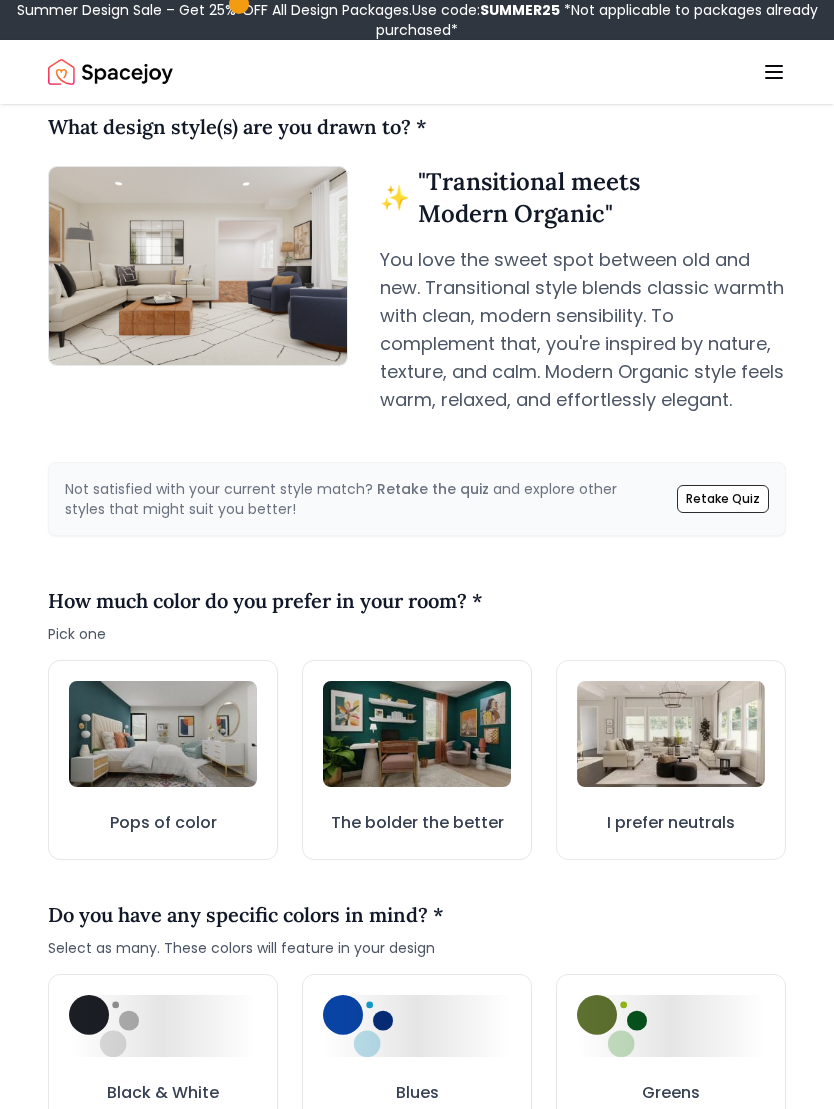 click at bounding box center (671, 734) 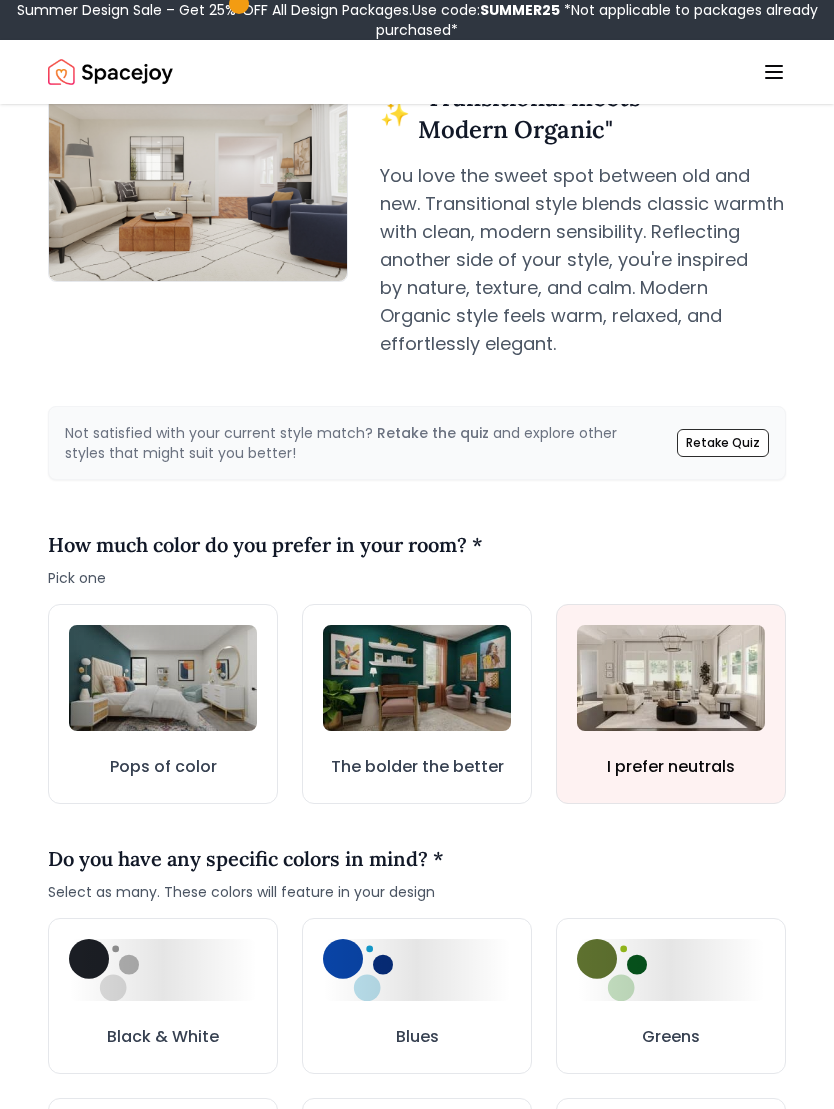 scroll, scrollTop: 358, scrollLeft: 0, axis: vertical 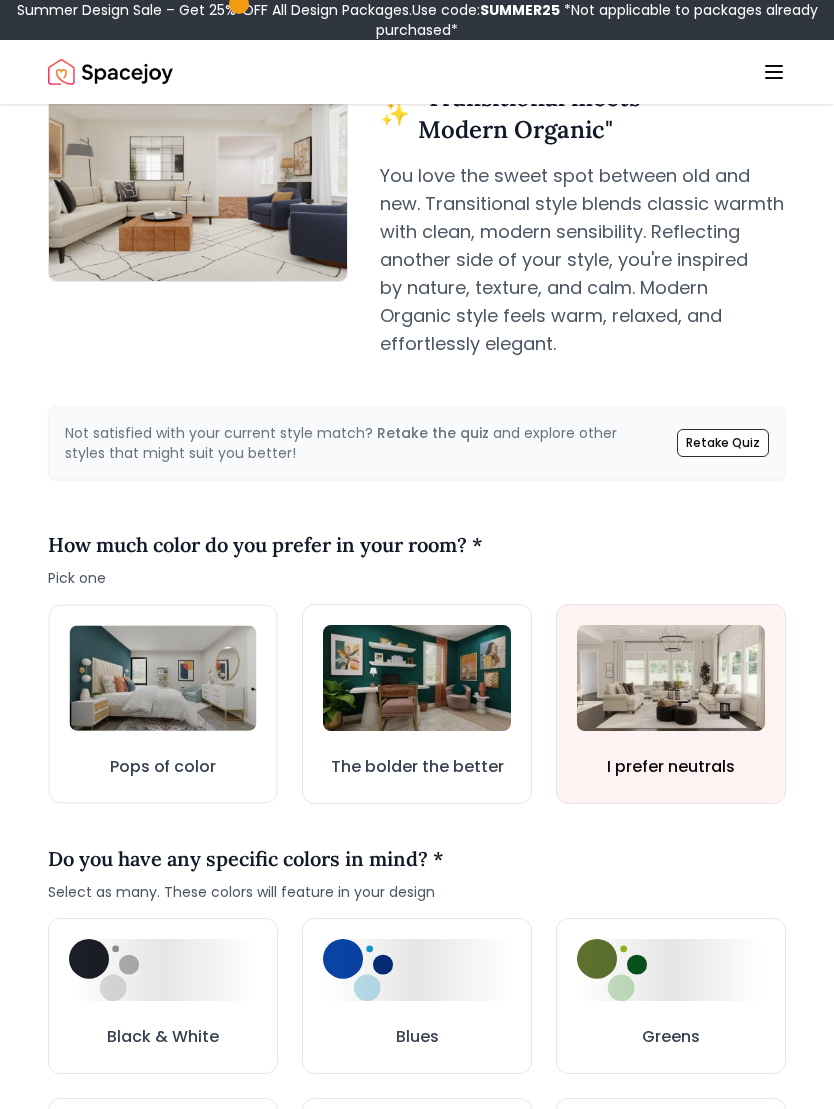 click at bounding box center (163, 677) 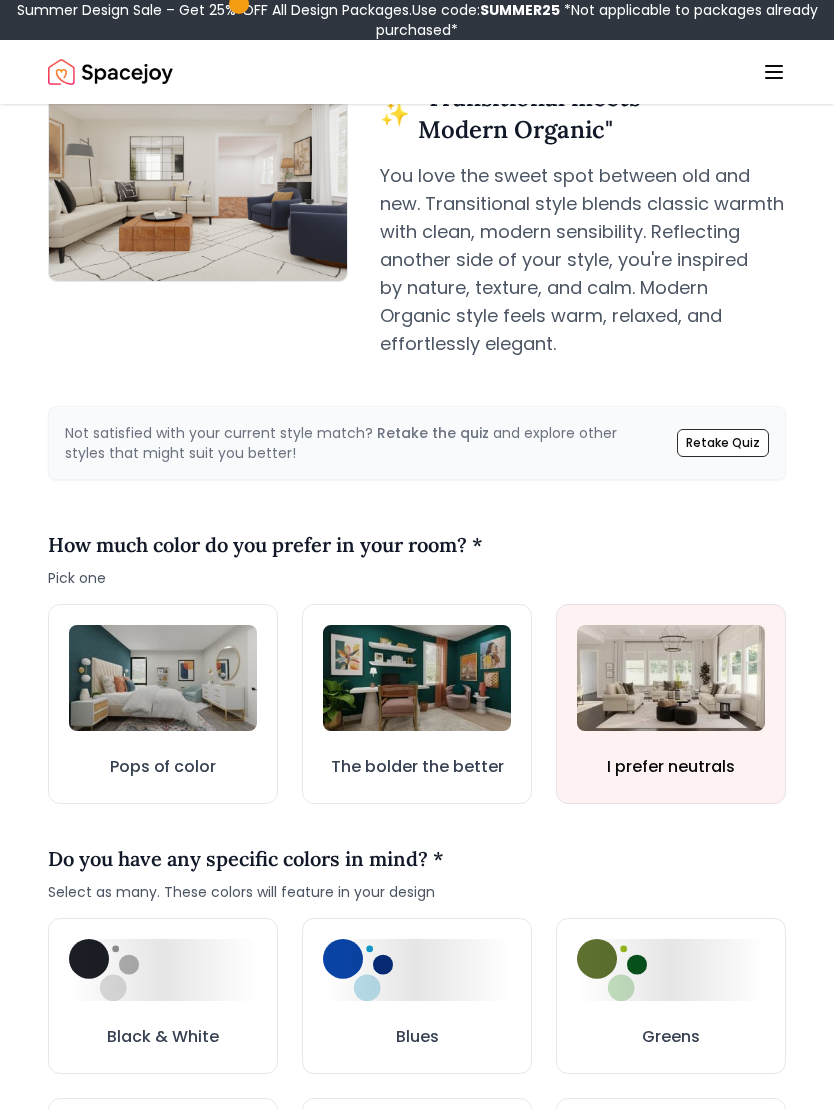 click on "Pops of color" at bounding box center [163, 767] 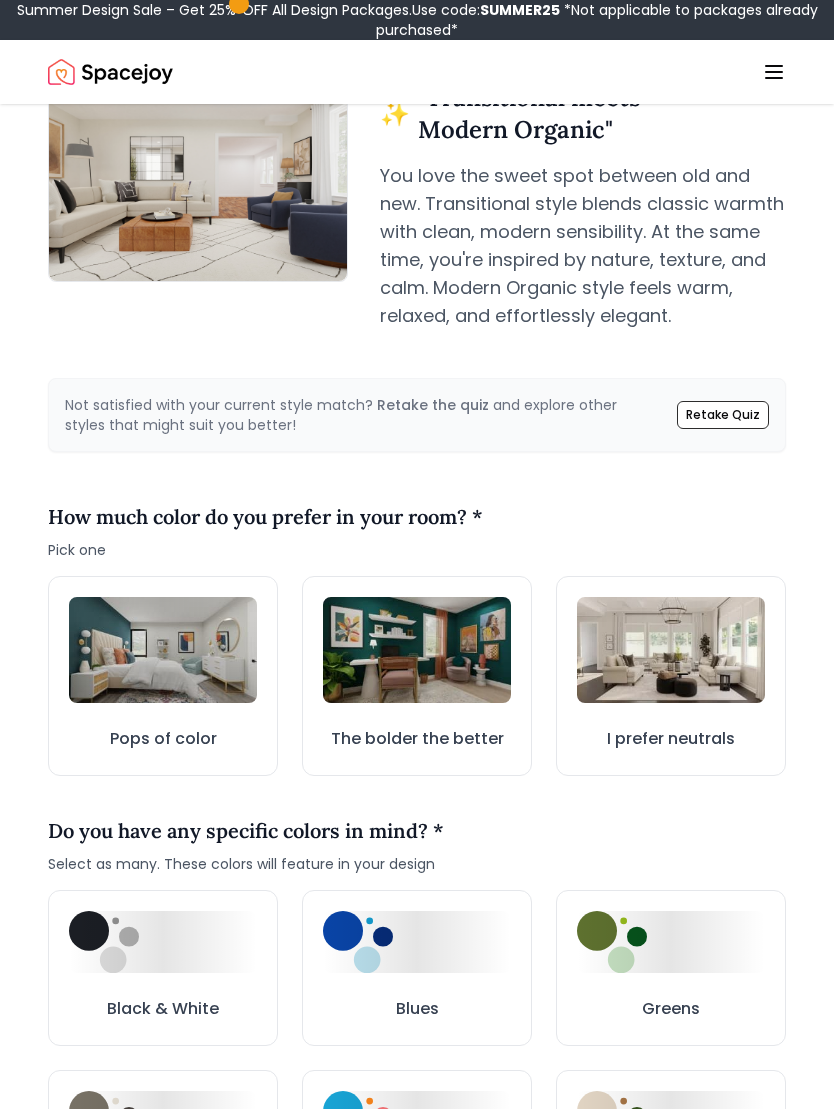 click on "I prefer neutrals" at bounding box center (671, 676) 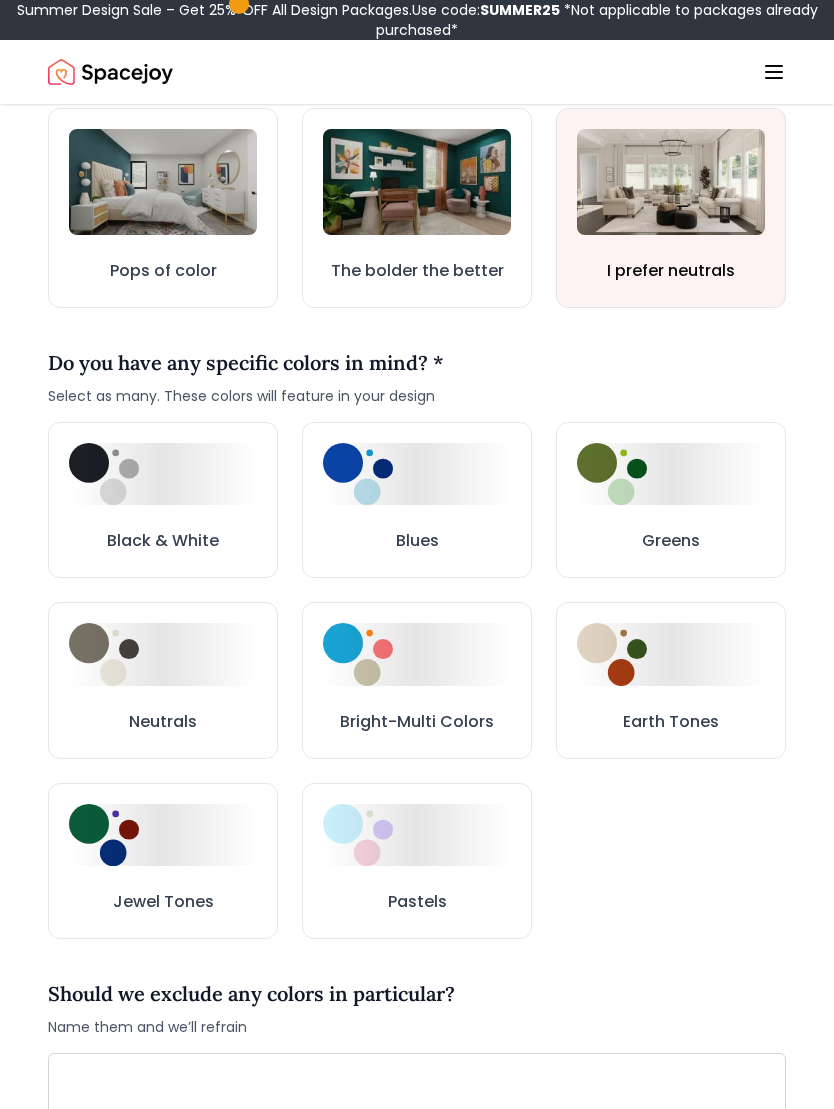 click at bounding box center (671, 655) 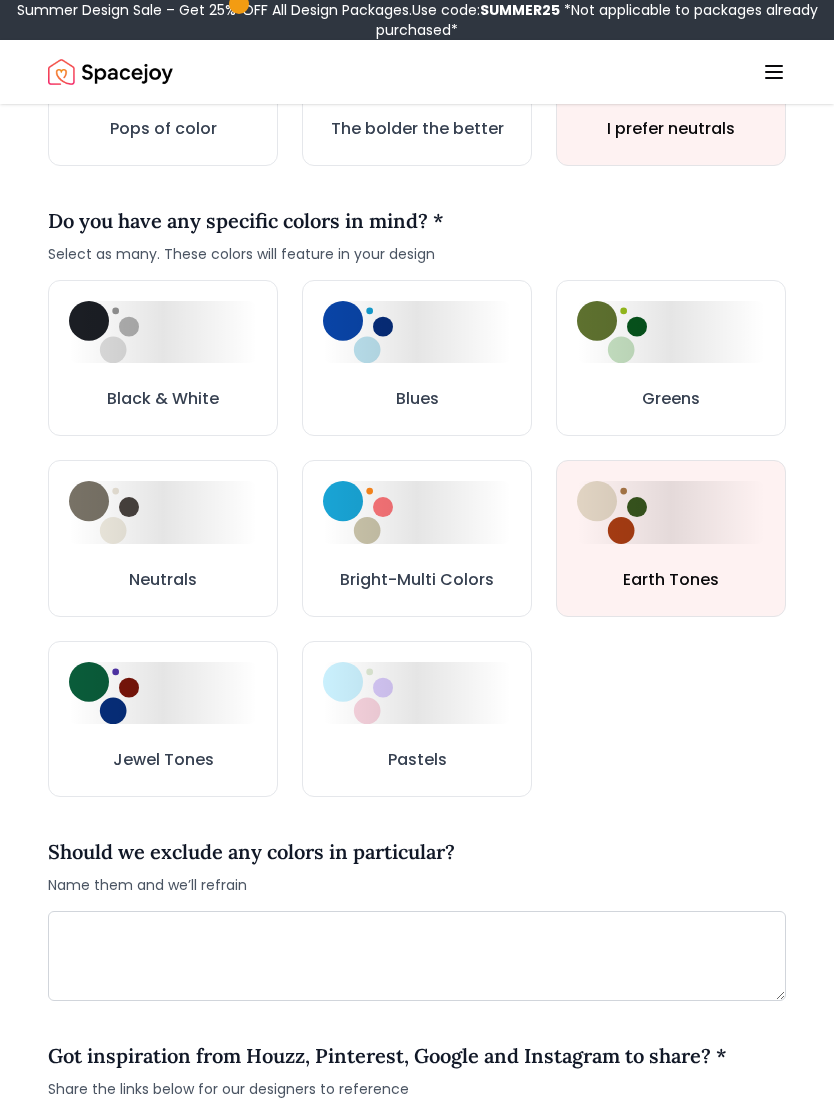 scroll, scrollTop: 968, scrollLeft: 0, axis: vertical 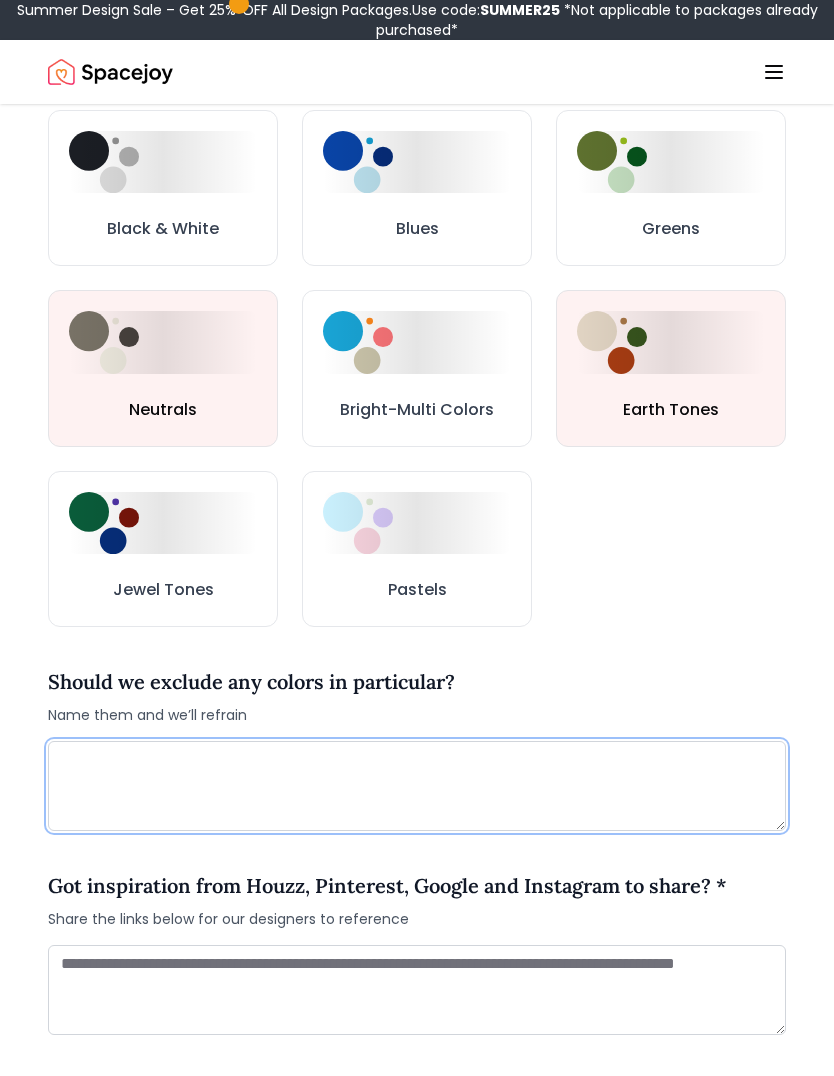 click at bounding box center [417, 786] 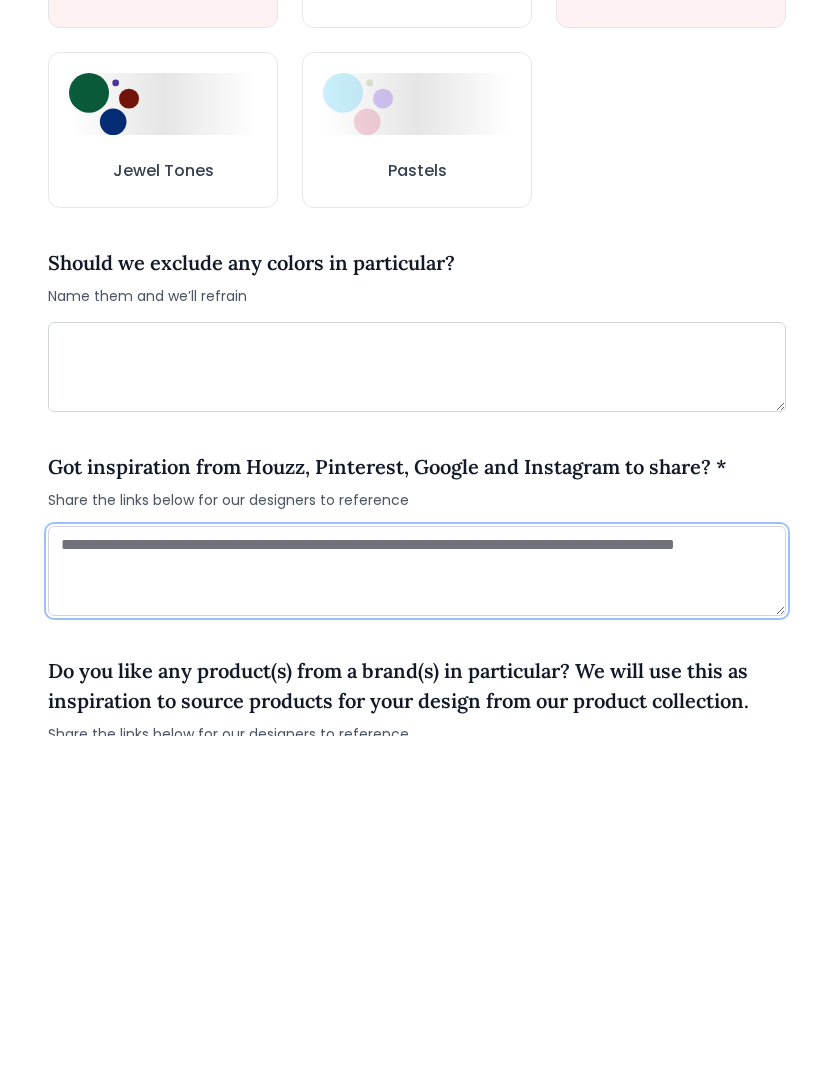 click at bounding box center (417, 912) 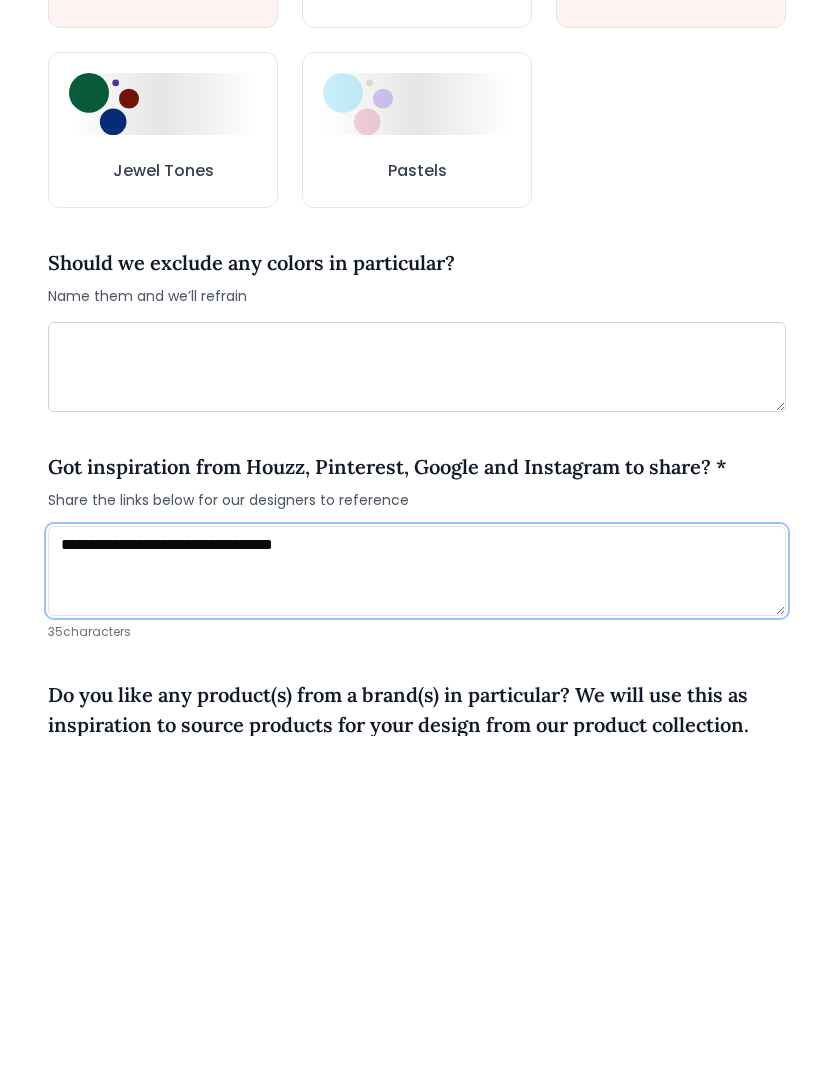 scroll, scrollTop: 1585, scrollLeft: 0, axis: vertical 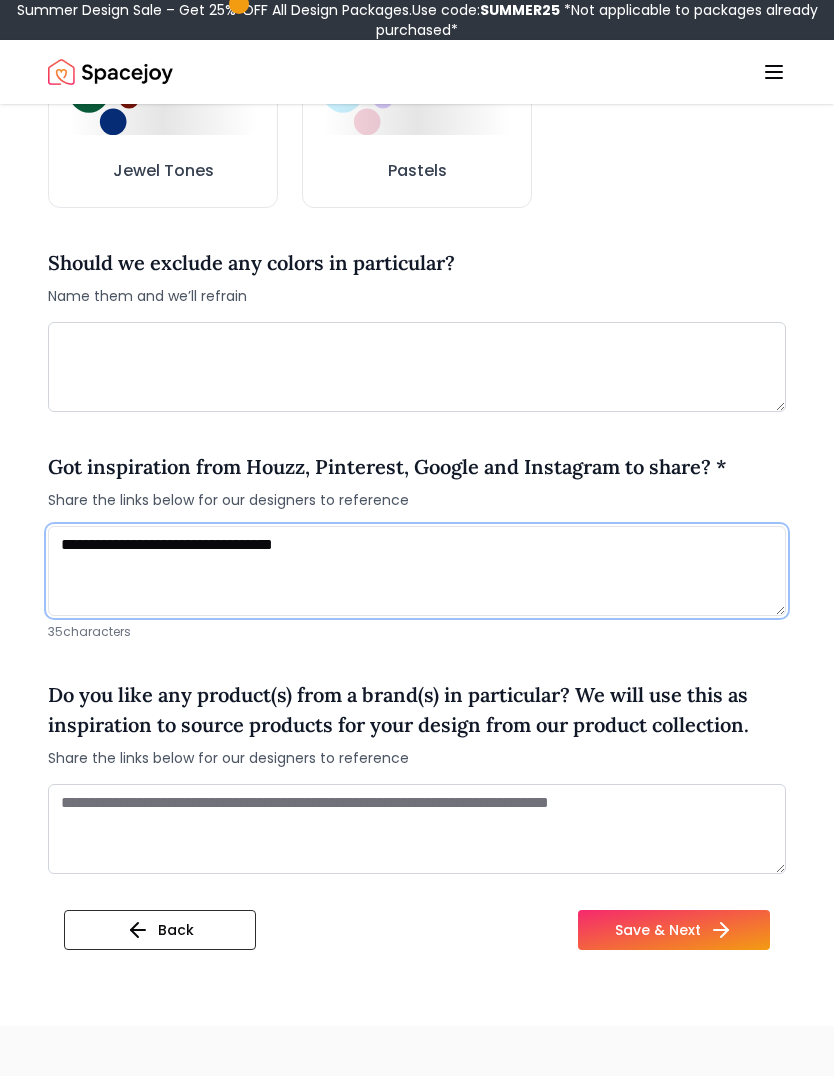 click on "**********" at bounding box center (417, 571) 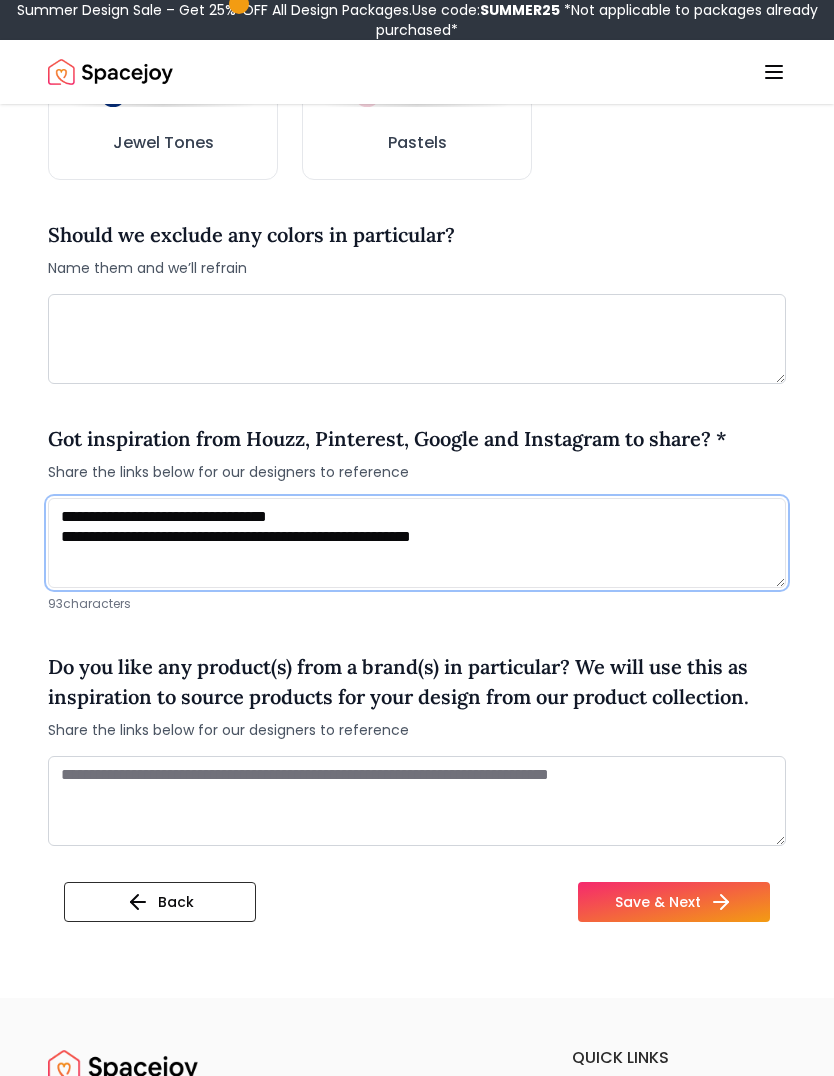 scroll, scrollTop: 1584, scrollLeft: 0, axis: vertical 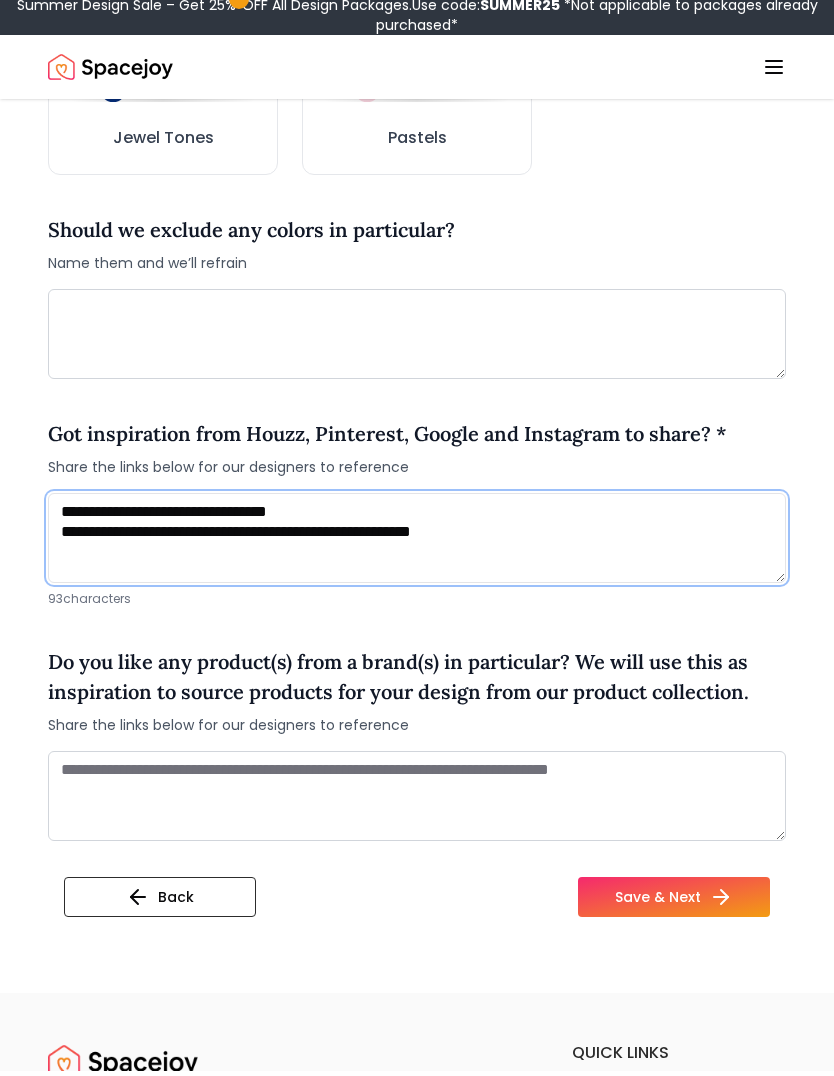 click on "**********" at bounding box center [417, 544] 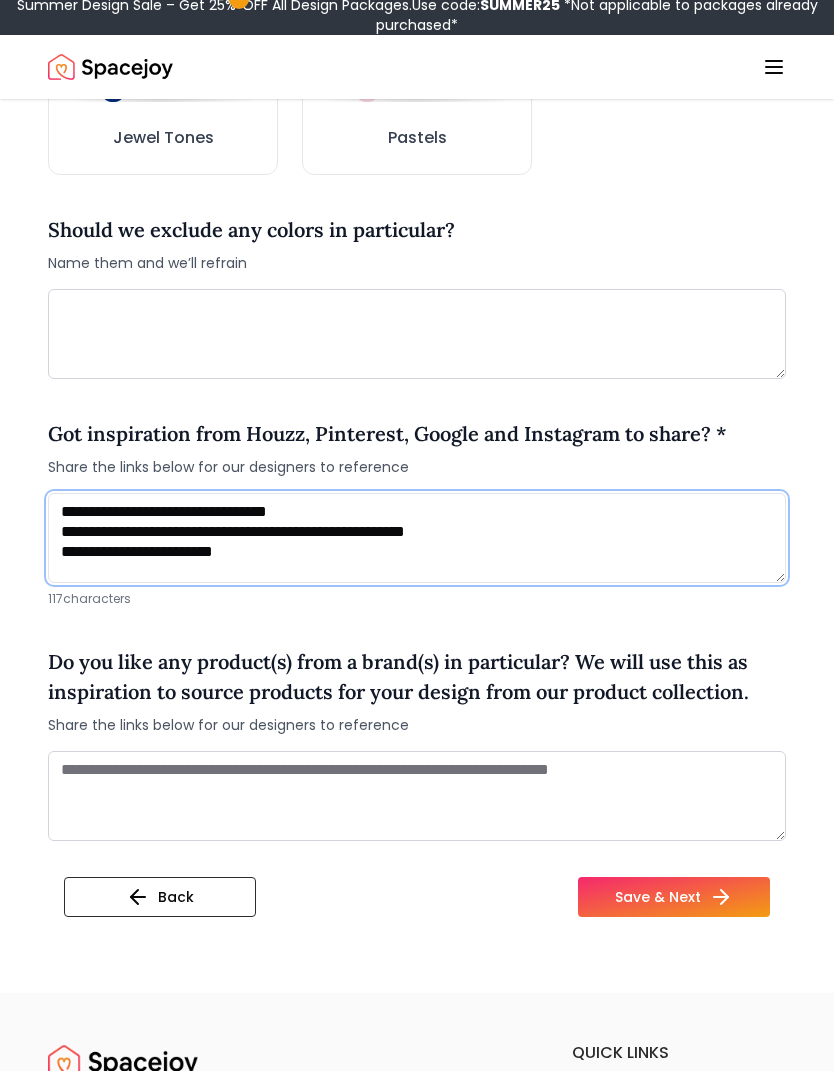 scroll, scrollTop: 2, scrollLeft: 0, axis: vertical 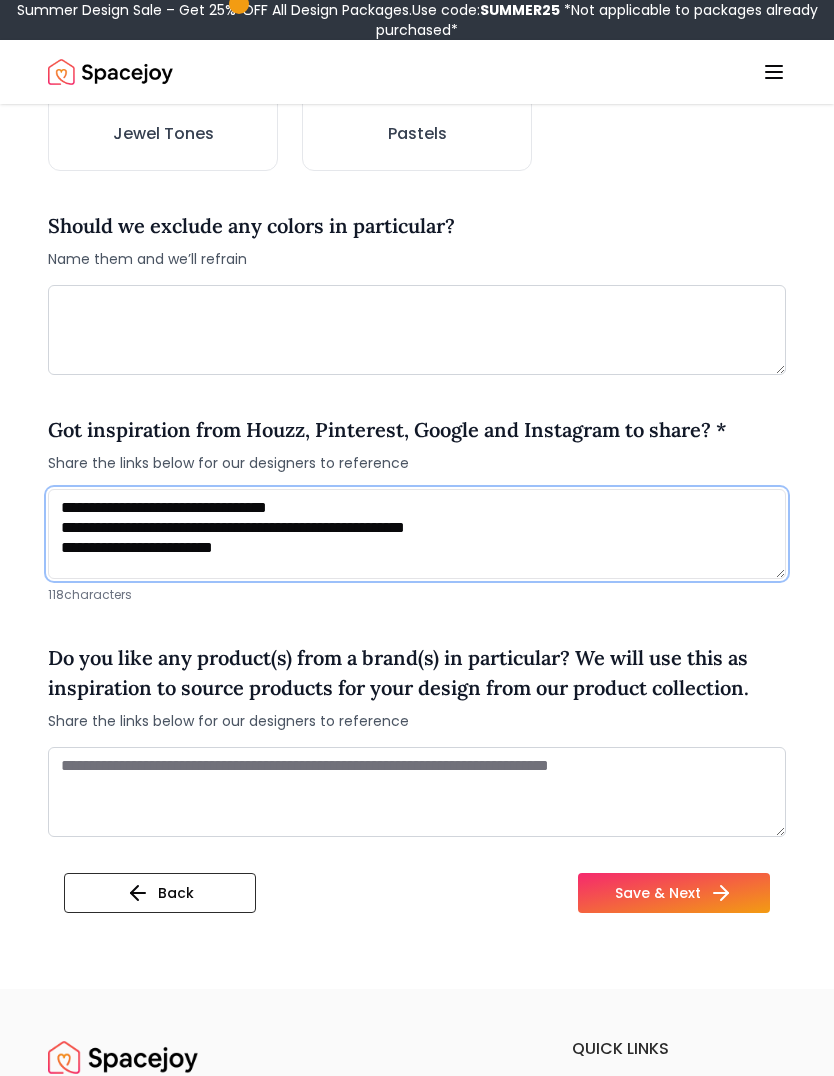 click on "**********" at bounding box center (417, 535) 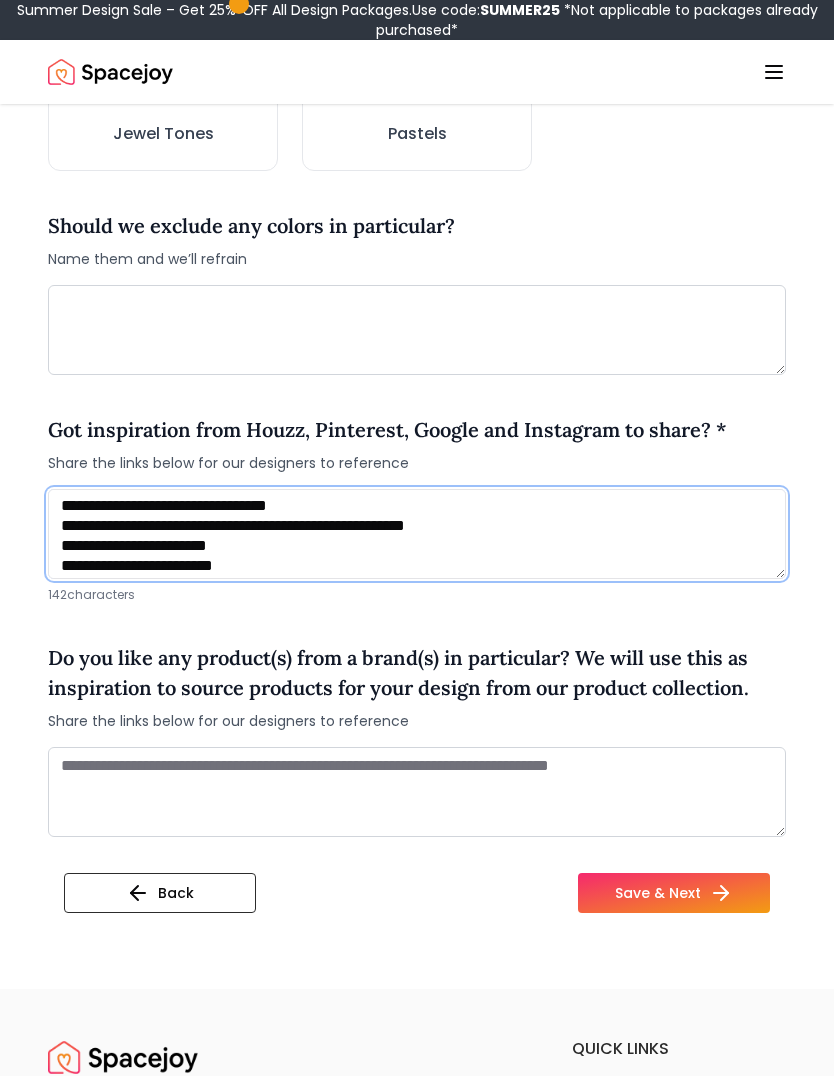 scroll, scrollTop: 22, scrollLeft: 0, axis: vertical 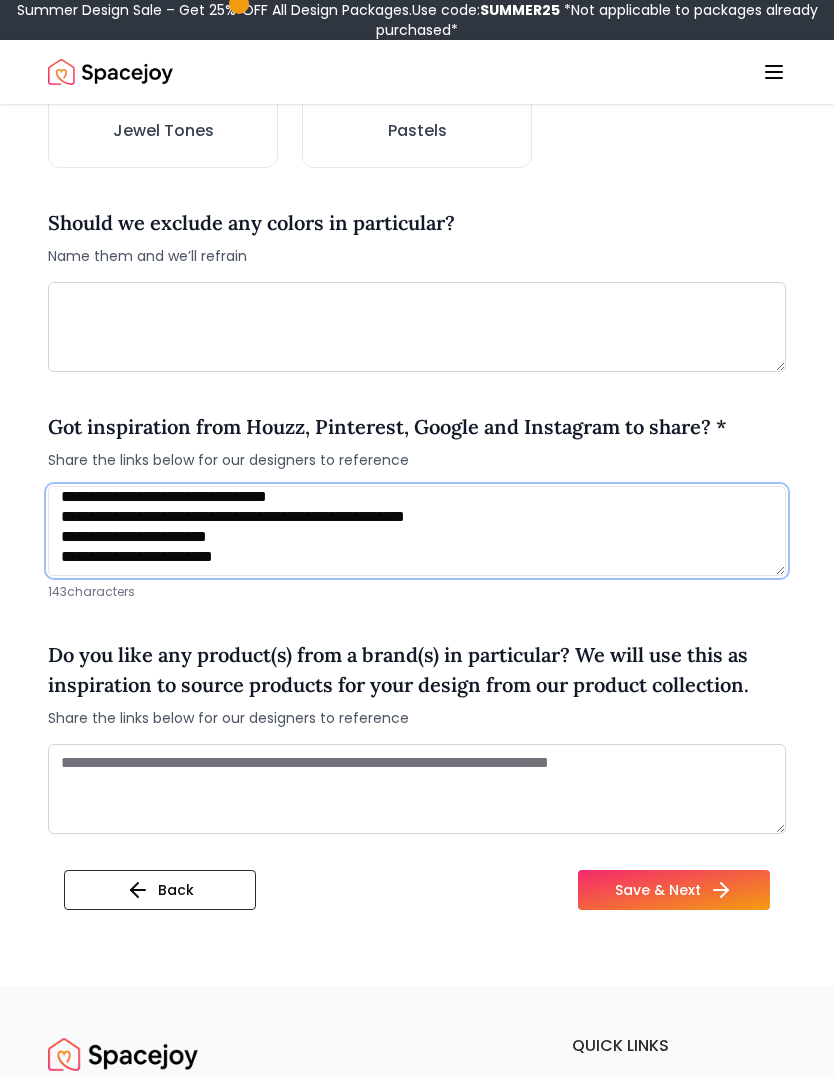 click on "**********" at bounding box center [417, 532] 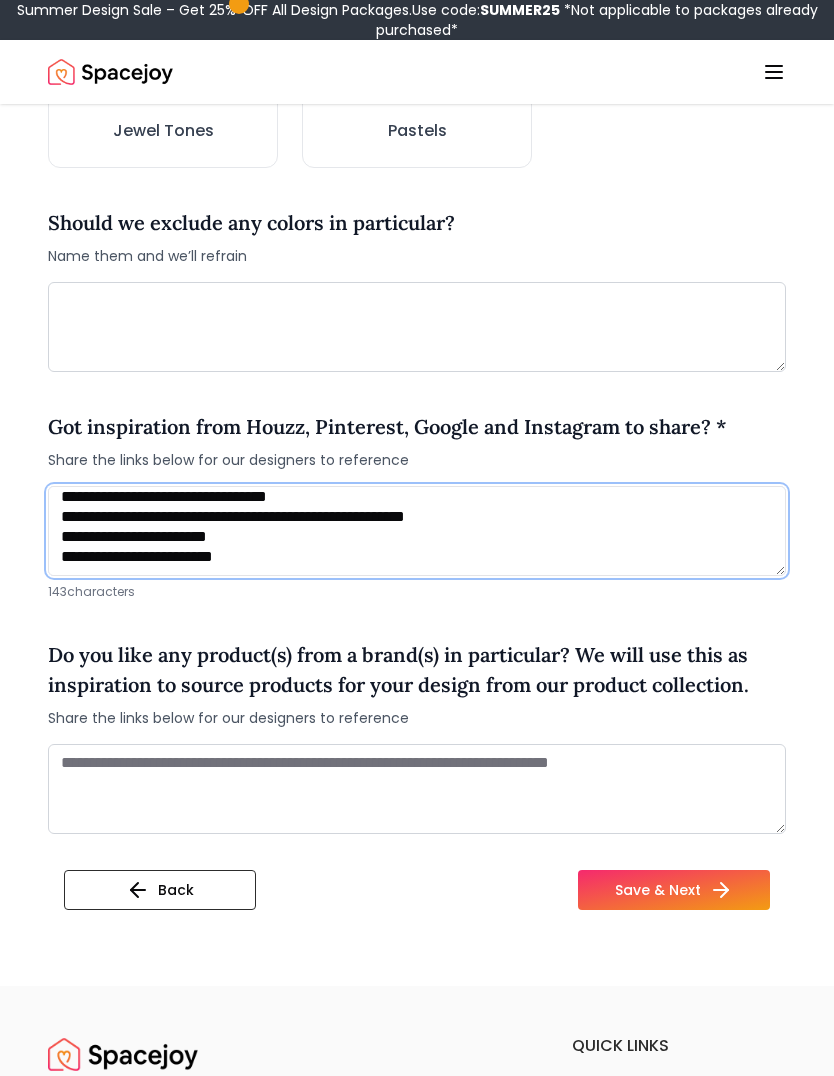 click on "**********" at bounding box center (417, 532) 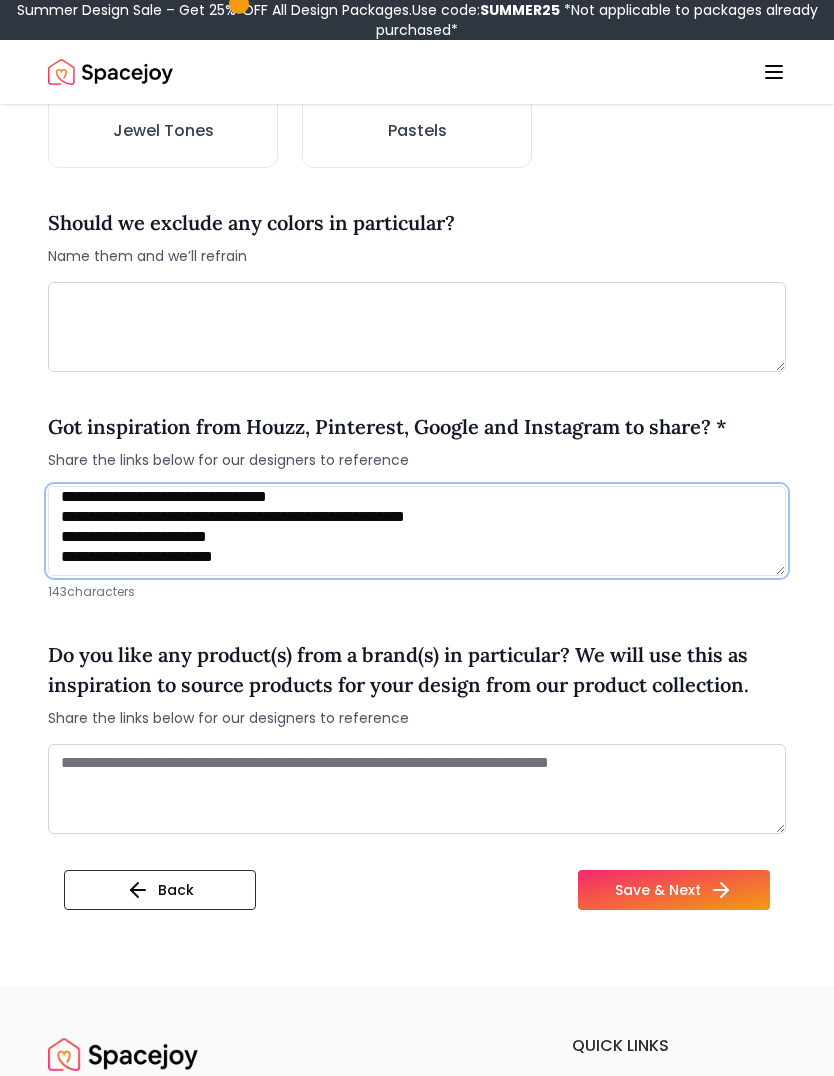 paste on "**********" 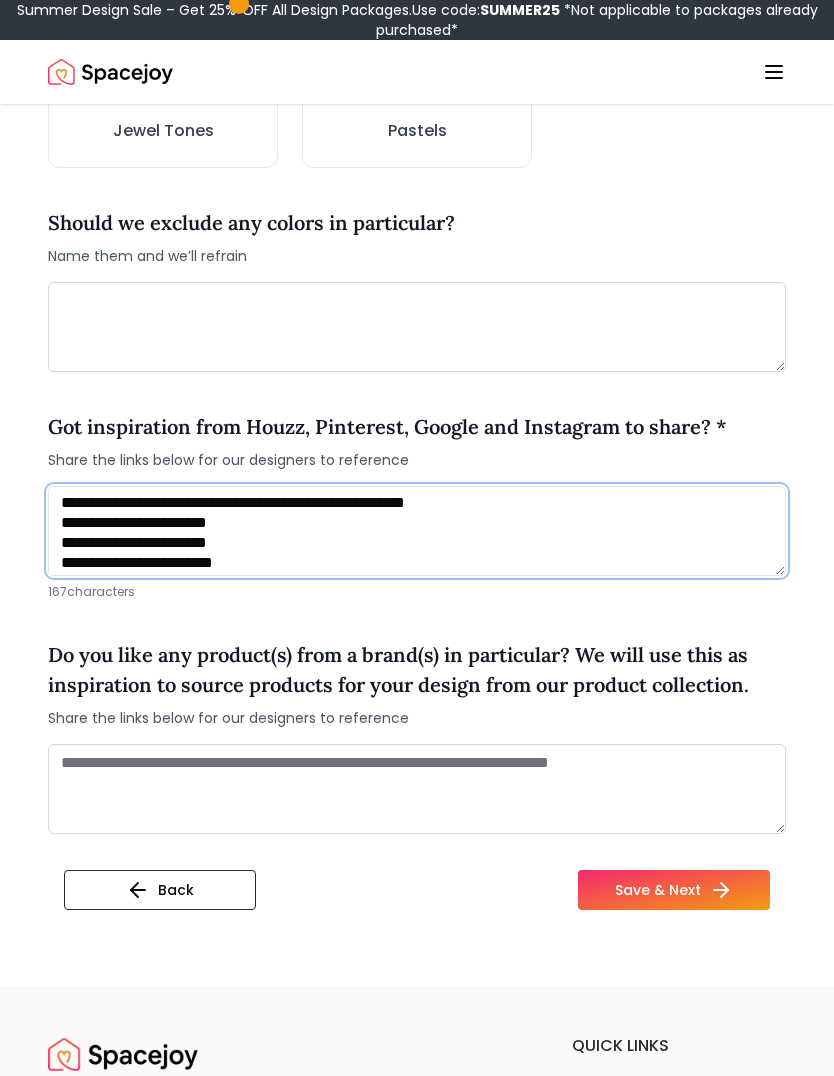 scroll, scrollTop: 42, scrollLeft: 0, axis: vertical 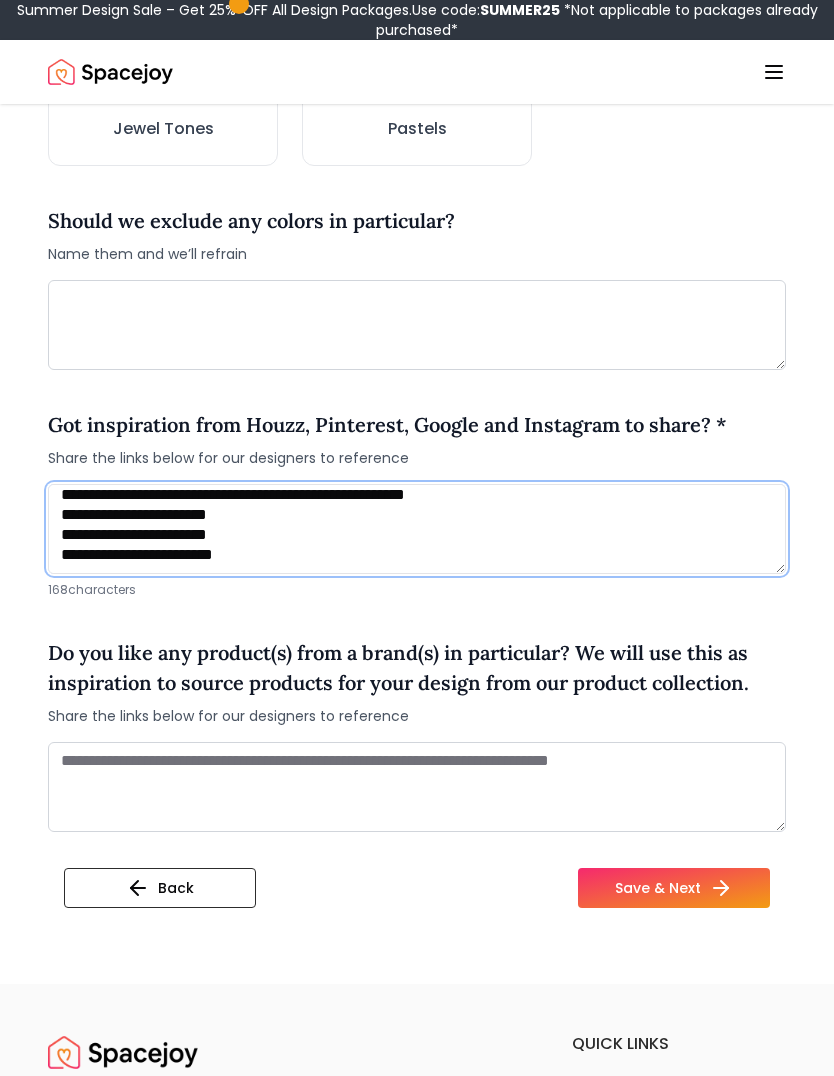 click on "**********" at bounding box center (417, 530) 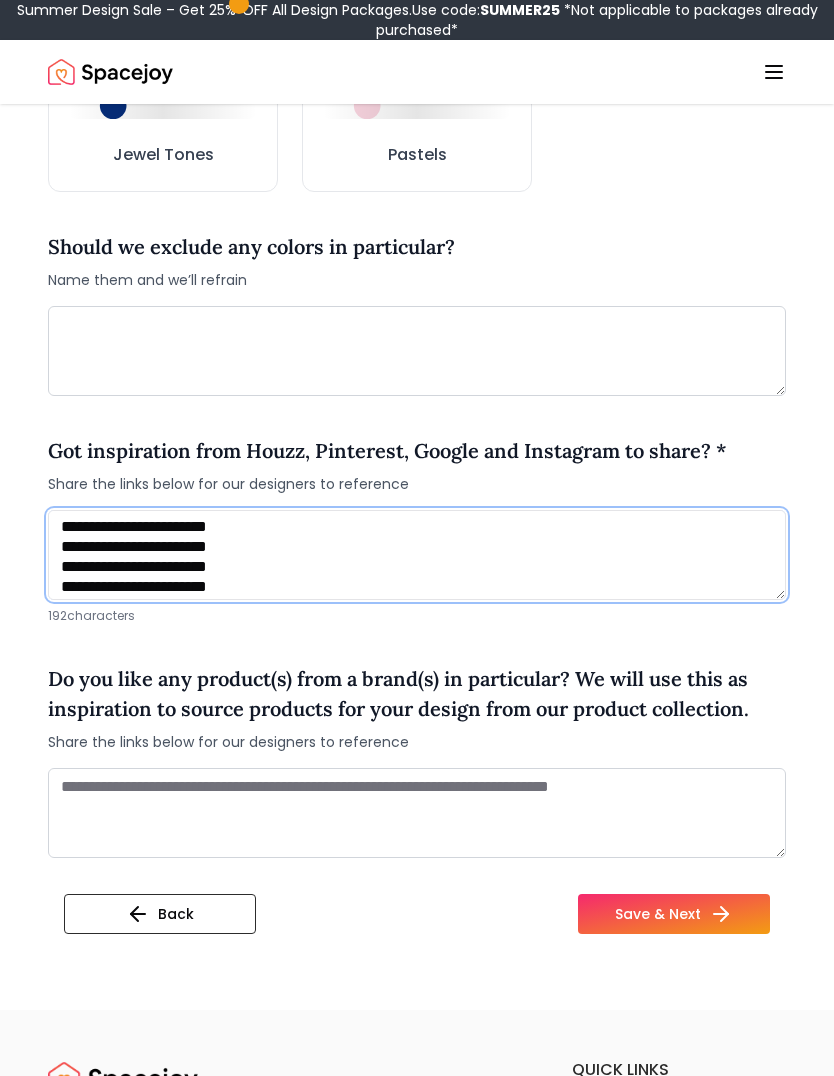 scroll, scrollTop: 1582, scrollLeft: 0, axis: vertical 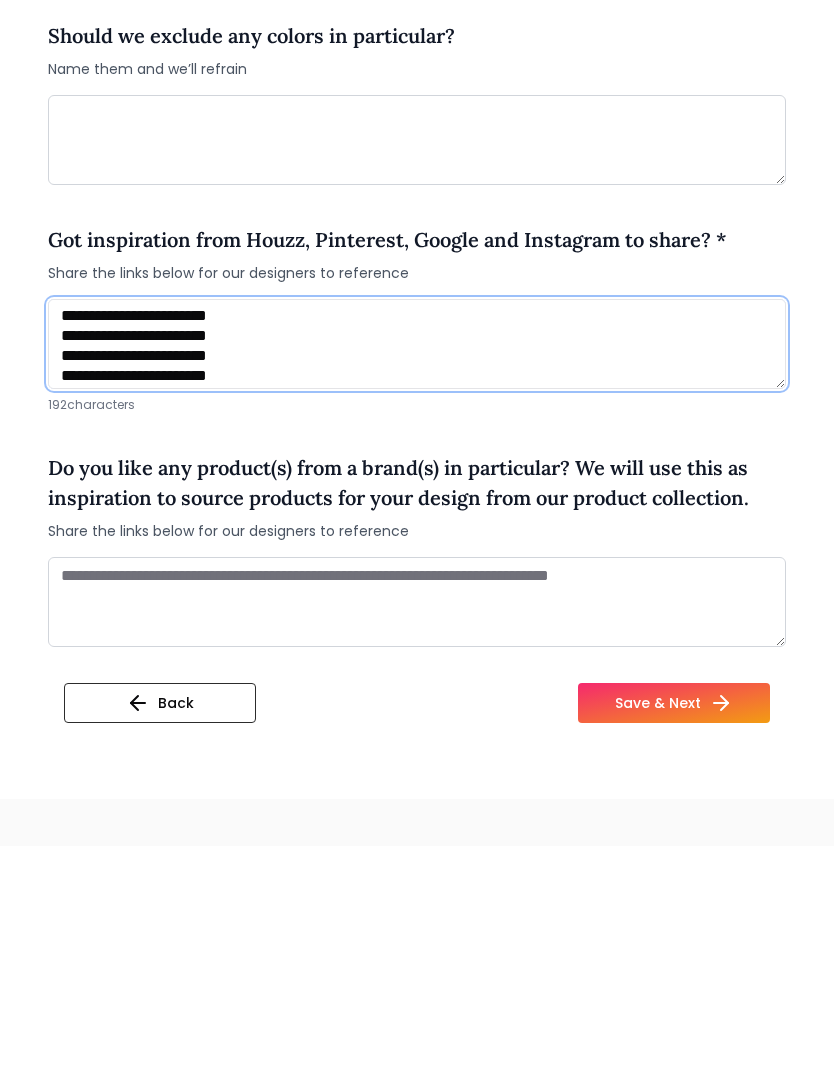 type on "**********" 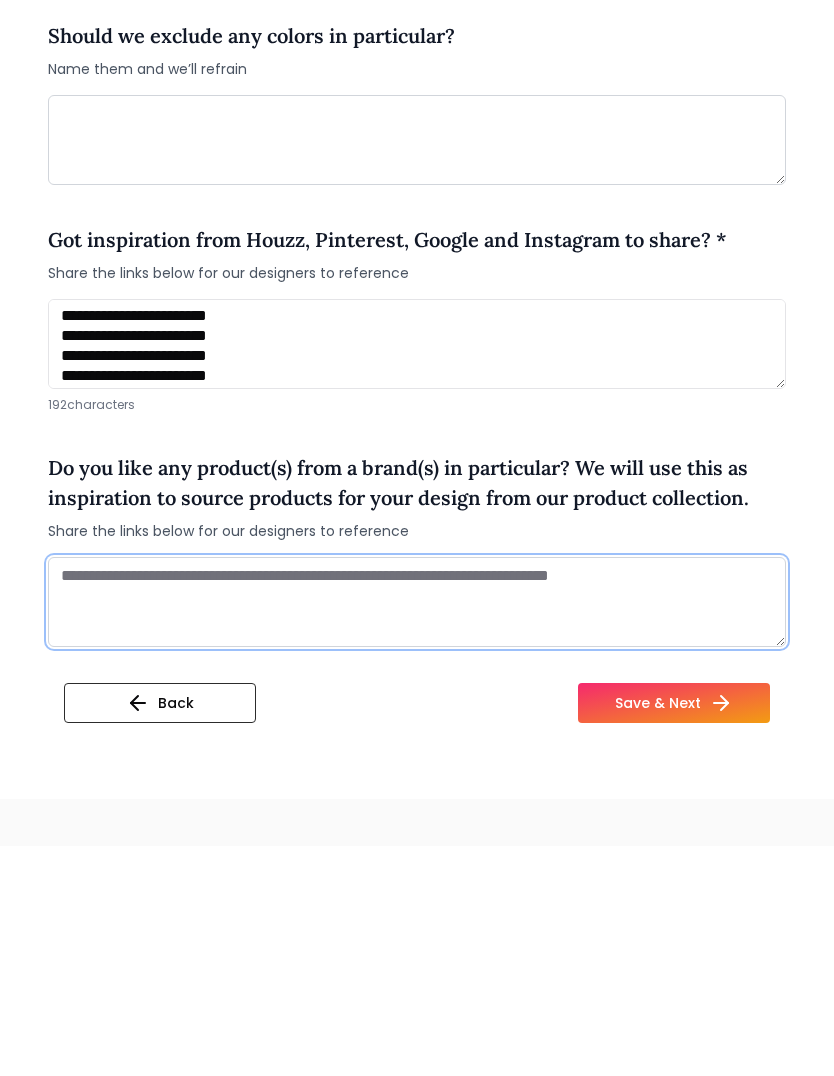 click at bounding box center (417, 832) 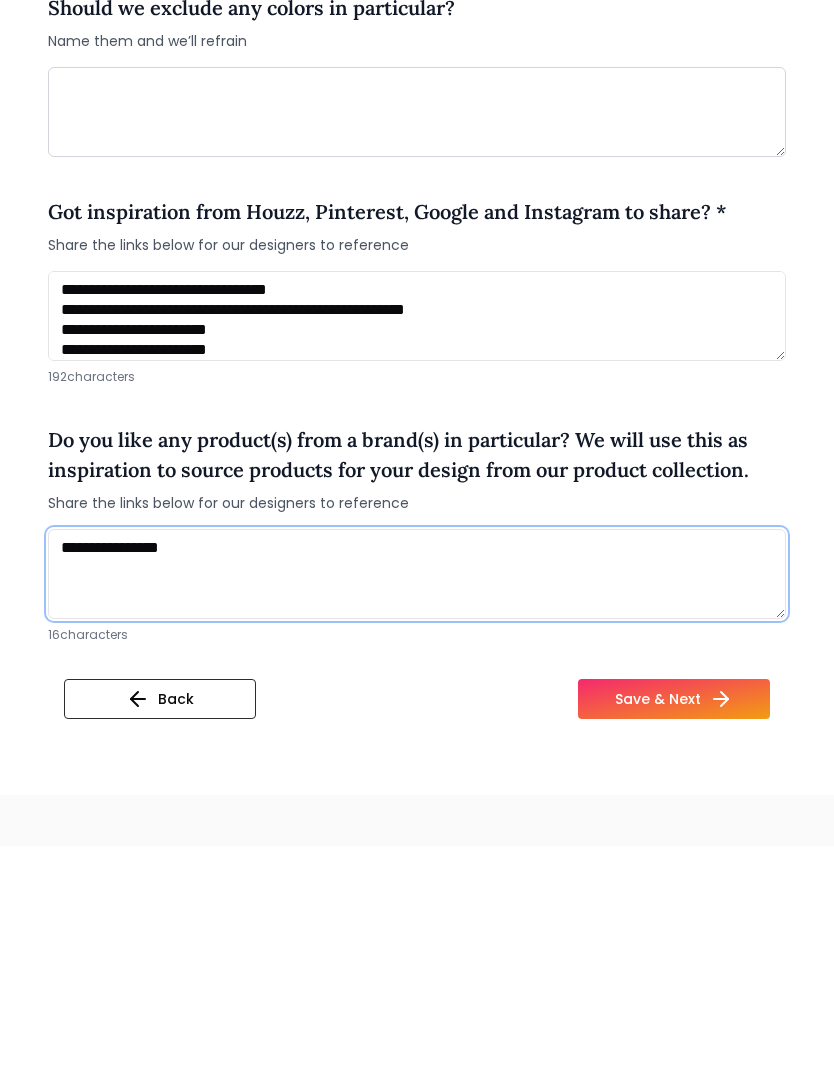 scroll, scrollTop: 0, scrollLeft: 0, axis: both 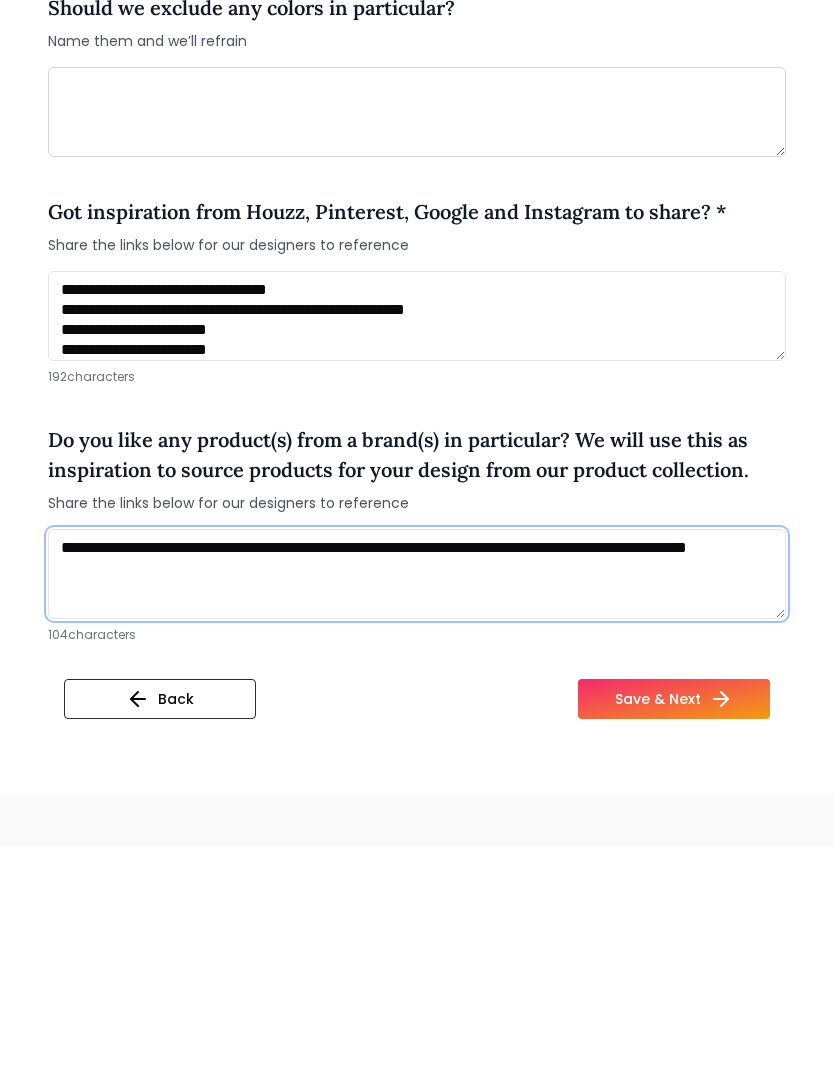 type on "**********" 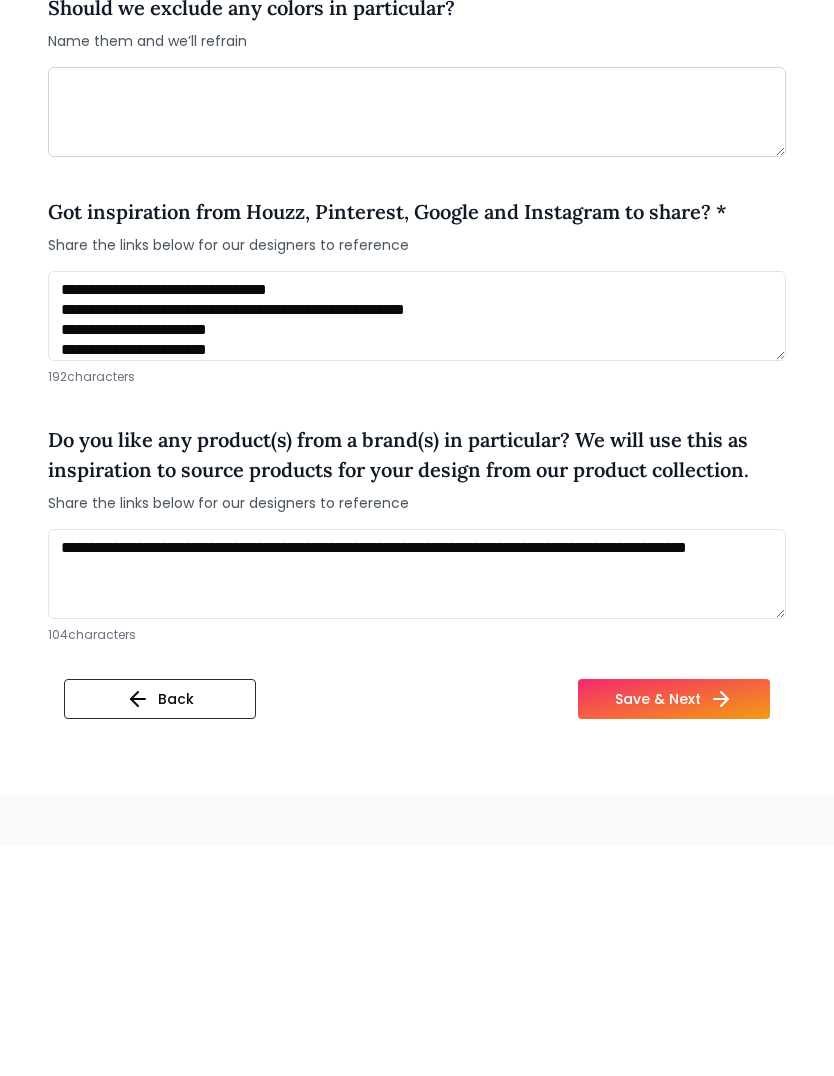 click on "Save & Next" at bounding box center (674, 929) 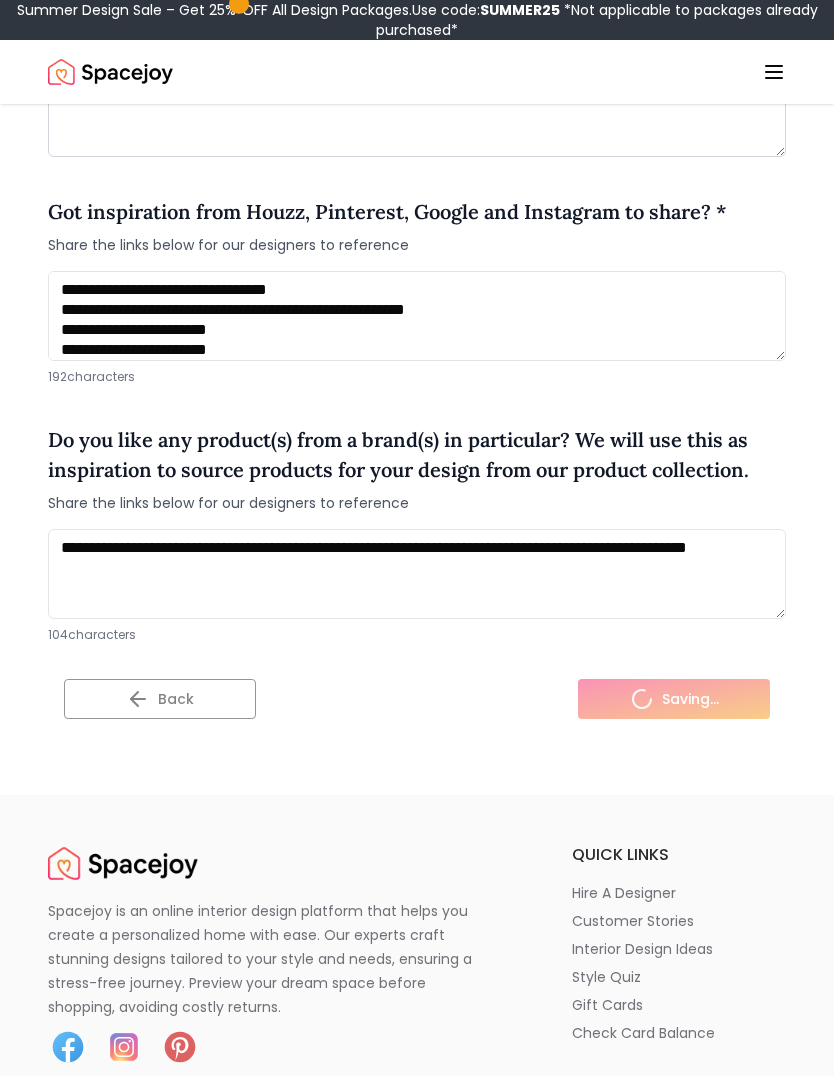 scroll, scrollTop: 0, scrollLeft: 0, axis: both 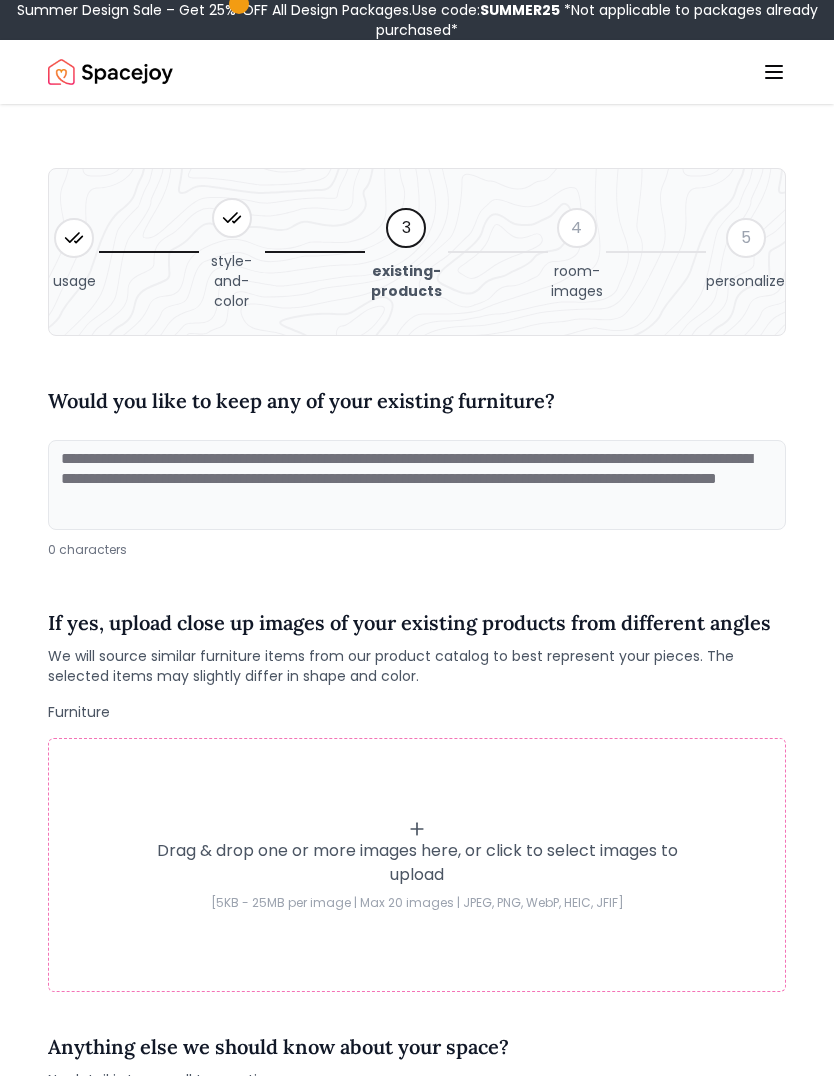 click at bounding box center (417, 485) 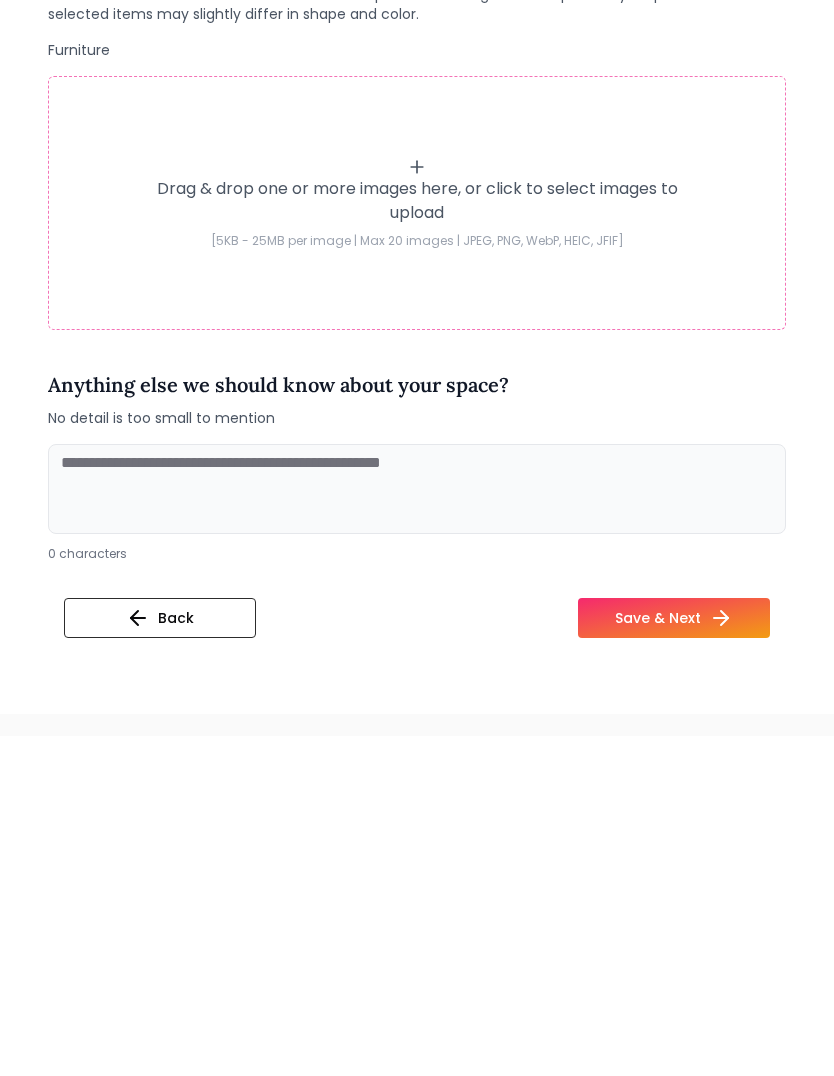 scroll, scrollTop: 325, scrollLeft: 0, axis: vertical 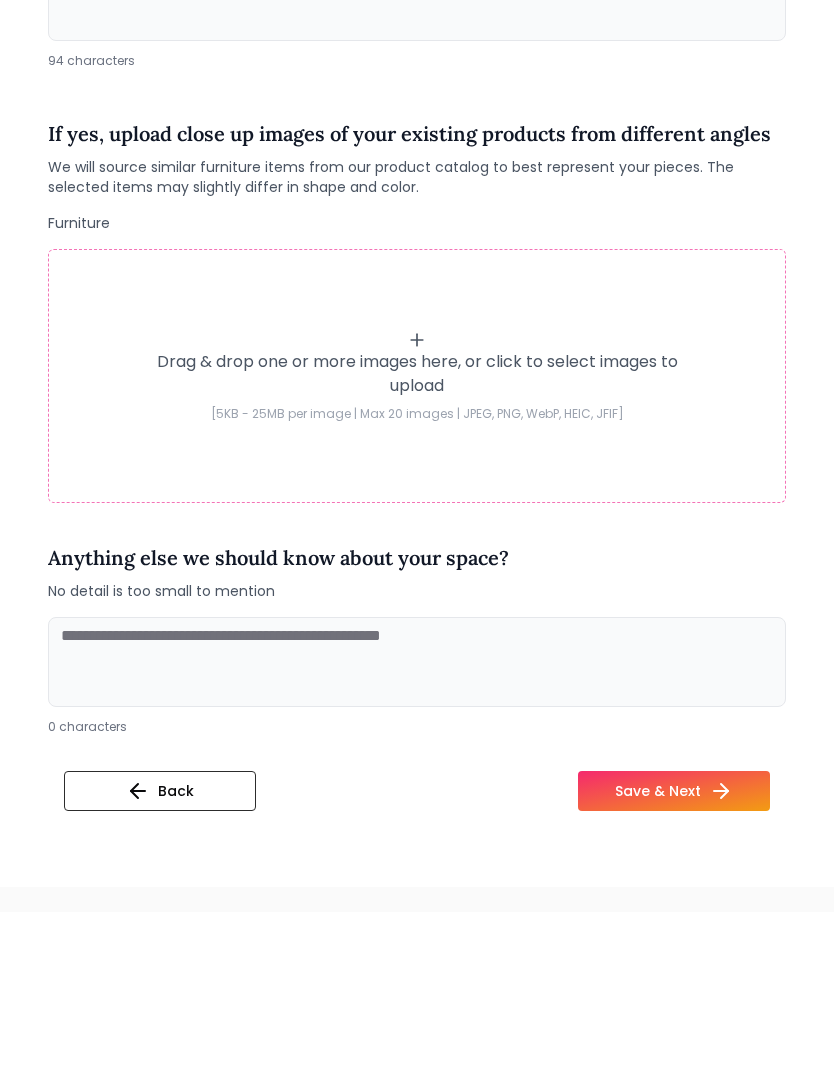 type on "**********" 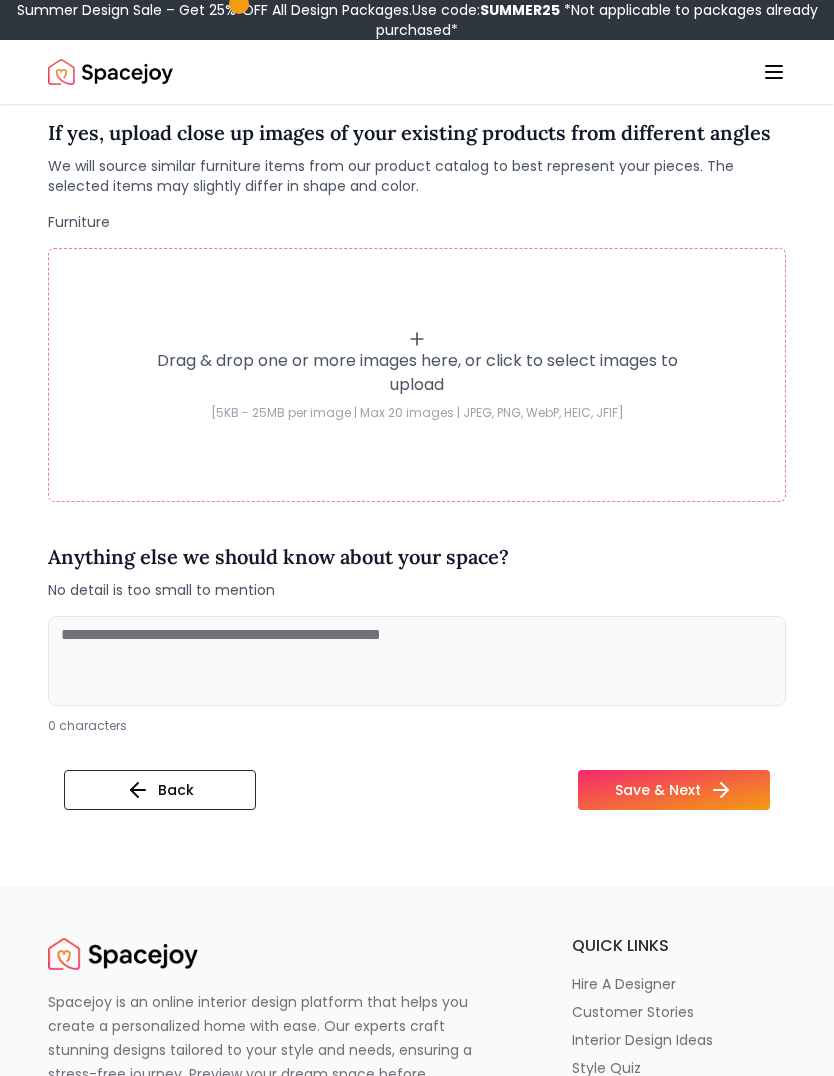 type on "**********" 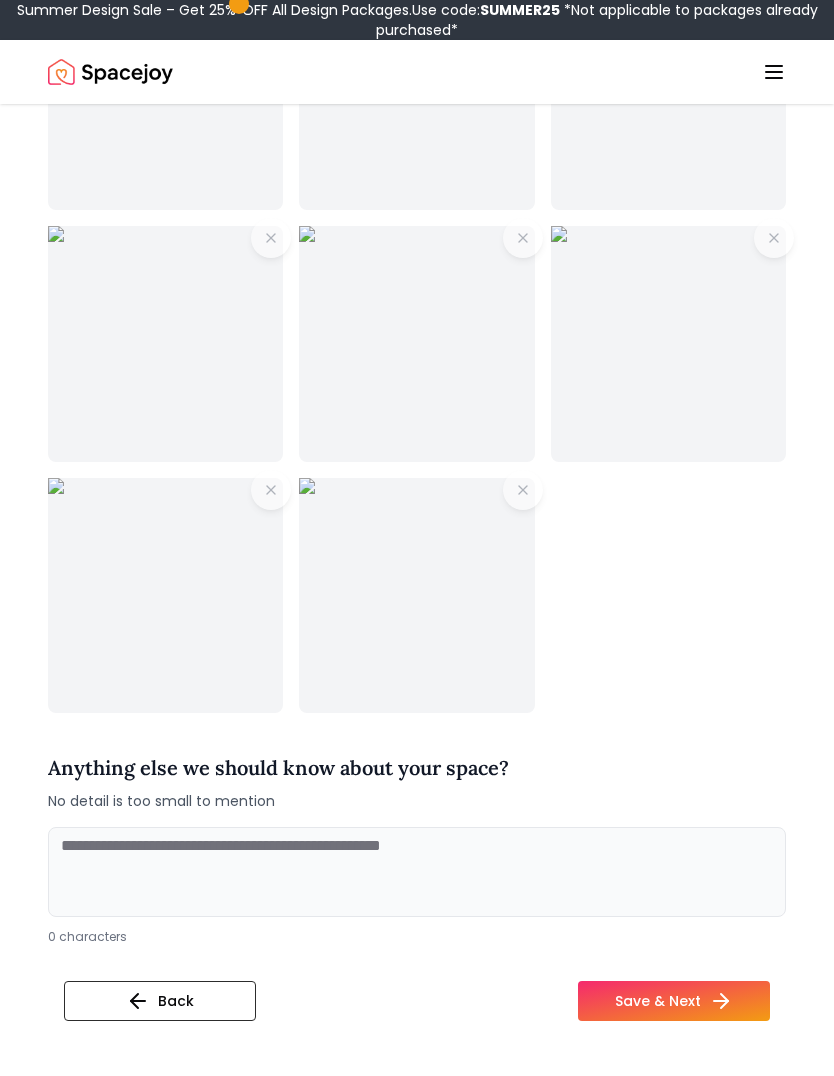 click at bounding box center (417, 873) 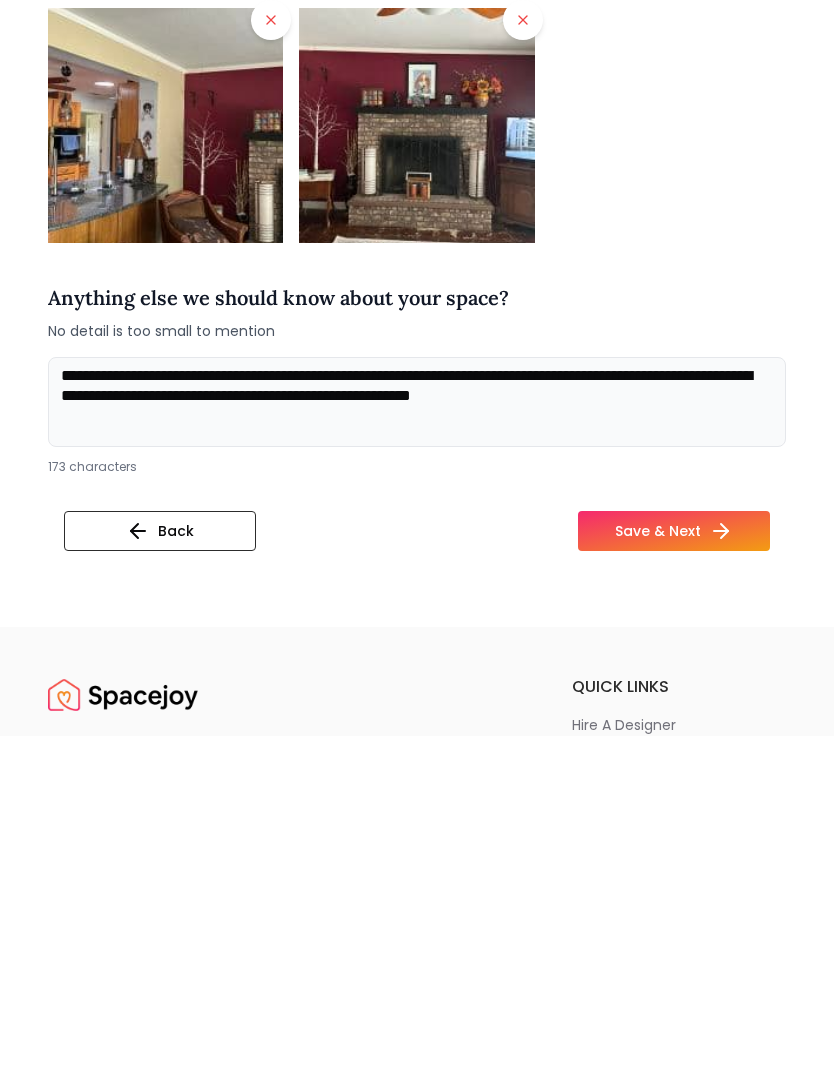 click on "**********" at bounding box center [417, 742] 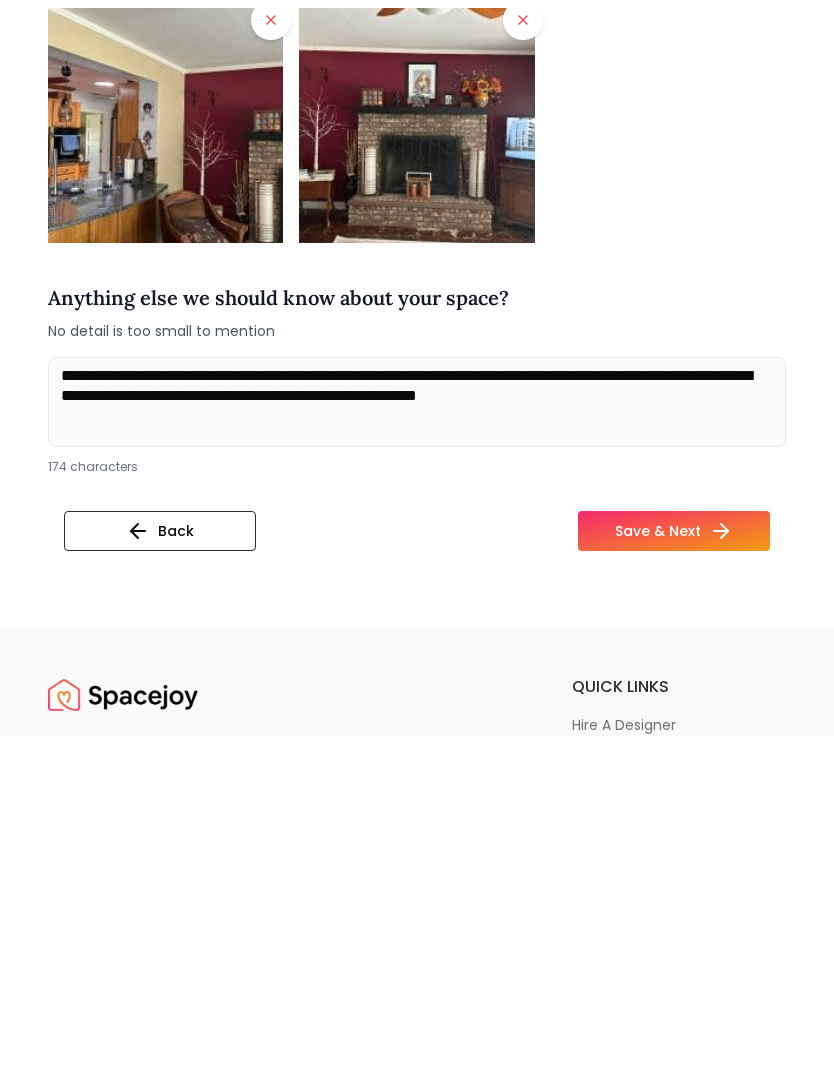 click on "**********" at bounding box center [417, 742] 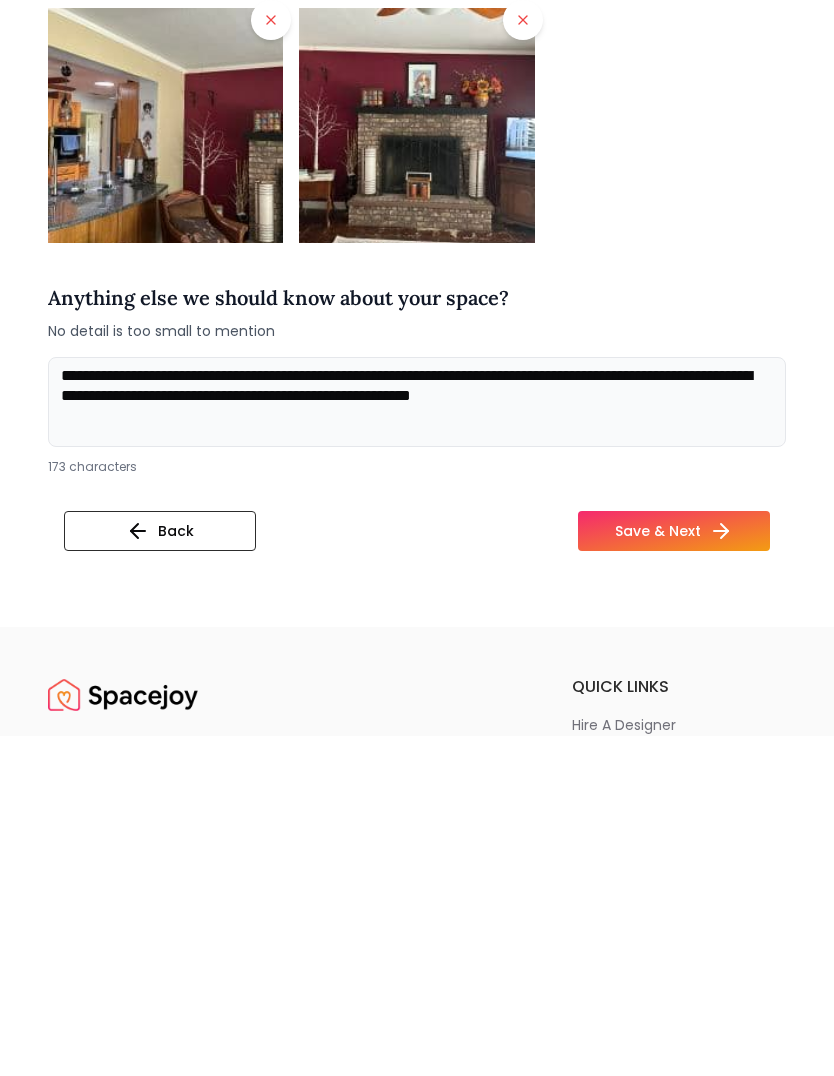 type on "**********" 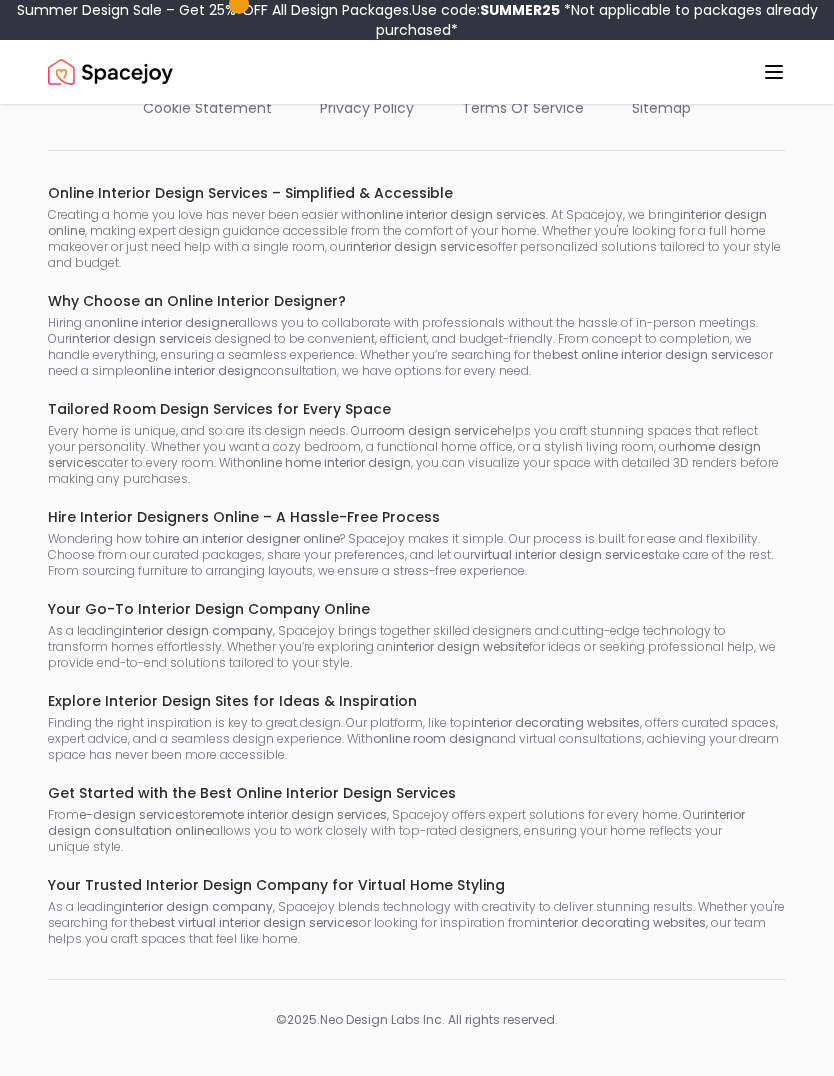 scroll, scrollTop: 0, scrollLeft: 0, axis: both 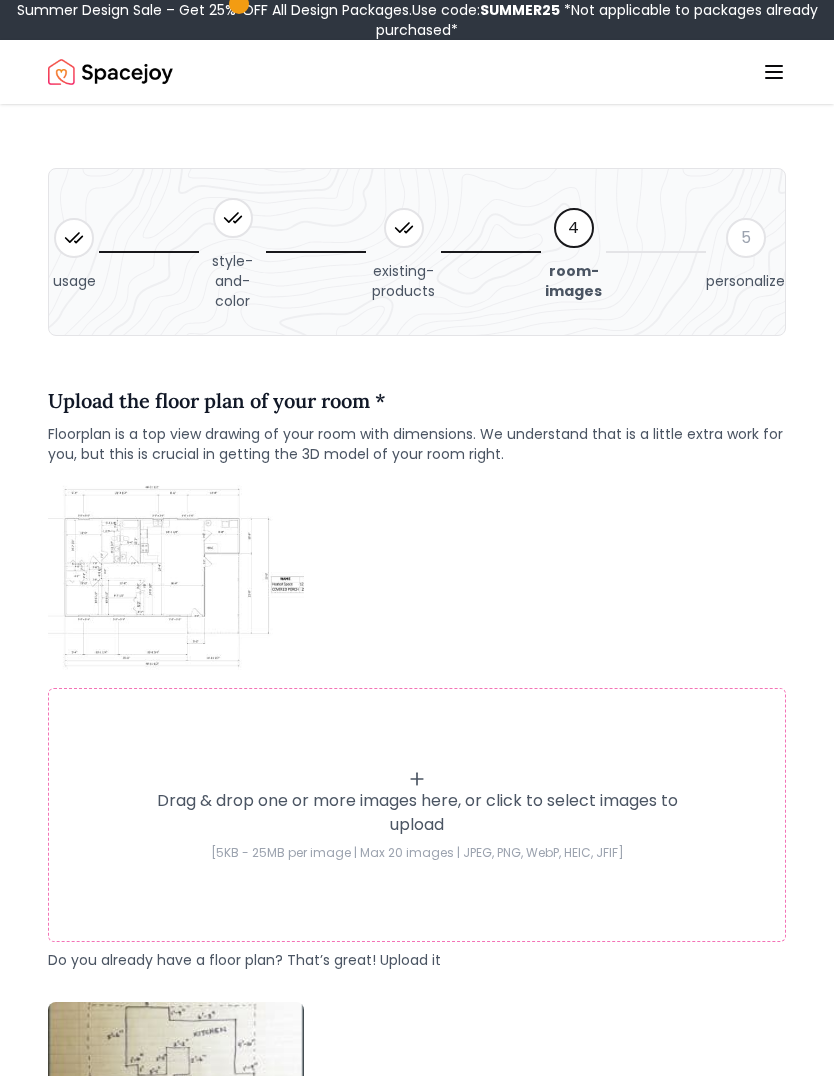 click at bounding box center [176, 576] 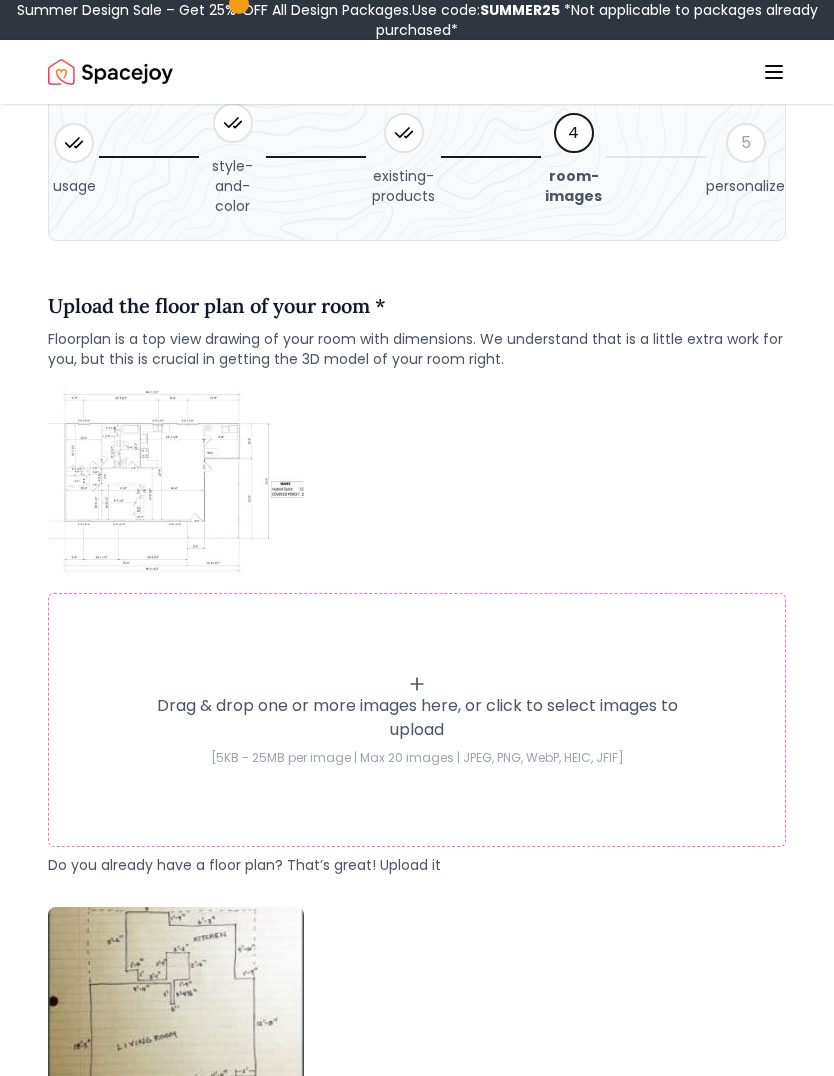 scroll, scrollTop: 0, scrollLeft: 0, axis: both 